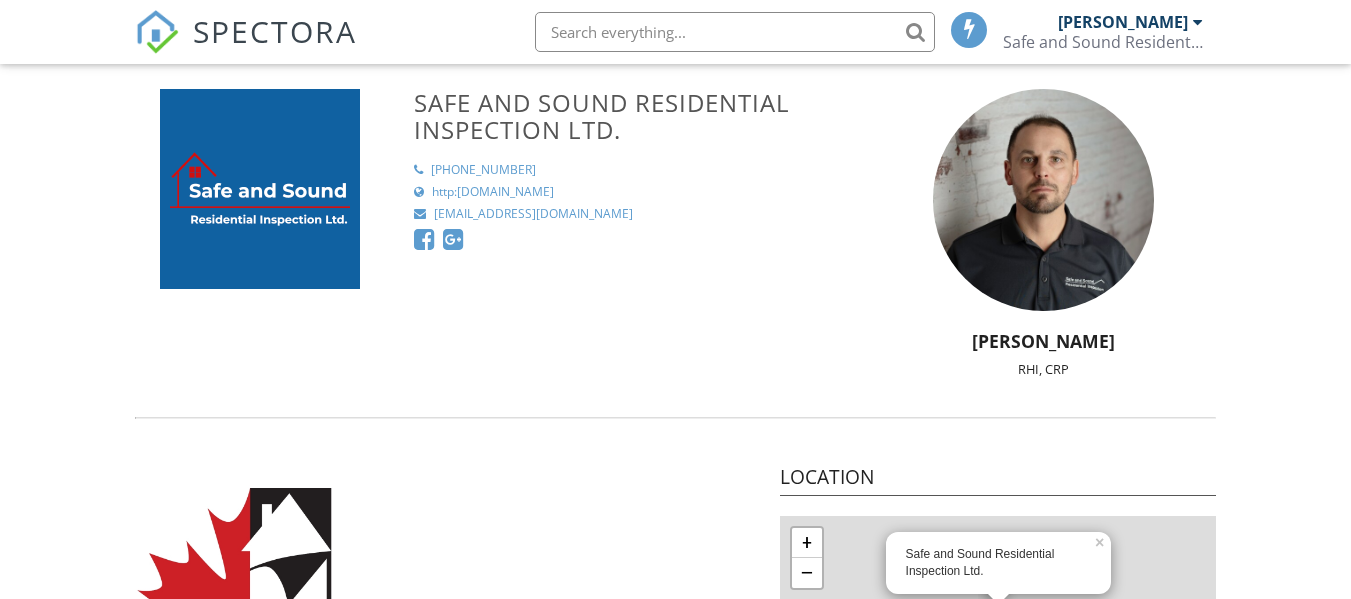 scroll, scrollTop: 0, scrollLeft: 0, axis: both 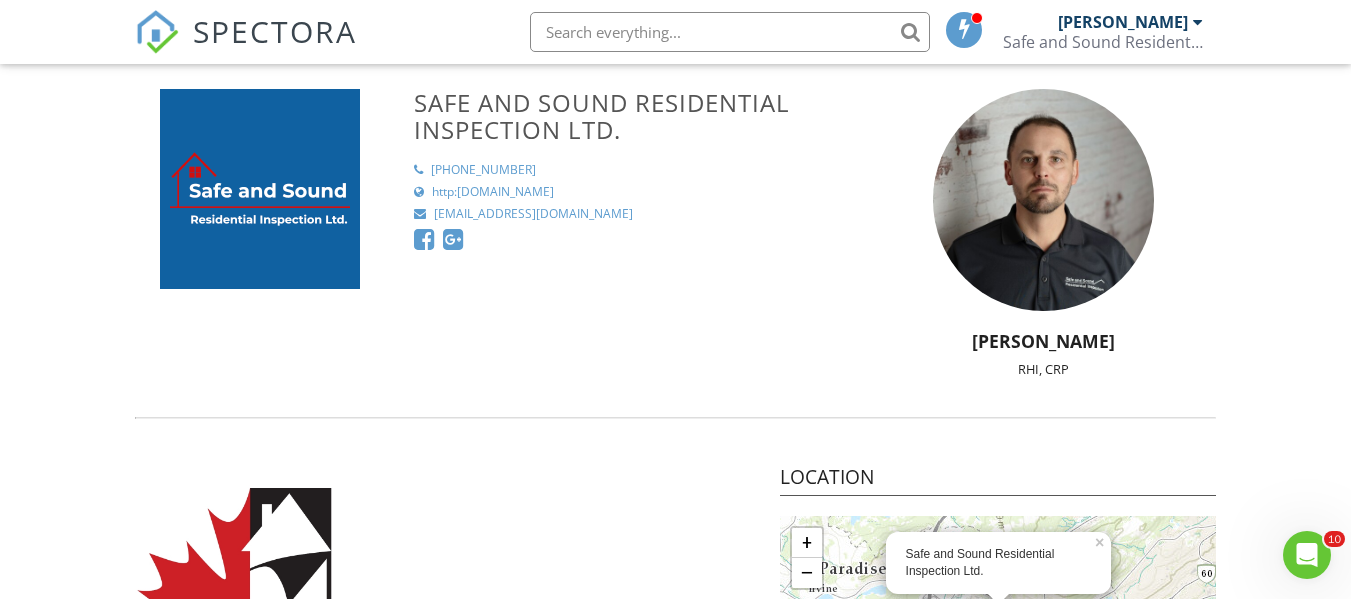 click on "SPECTORA" at bounding box center [275, 31] 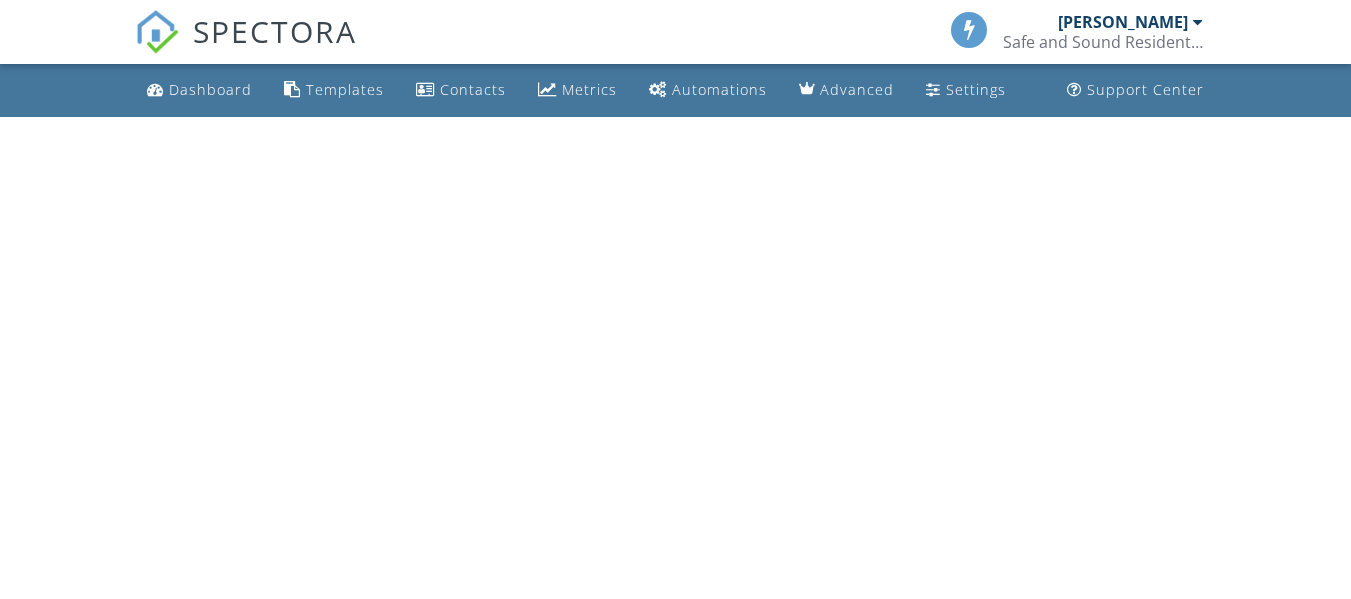 scroll, scrollTop: 0, scrollLeft: 0, axis: both 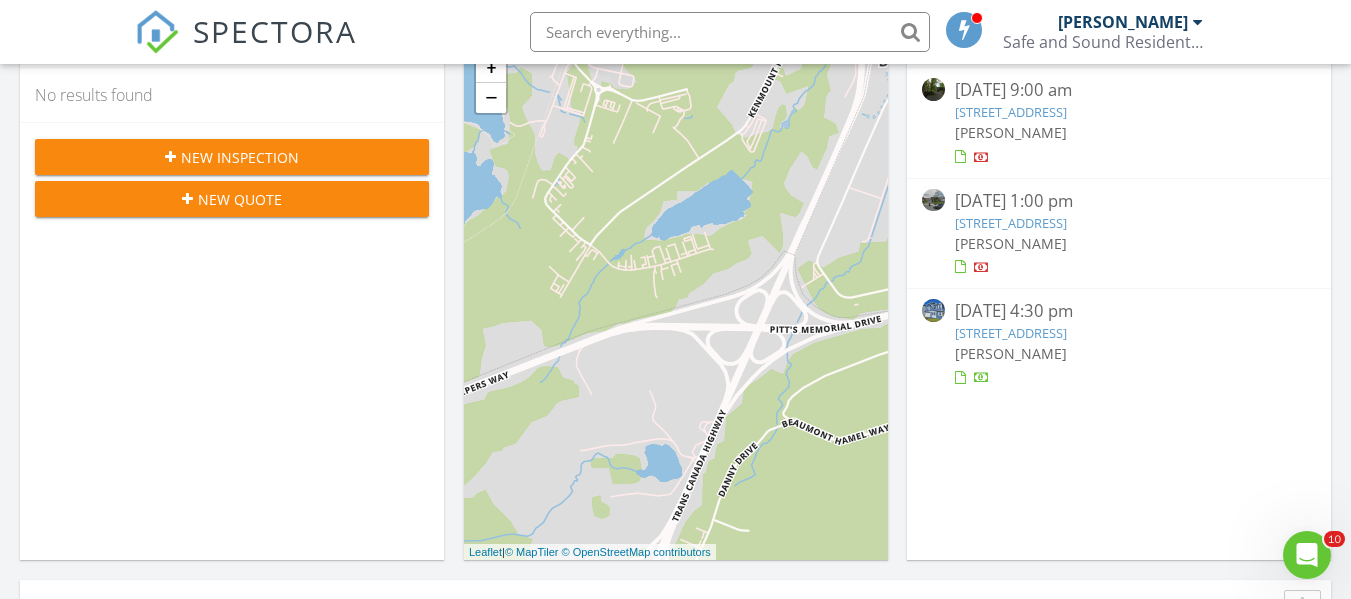 click on "86 Castors Dr, Mount Pearl, NL A1N 5K5" at bounding box center (1011, 223) 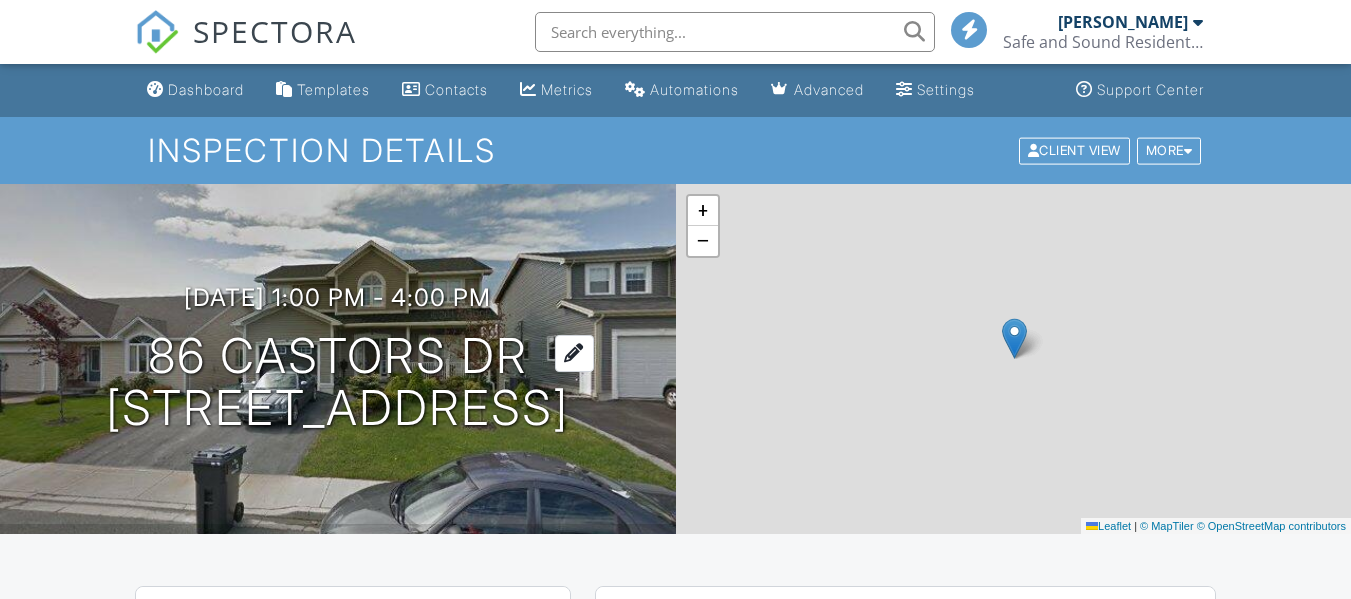 scroll, scrollTop: 0, scrollLeft: 0, axis: both 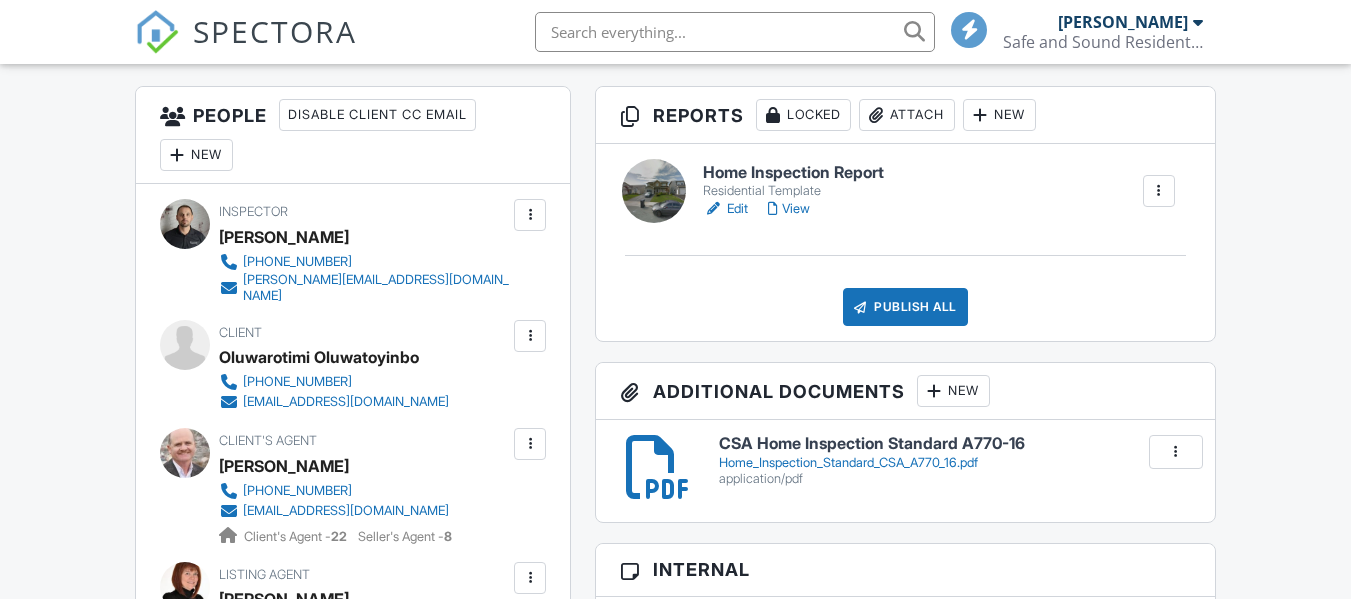 click on "Edit" at bounding box center [725, 209] 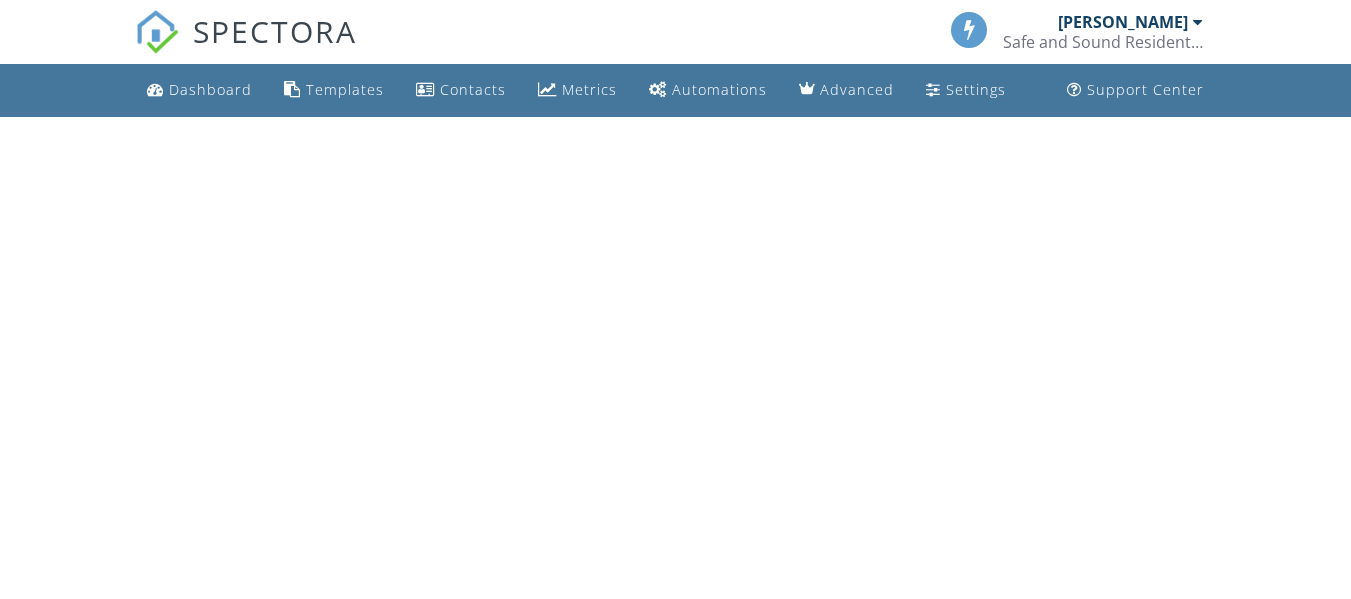 scroll, scrollTop: 0, scrollLeft: 0, axis: both 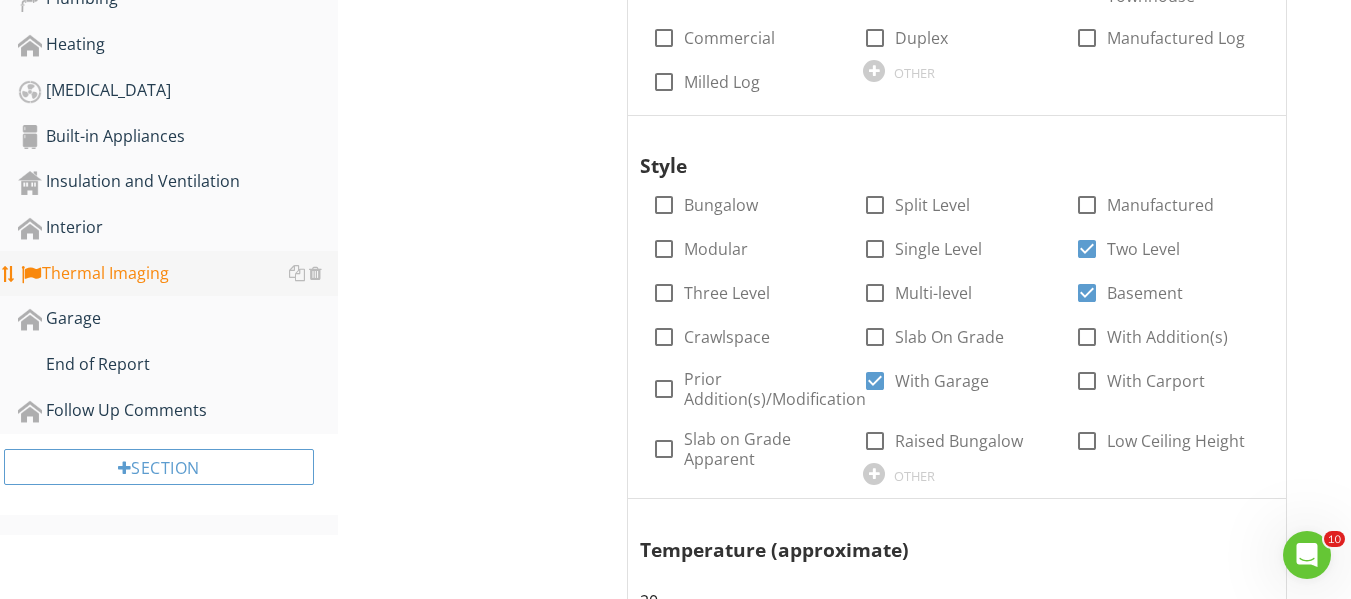 click on "Thermal Imaging" at bounding box center (178, 274) 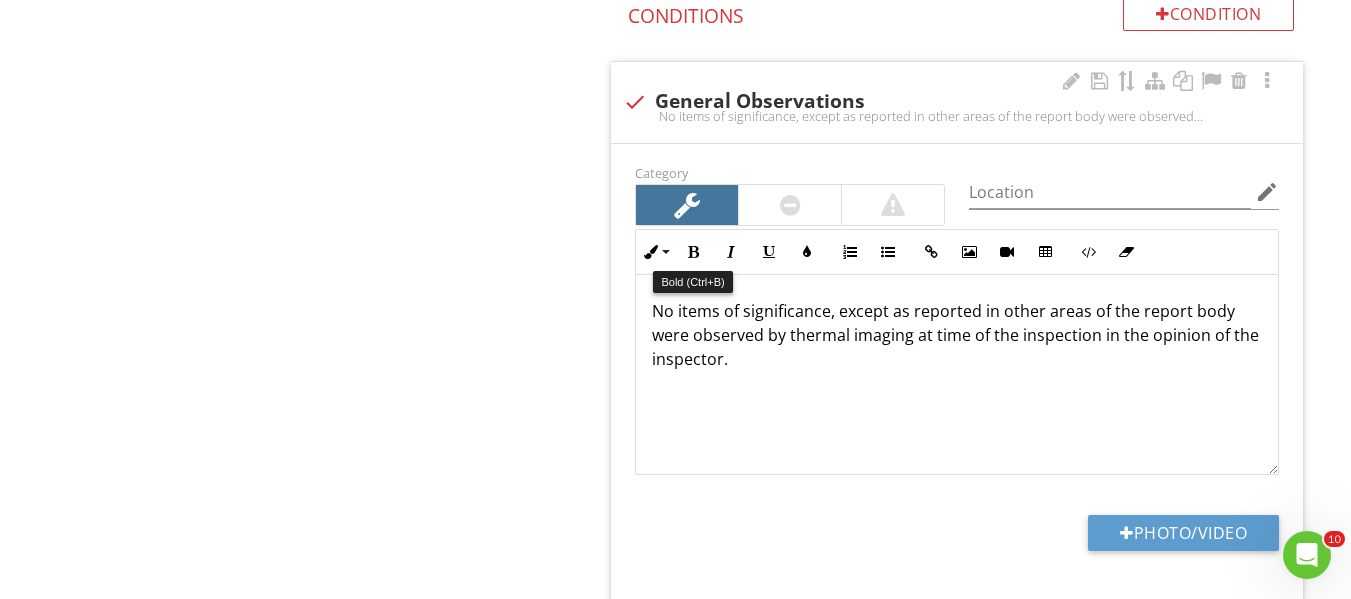 scroll, scrollTop: 2400, scrollLeft: 0, axis: vertical 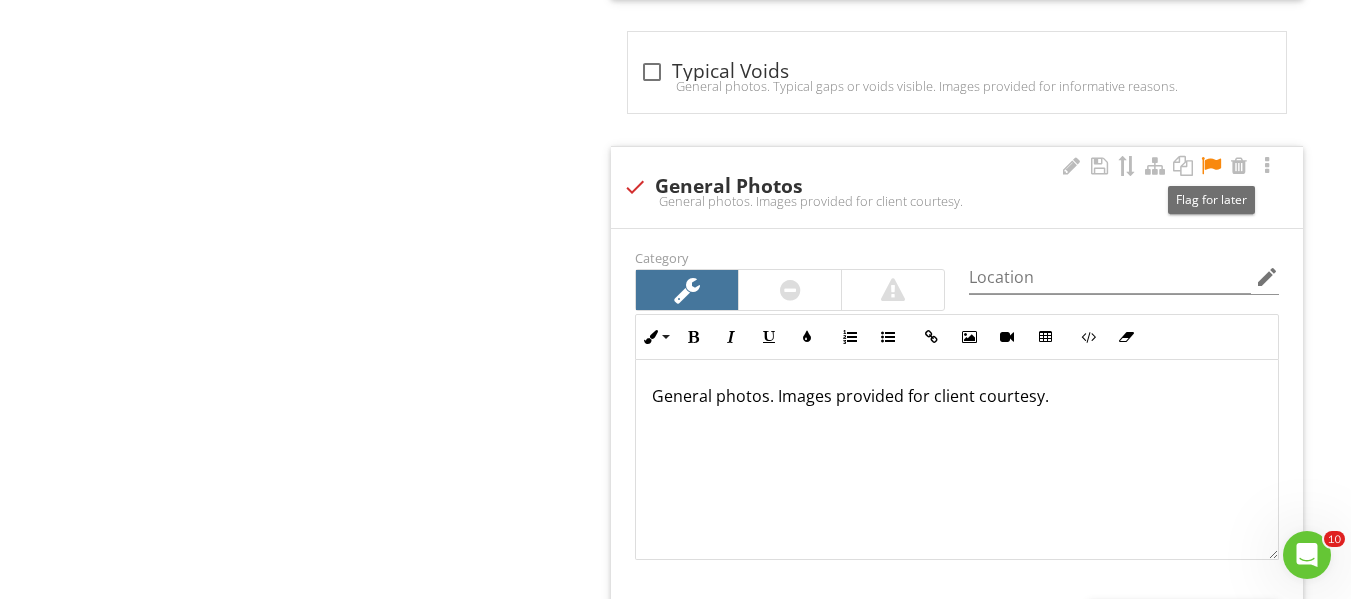 click at bounding box center [1211, 166] 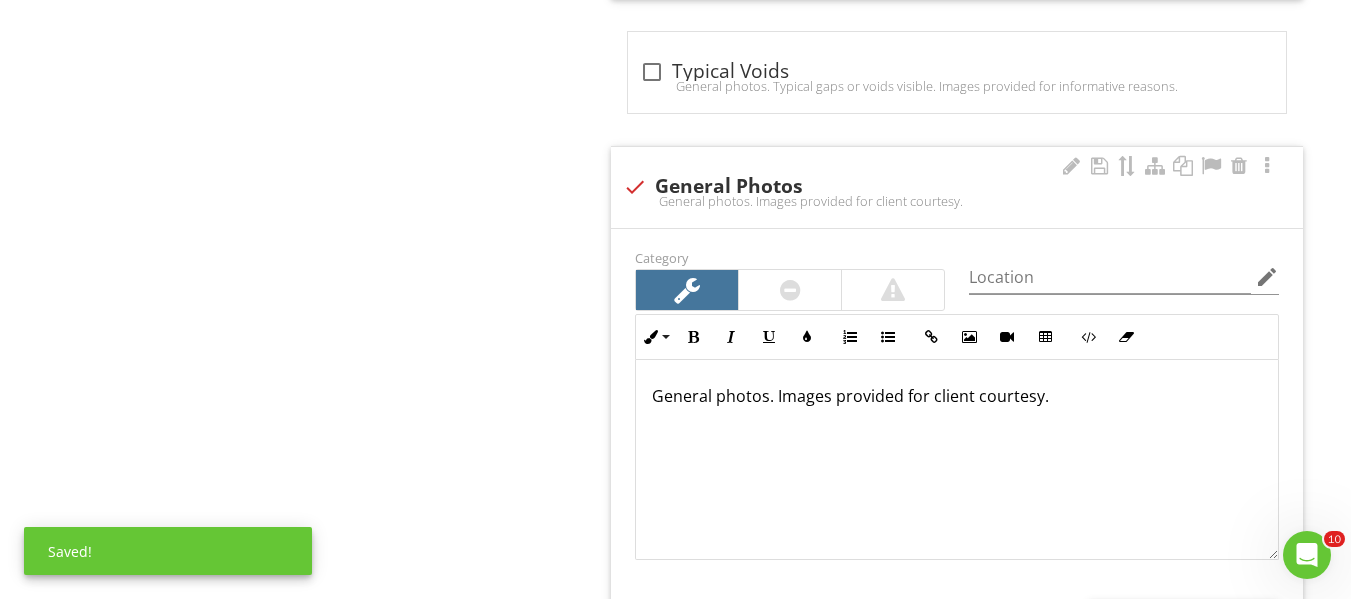 scroll, scrollTop: 1, scrollLeft: 0, axis: vertical 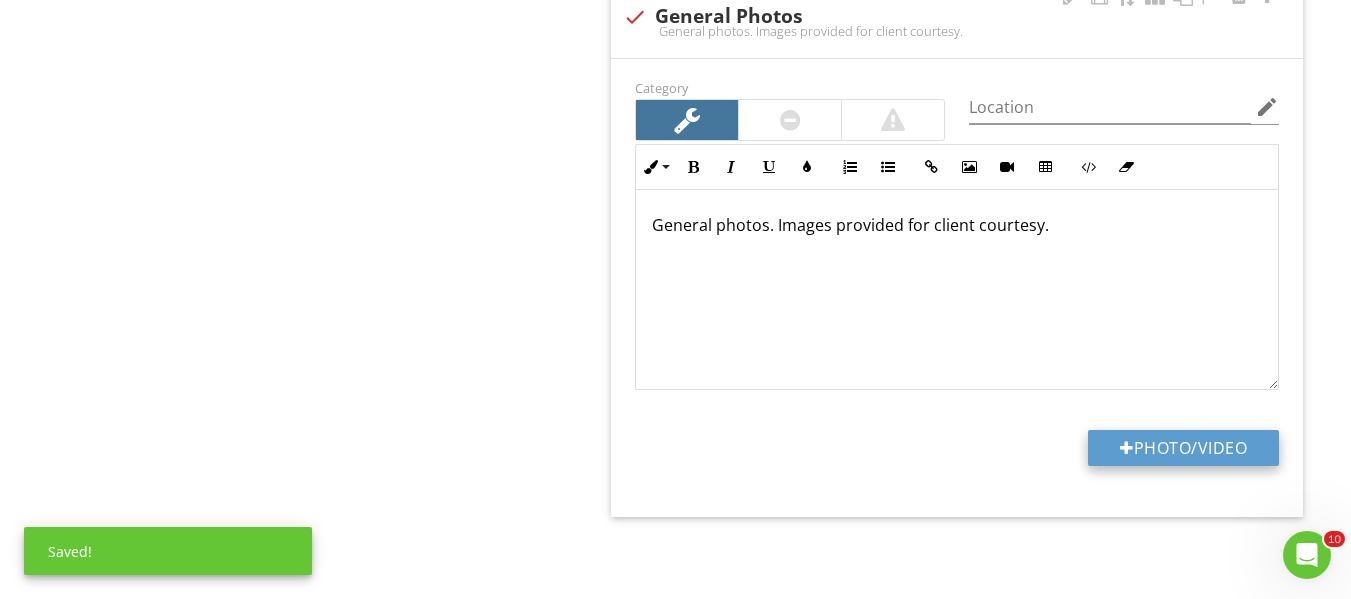click on "Photo/Video" at bounding box center [1183, 448] 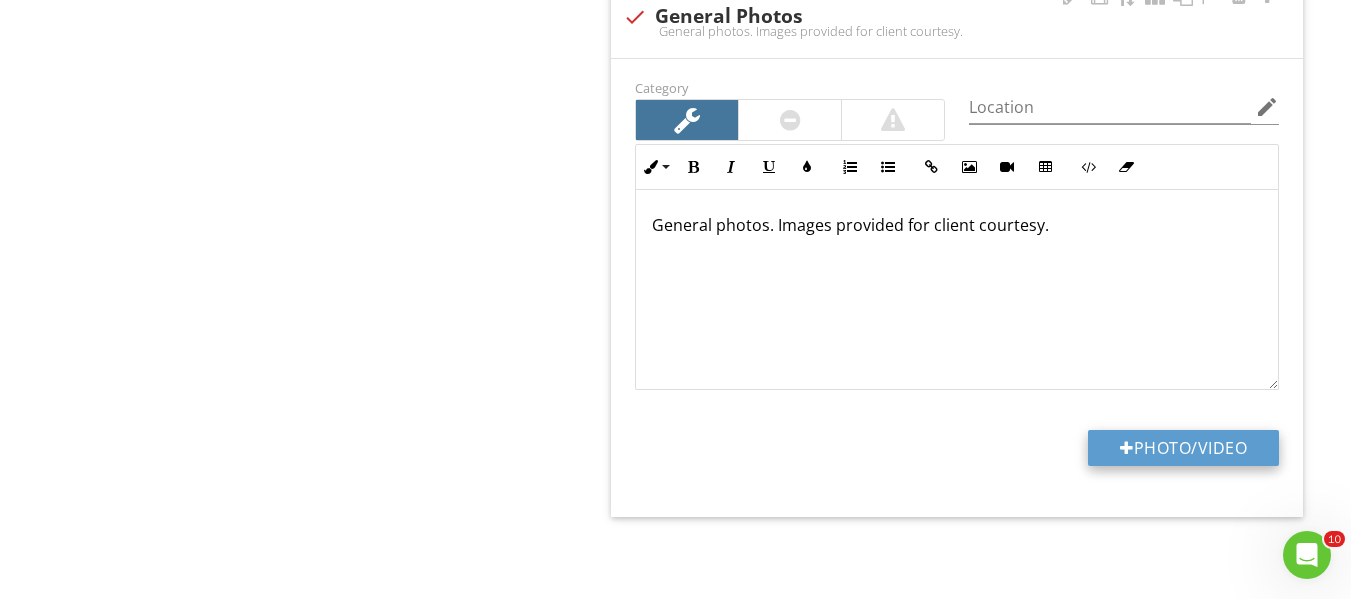 type on "C:\fakepath\FLIR3061.jpg" 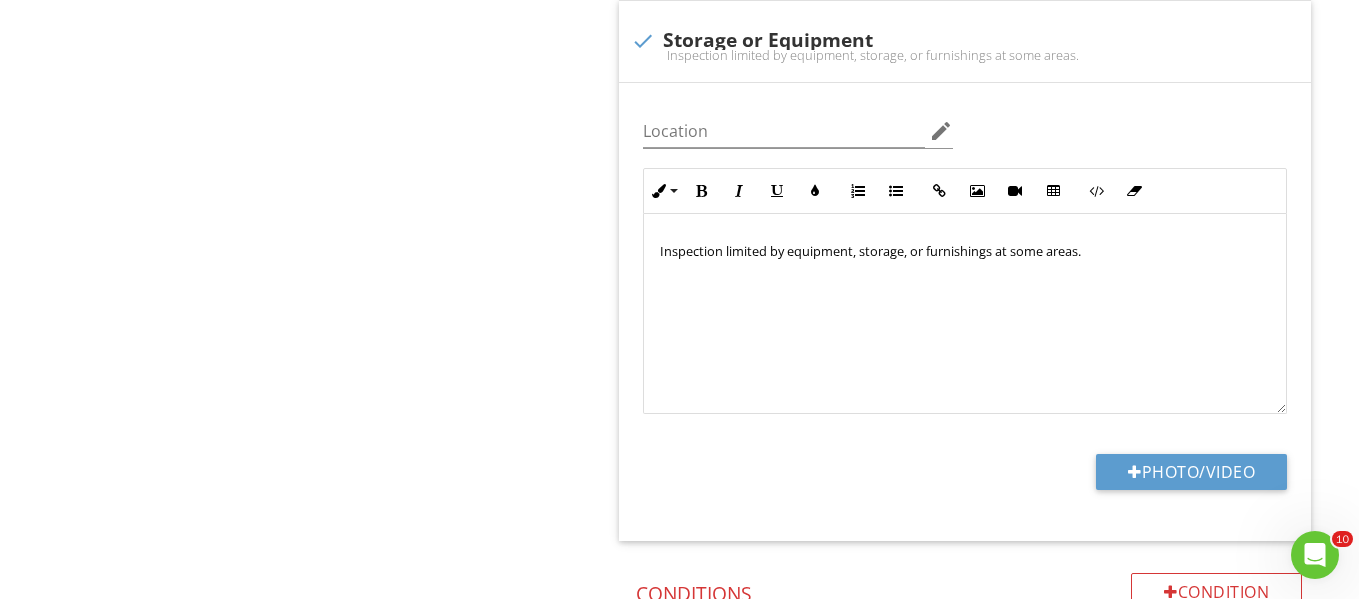 scroll, scrollTop: 1119, scrollLeft: 0, axis: vertical 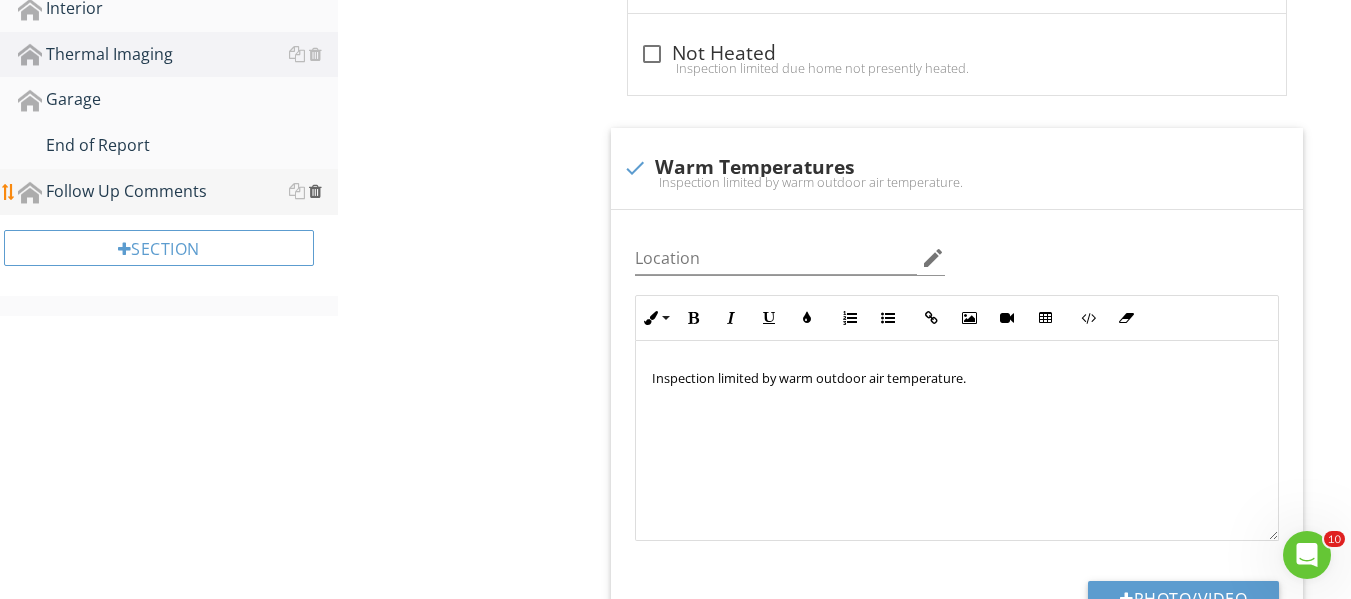click at bounding box center [315, 191] 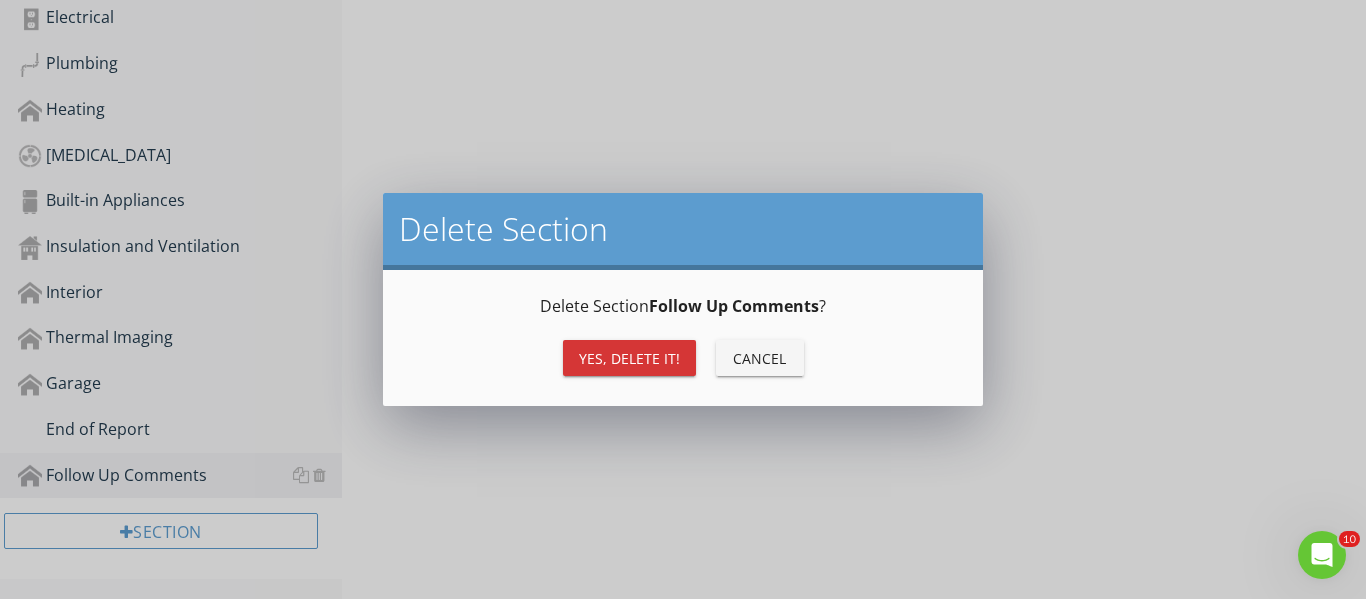 scroll, scrollTop: 839, scrollLeft: 0, axis: vertical 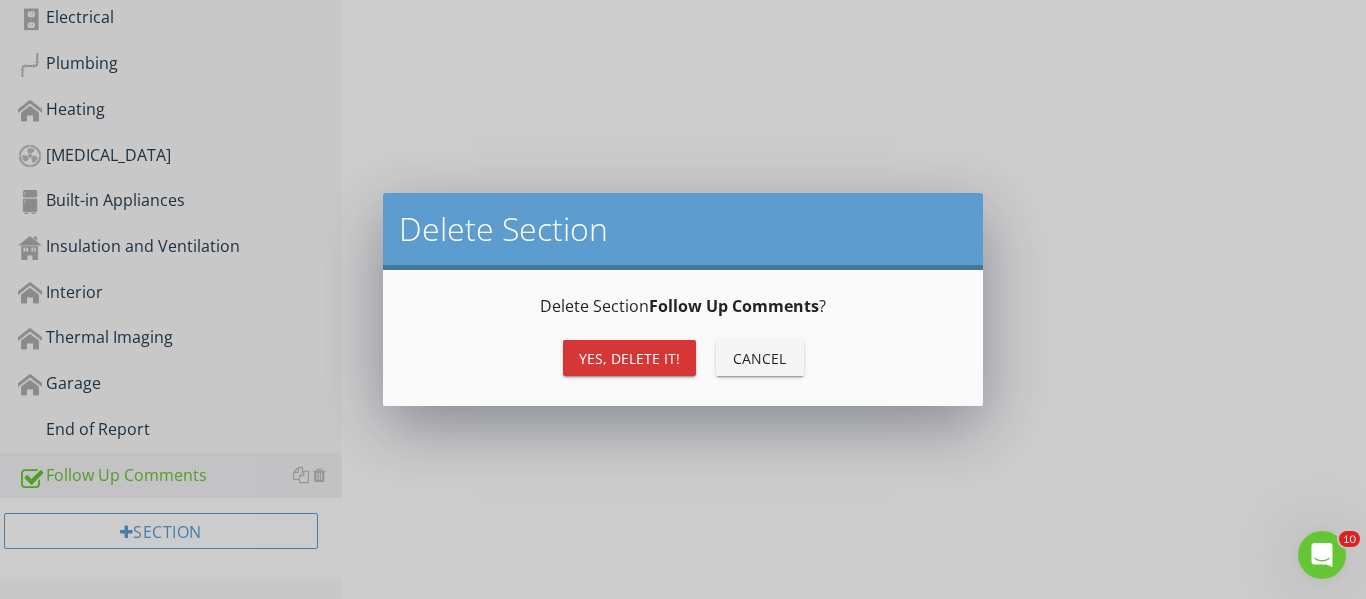 click on "Yes, Delete it!" at bounding box center [629, 358] 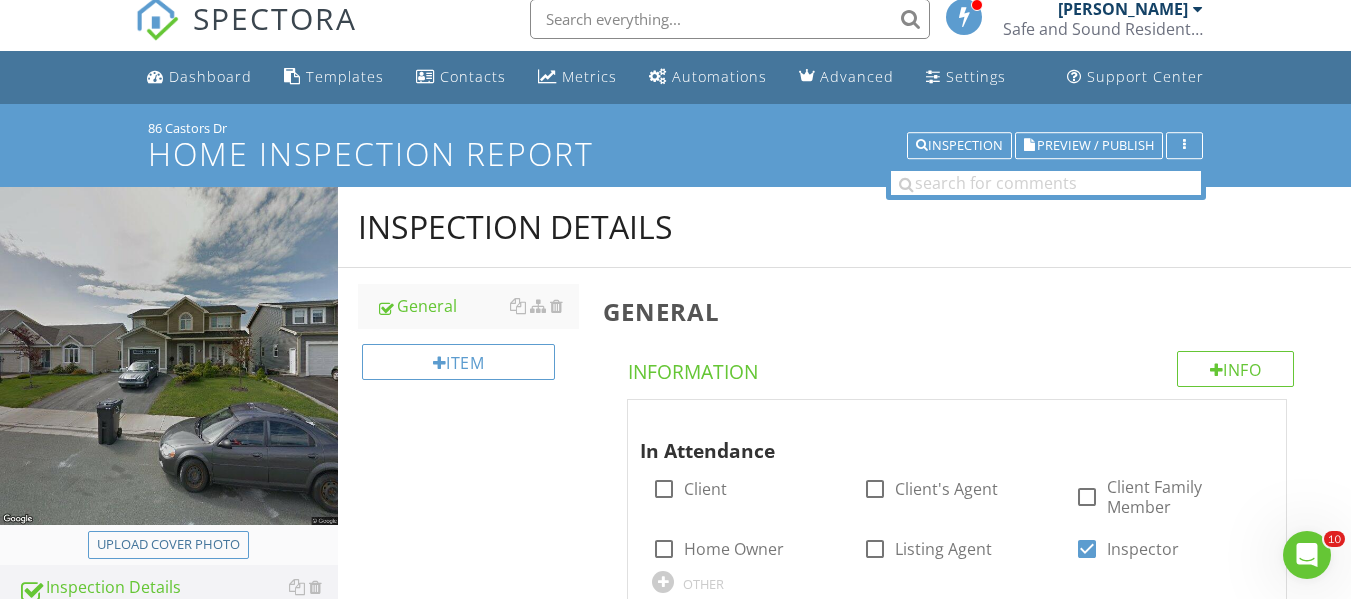 scroll, scrollTop: 0, scrollLeft: 0, axis: both 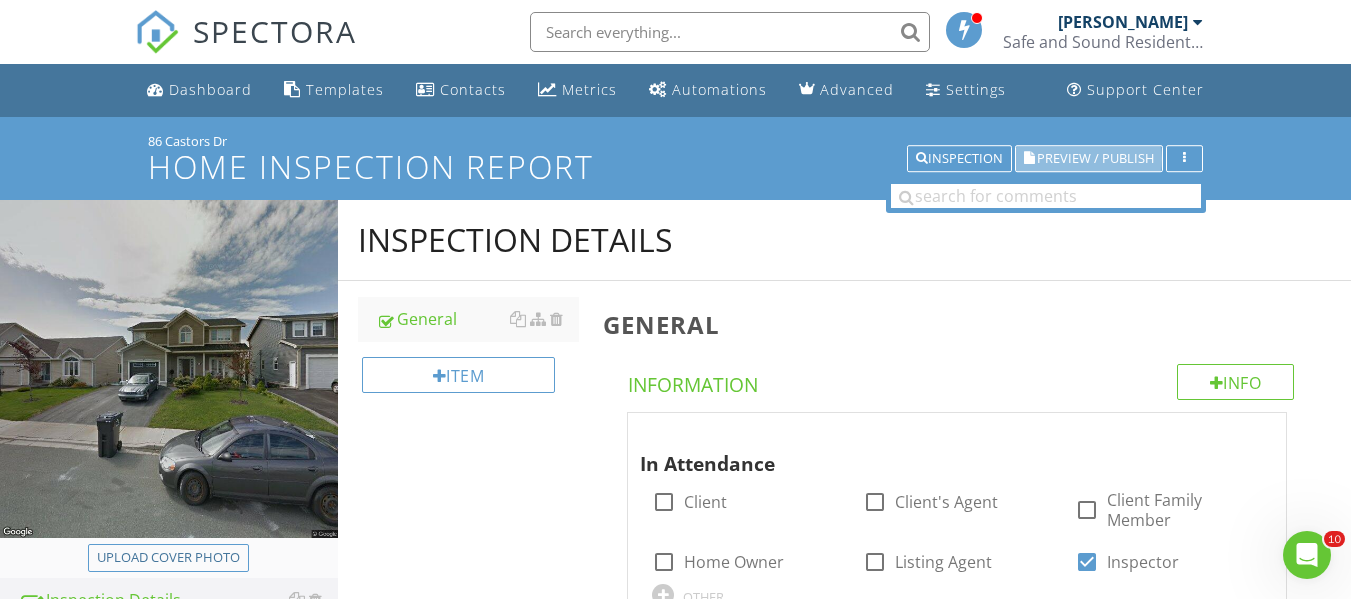 click on "Preview / Publish" at bounding box center (1095, 158) 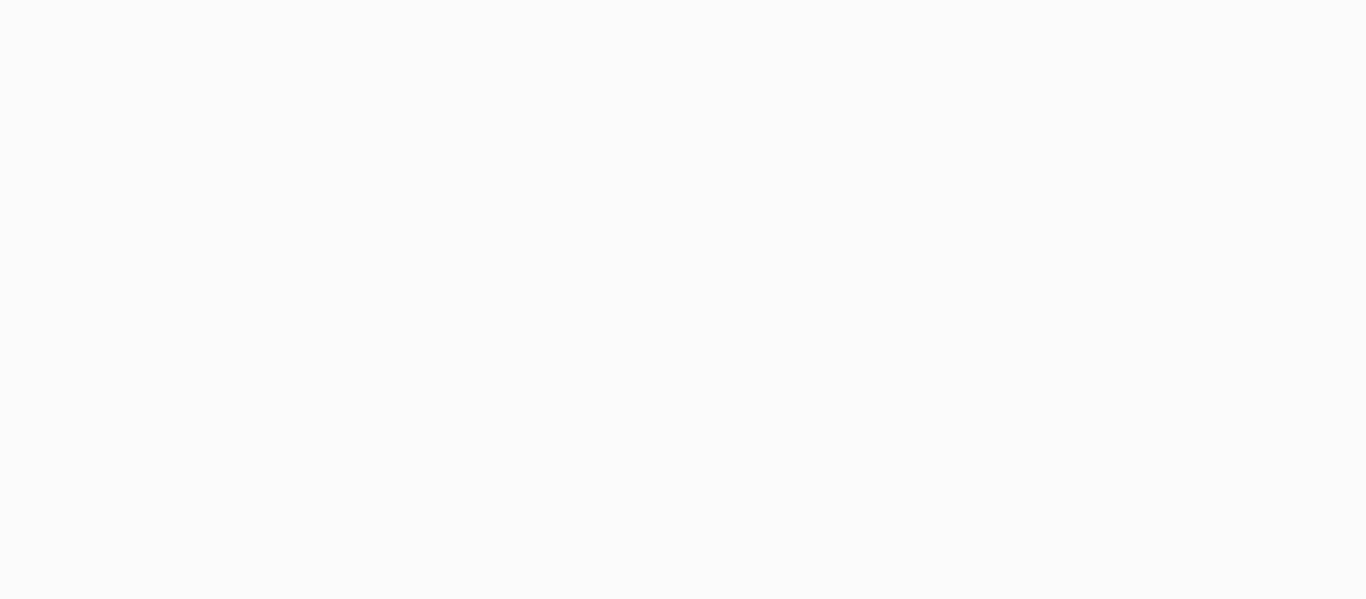 scroll, scrollTop: 0, scrollLeft: 0, axis: both 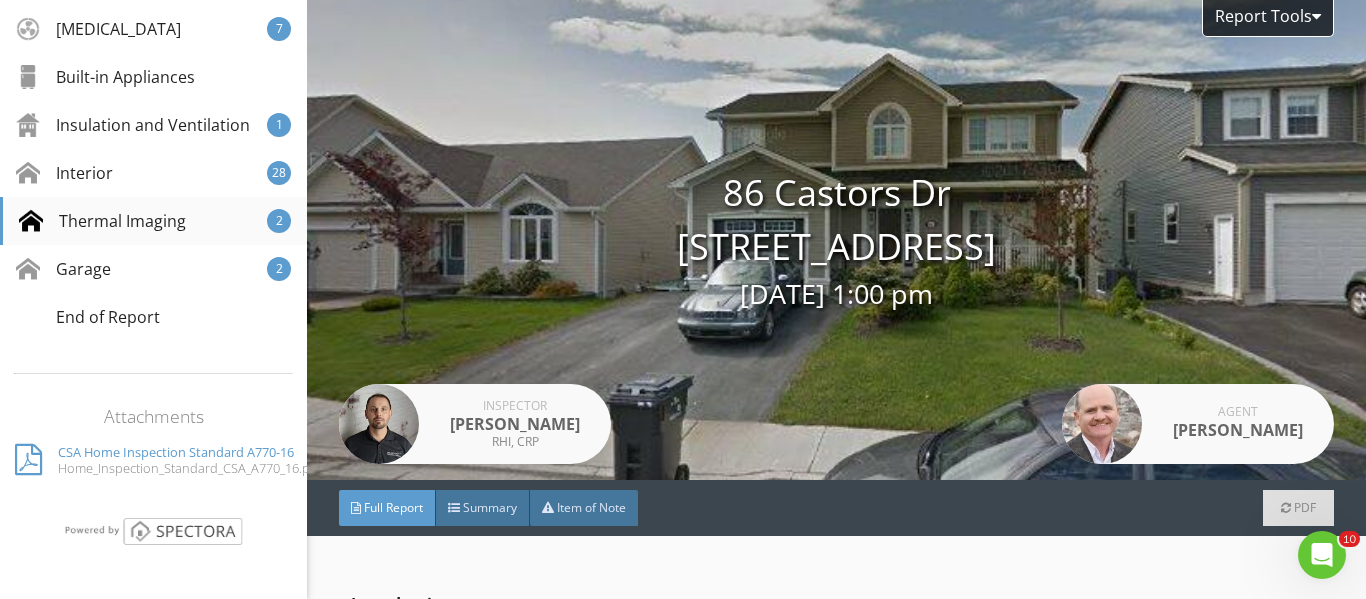 click on "Thermal Imaging" at bounding box center [102, 221] 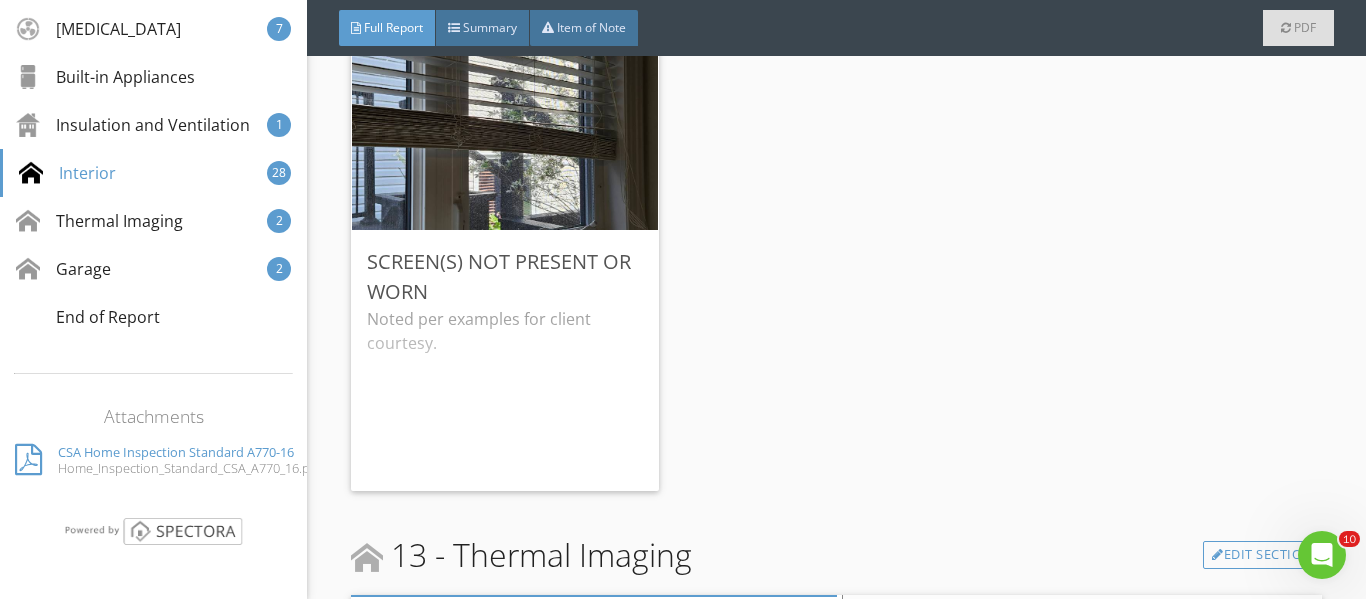 scroll, scrollTop: 29478, scrollLeft: 0, axis: vertical 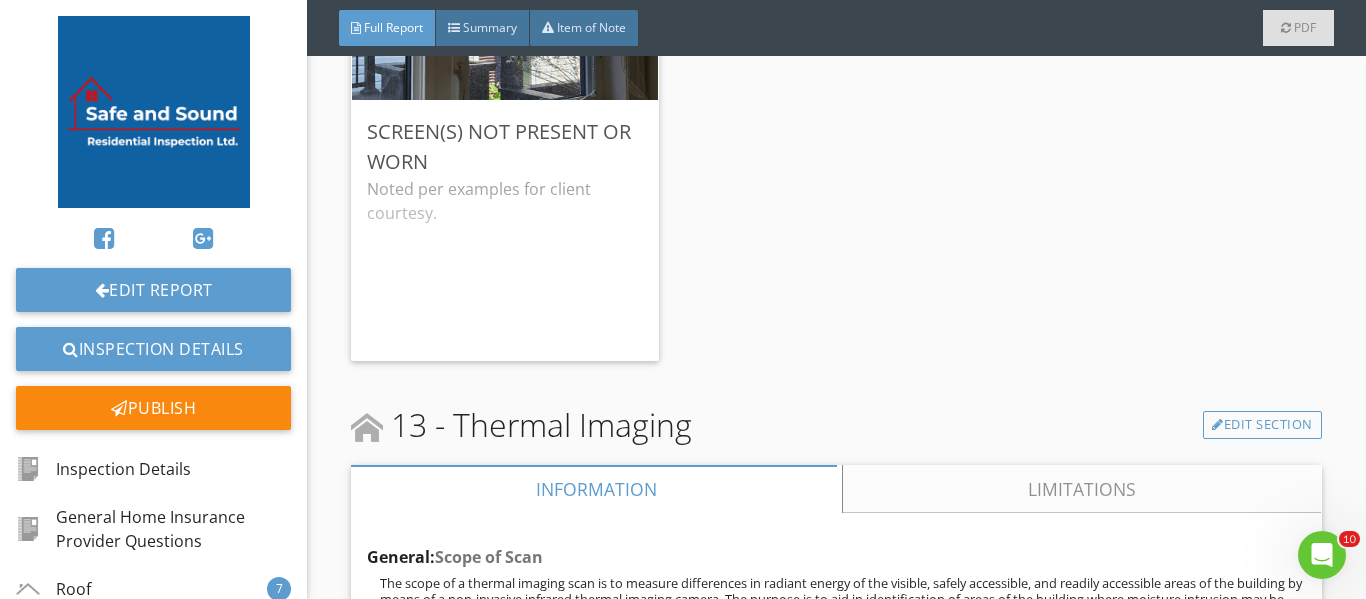 click at bounding box center (154, 112) 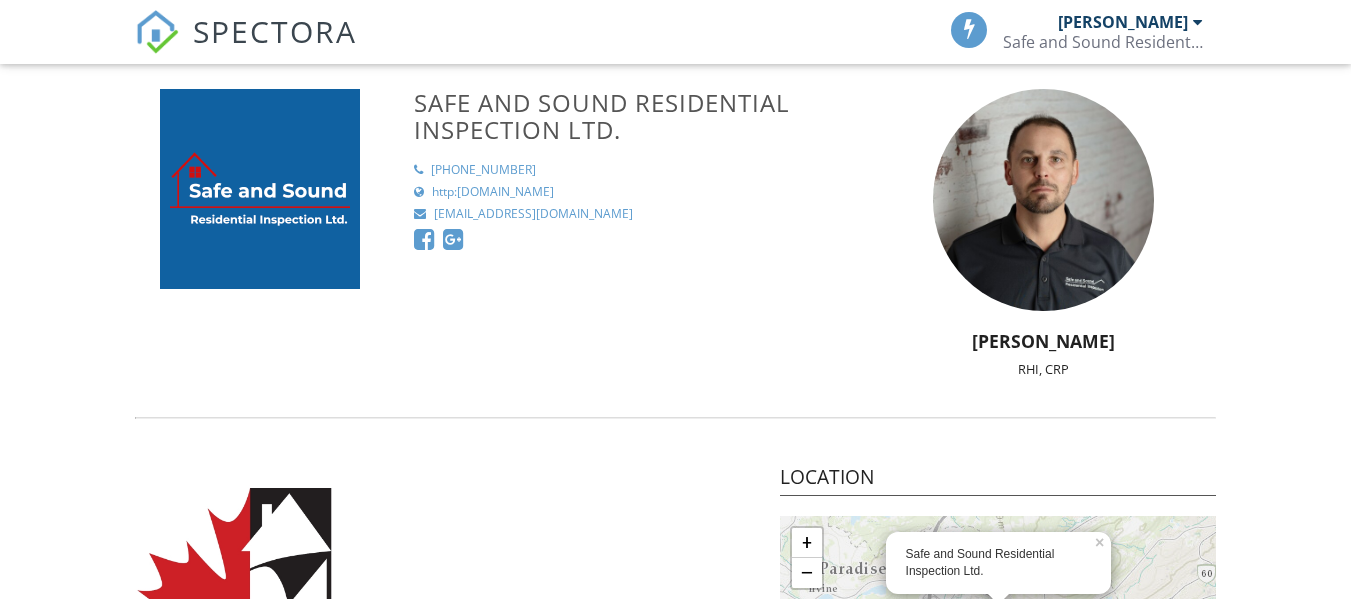 scroll, scrollTop: 0, scrollLeft: 0, axis: both 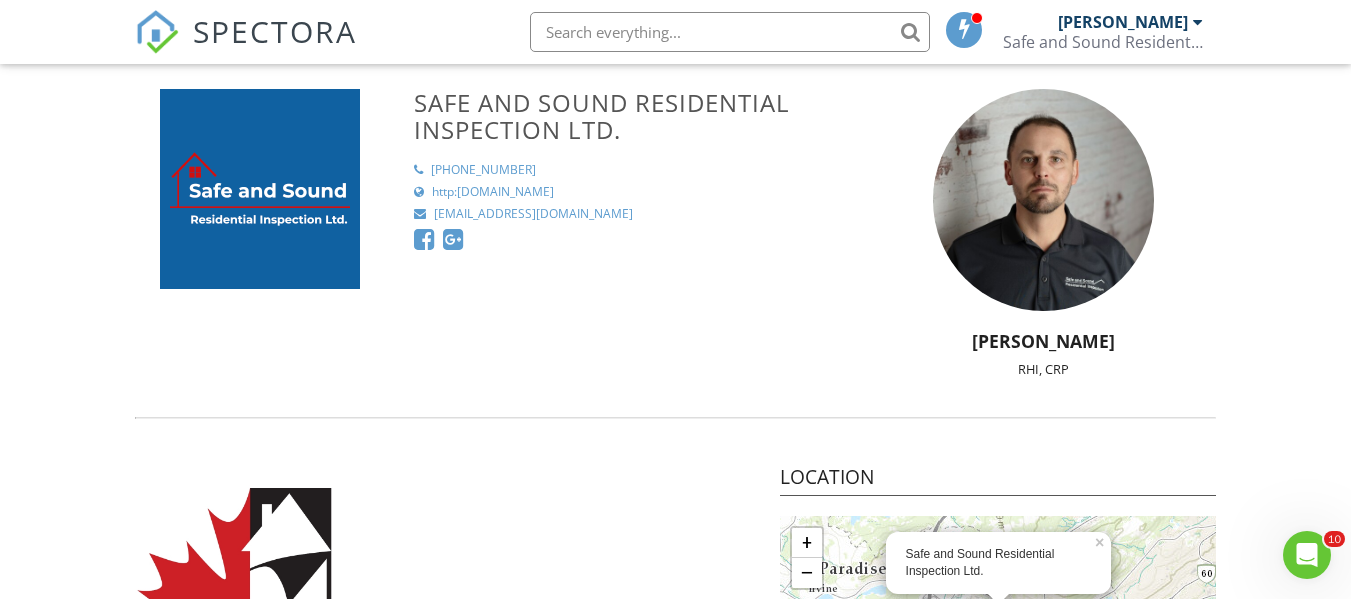 click on "SPECTORA" at bounding box center [275, 31] 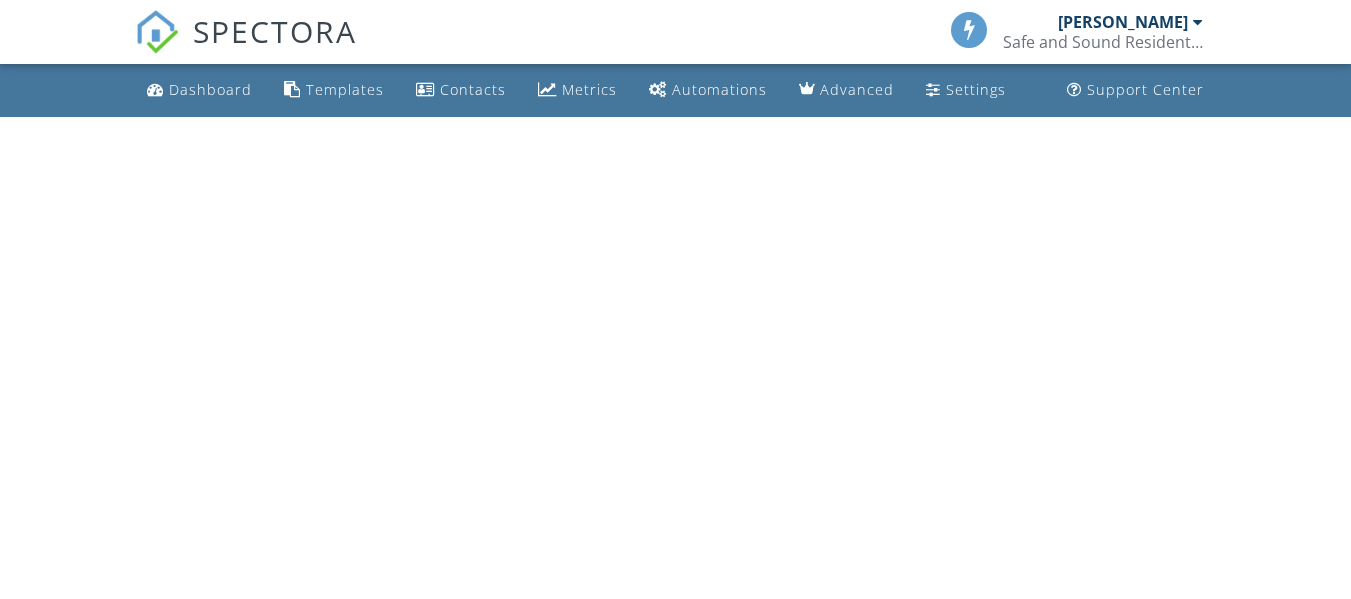 scroll, scrollTop: 0, scrollLeft: 0, axis: both 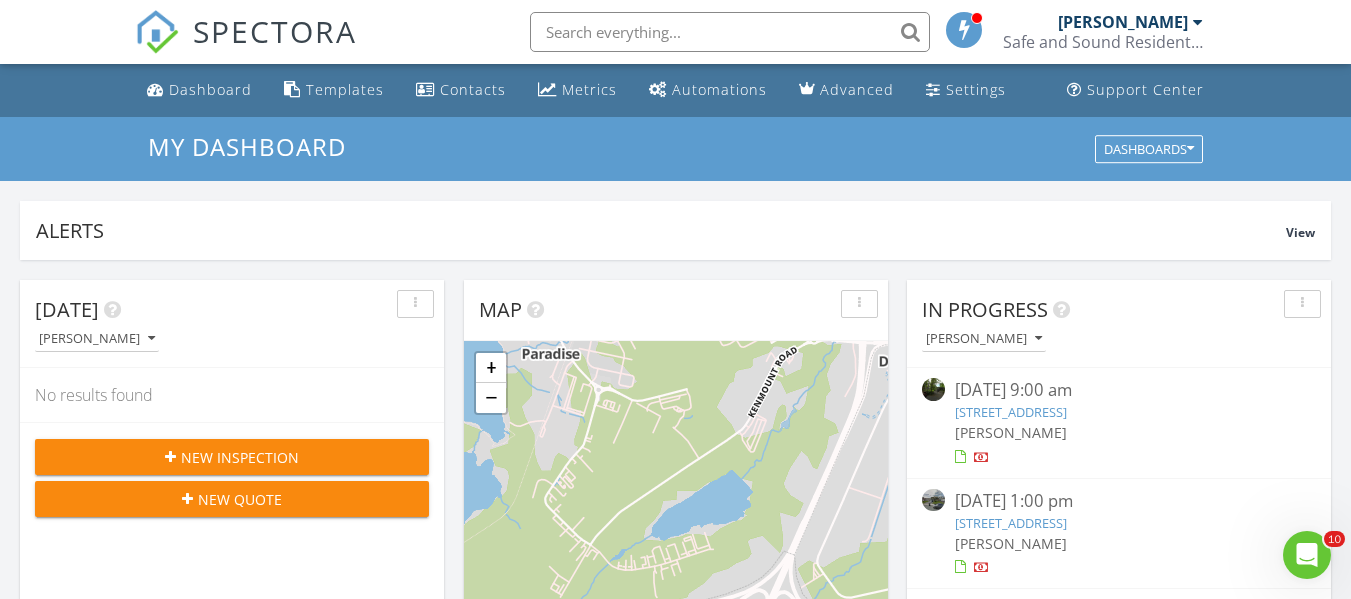 click on "86 Castors Dr, Mount Pearl, NL A1N 5K5" at bounding box center [1011, 523] 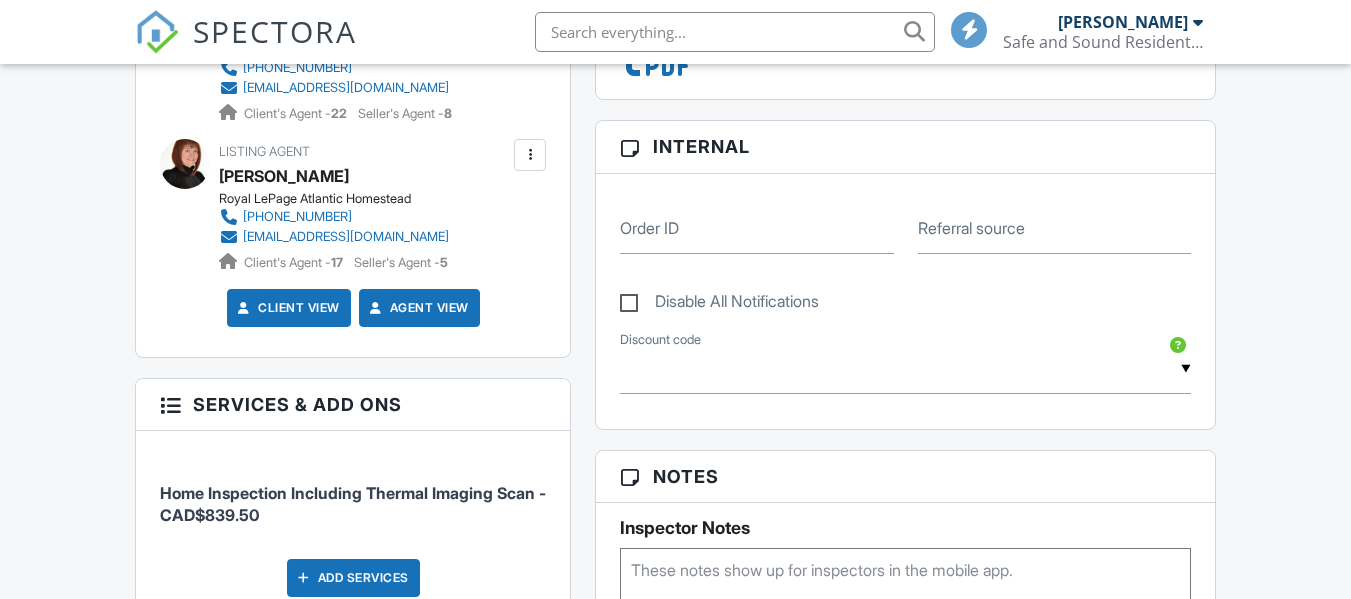 scroll, scrollTop: 1100, scrollLeft: 0, axis: vertical 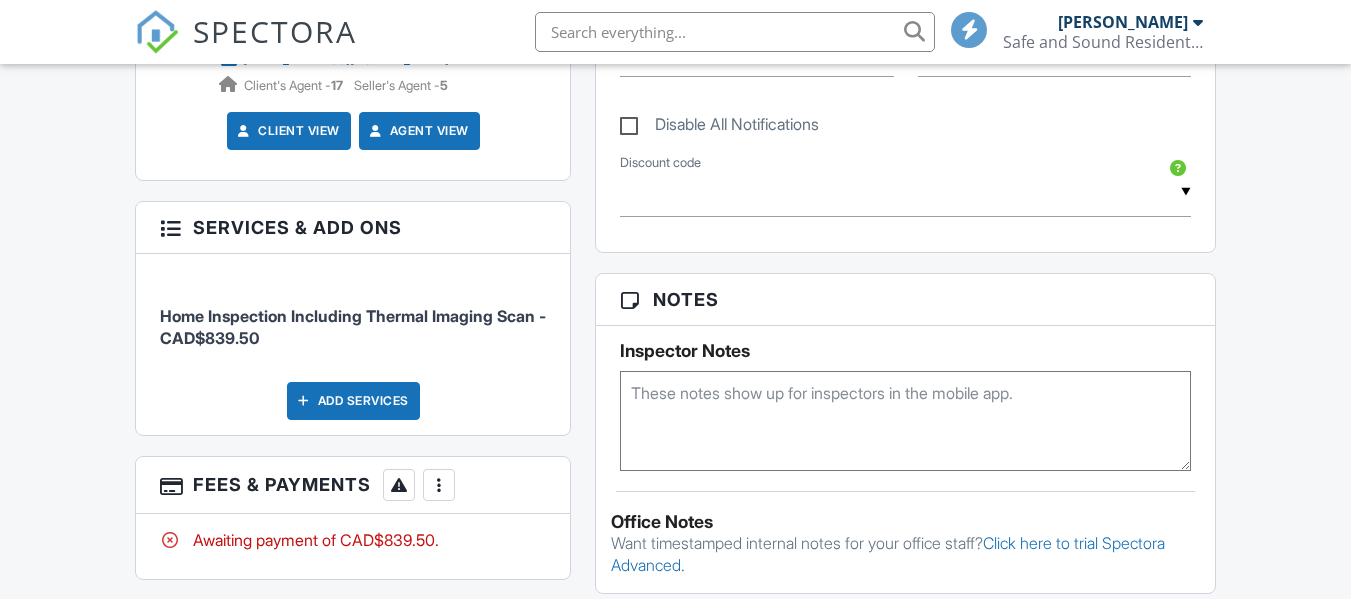 click at bounding box center [439, 485] 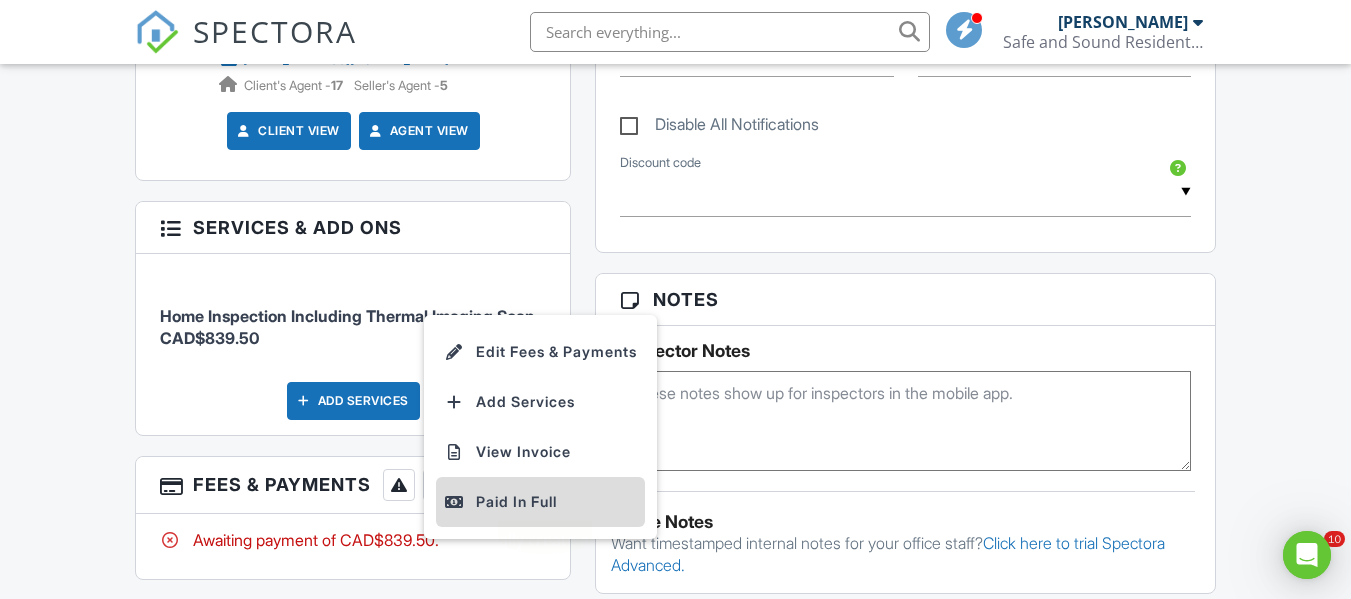 scroll, scrollTop: 0, scrollLeft: 0, axis: both 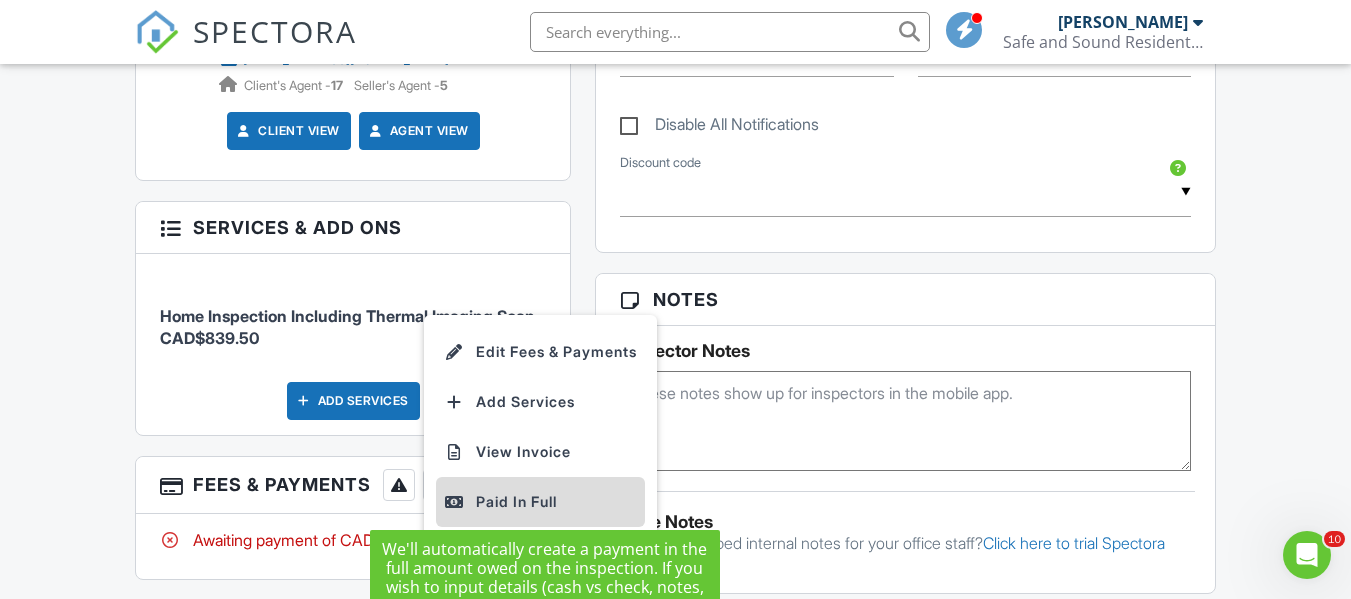 click on "Paid In Full" at bounding box center [540, 502] 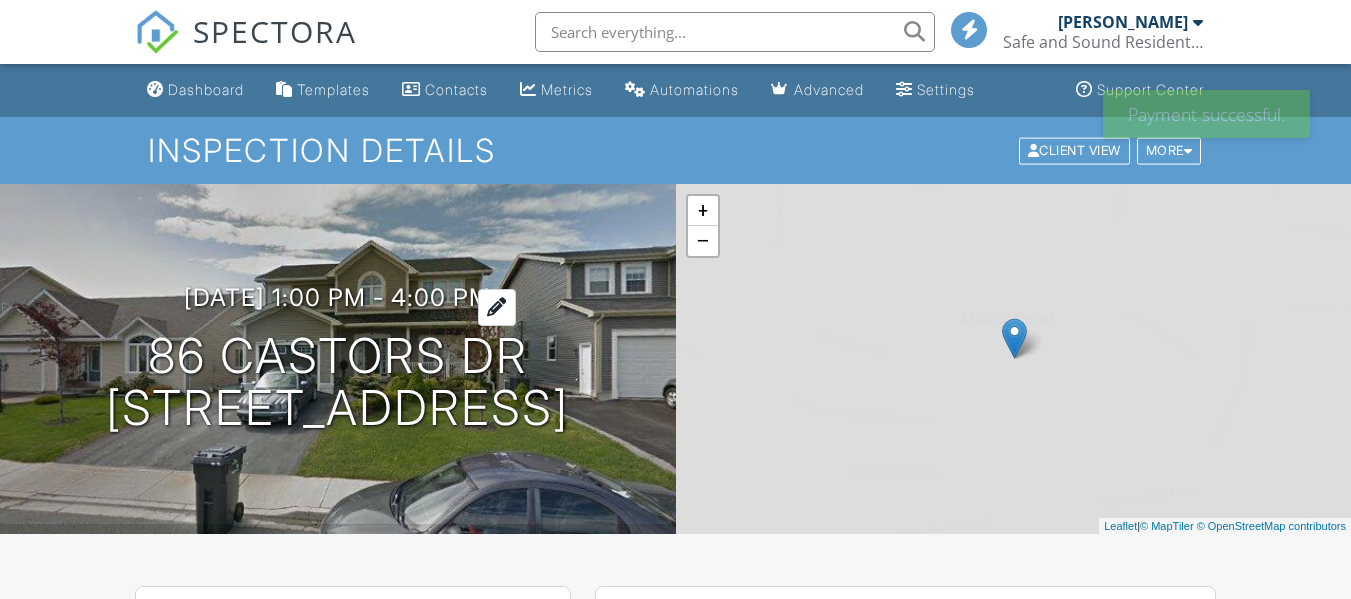 scroll, scrollTop: 0, scrollLeft: 0, axis: both 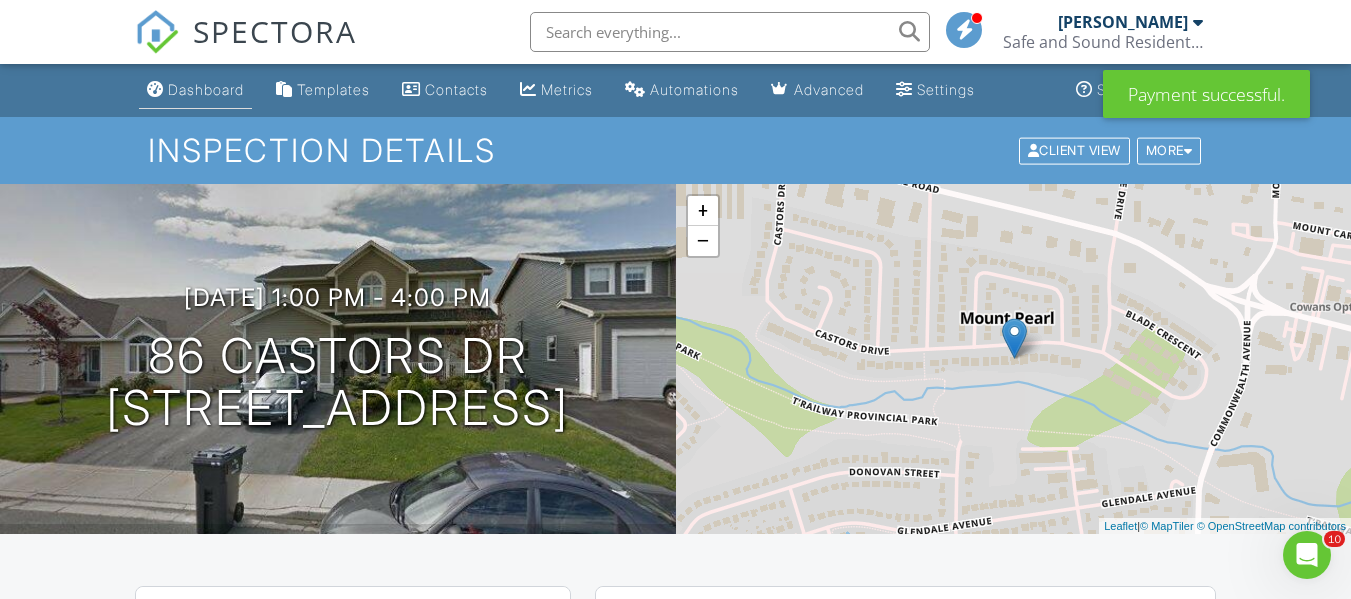 click on "Dashboard" at bounding box center (206, 89) 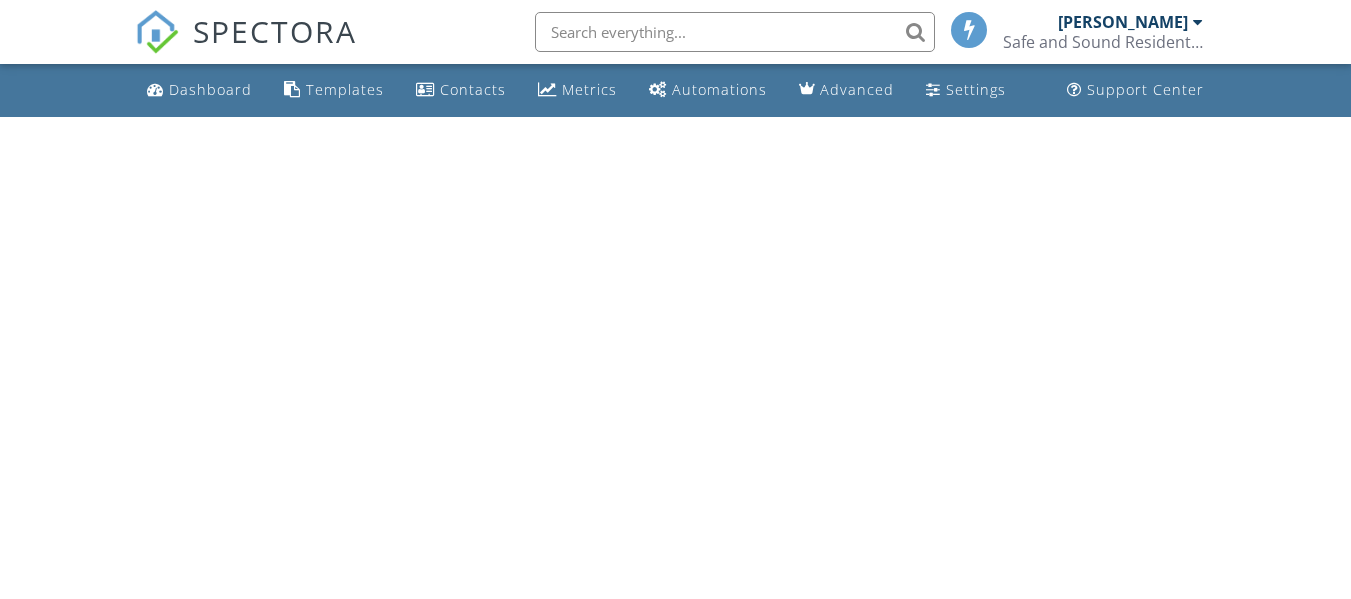 scroll, scrollTop: 0, scrollLeft: 0, axis: both 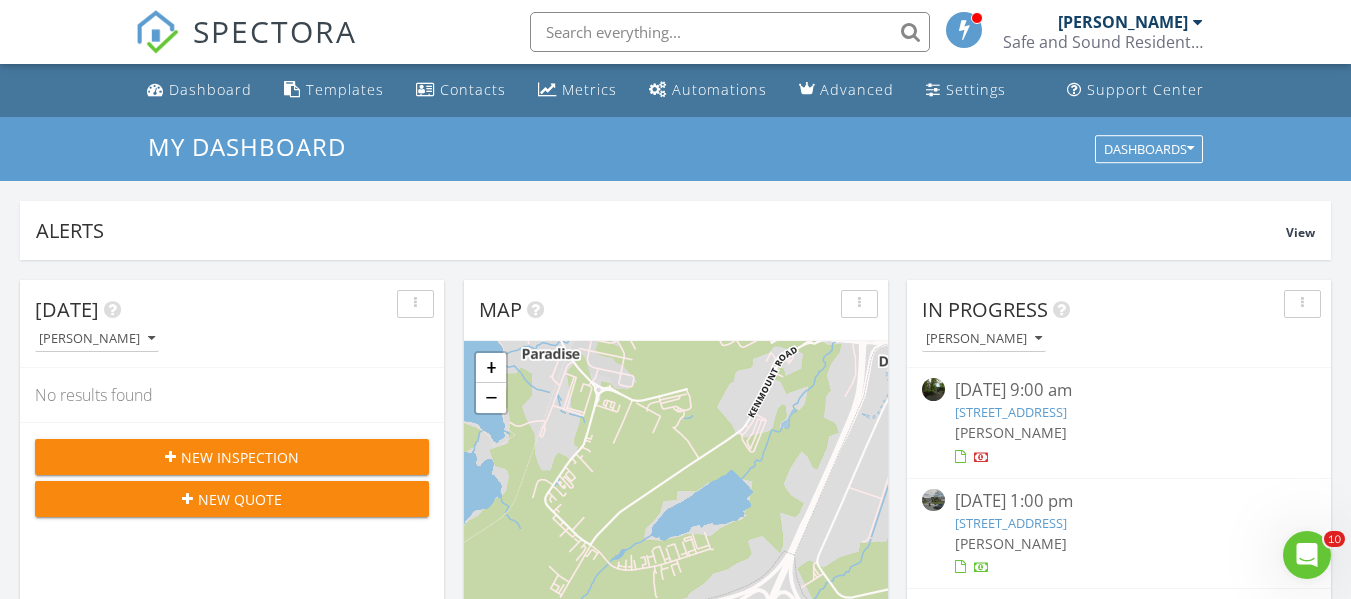 click on "75 Circular Rd, St. John's, NL A1C 2Z4" at bounding box center [1011, 412] 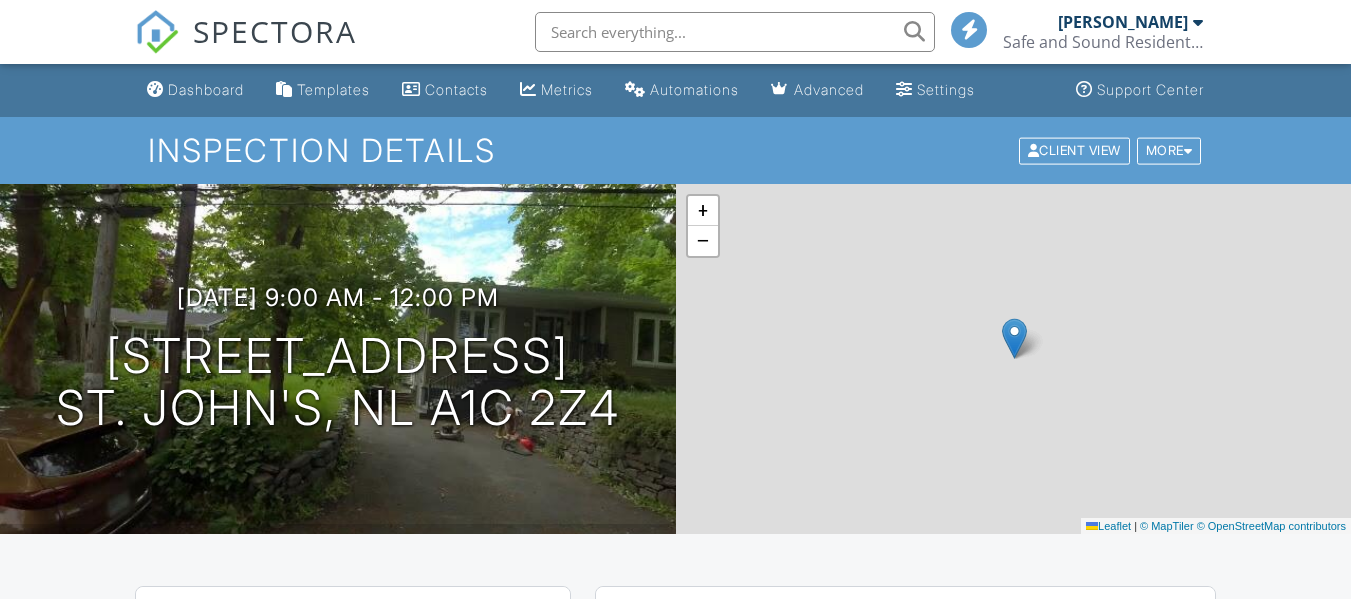 scroll, scrollTop: 0, scrollLeft: 0, axis: both 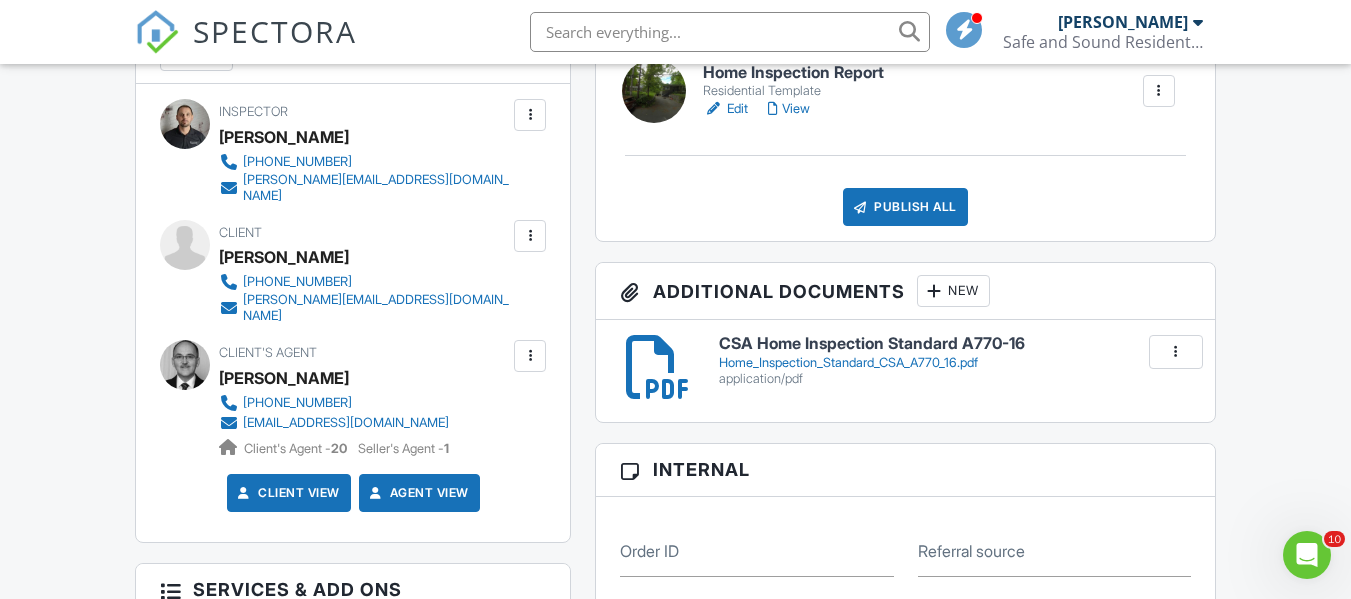 click on "Edit" at bounding box center (725, 109) 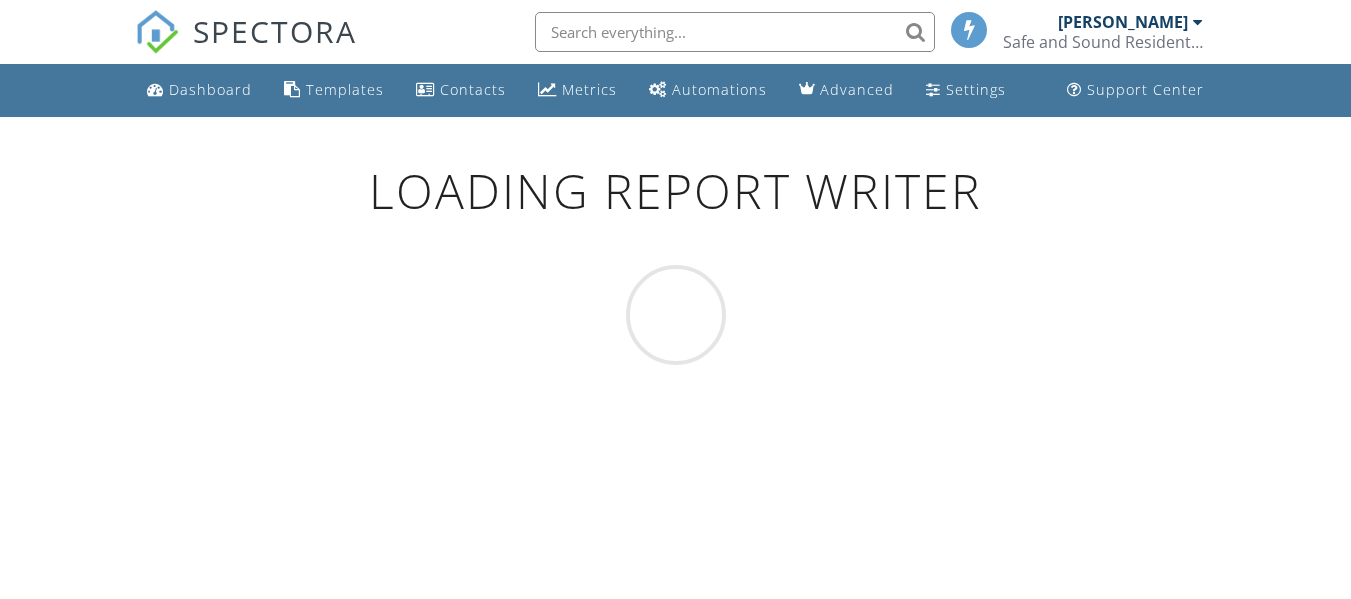 scroll, scrollTop: 0, scrollLeft: 0, axis: both 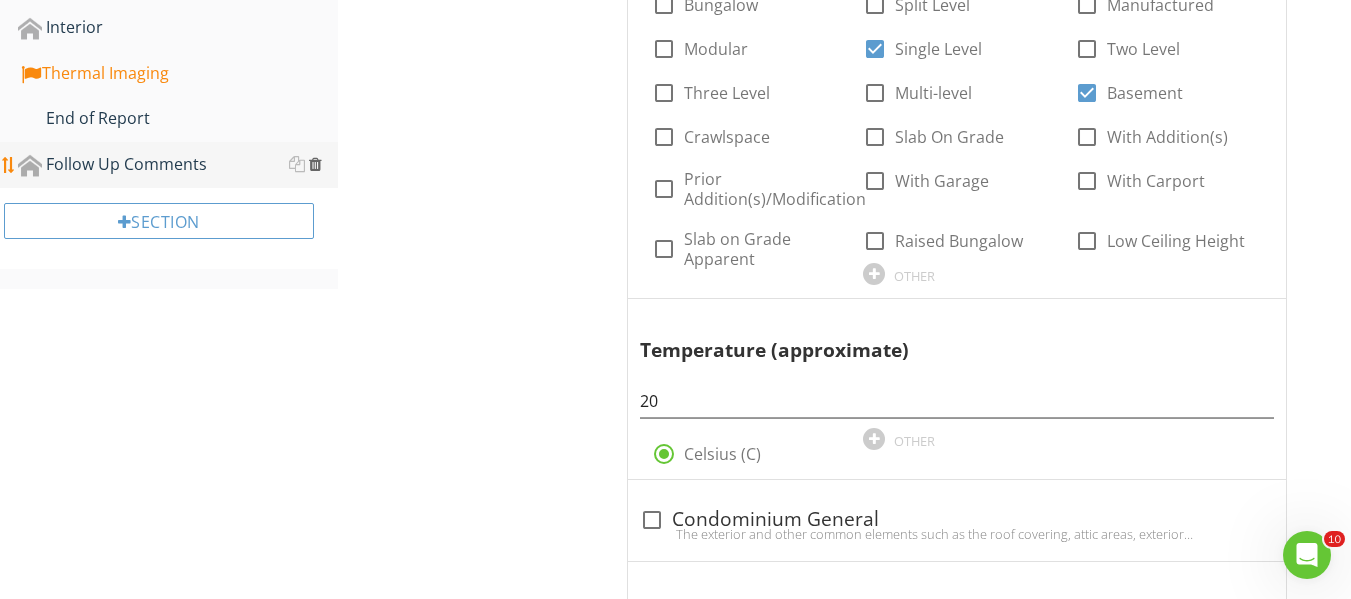 click at bounding box center (315, 164) 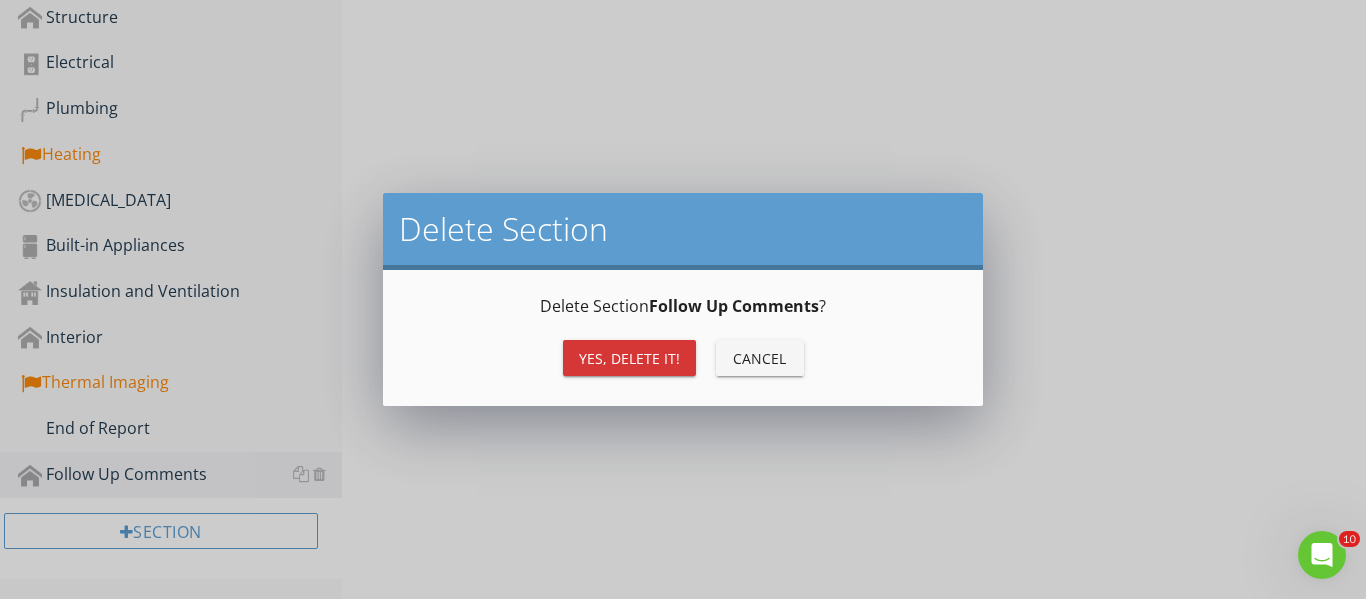 scroll, scrollTop: 794, scrollLeft: 0, axis: vertical 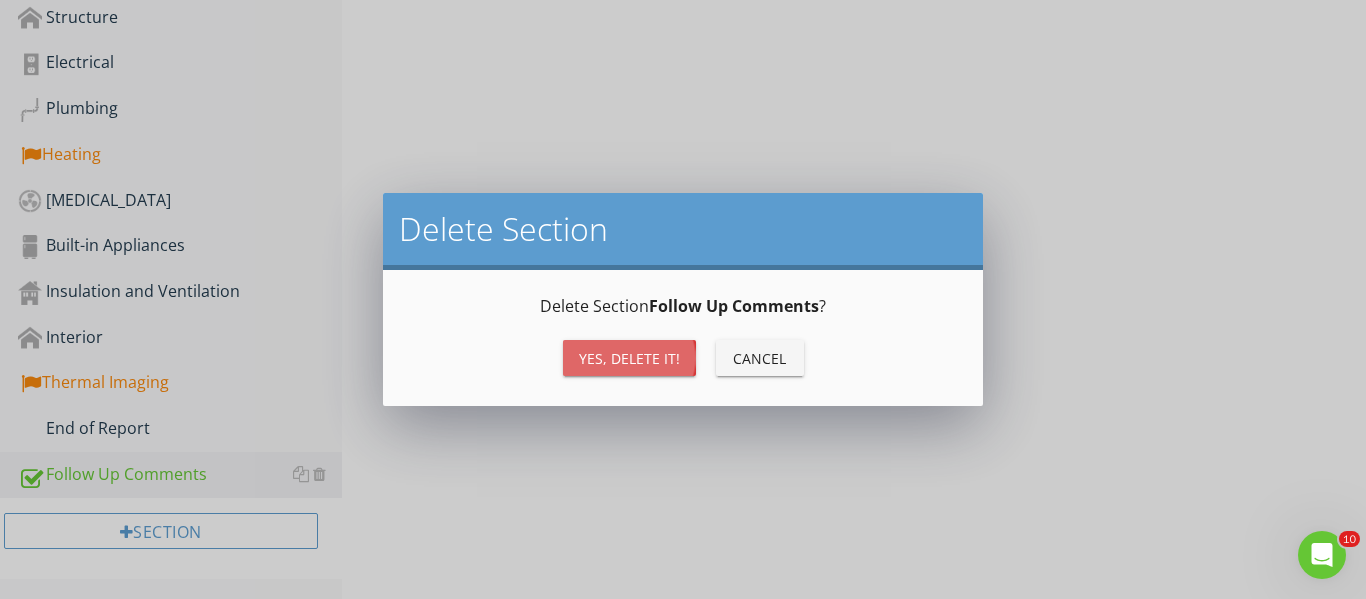 click on "Yes, Delete it!" at bounding box center [629, 358] 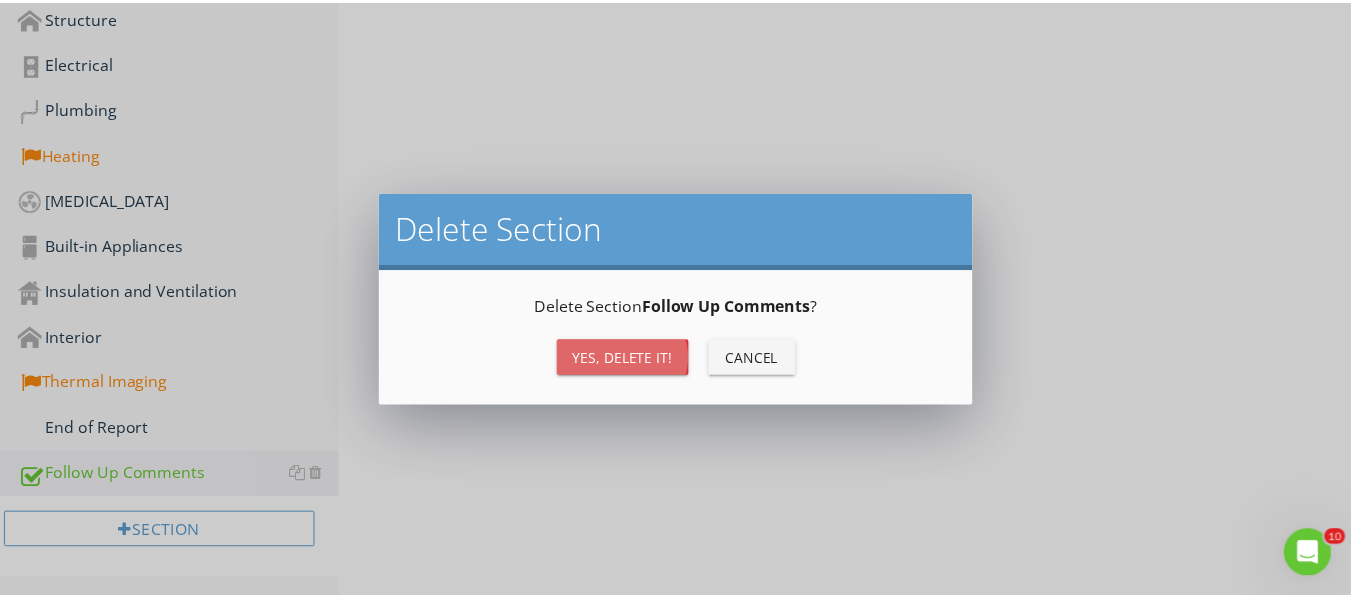 scroll, scrollTop: 744, scrollLeft: 0, axis: vertical 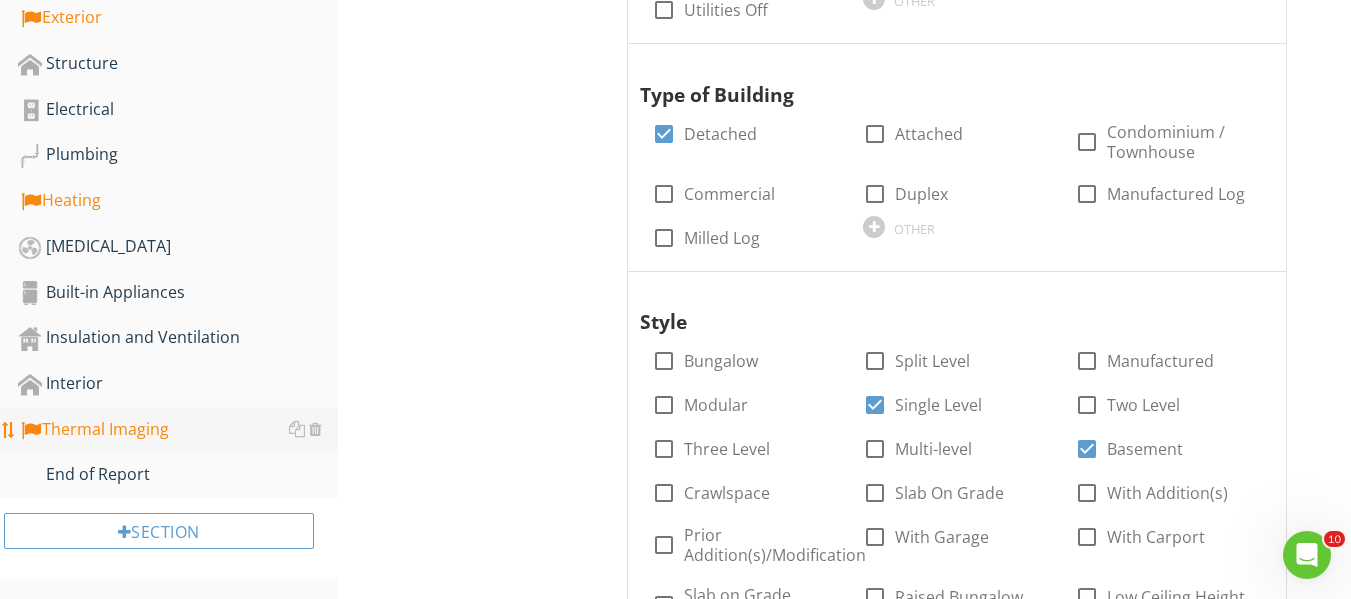 click on "Thermal Imaging" at bounding box center [178, 430] 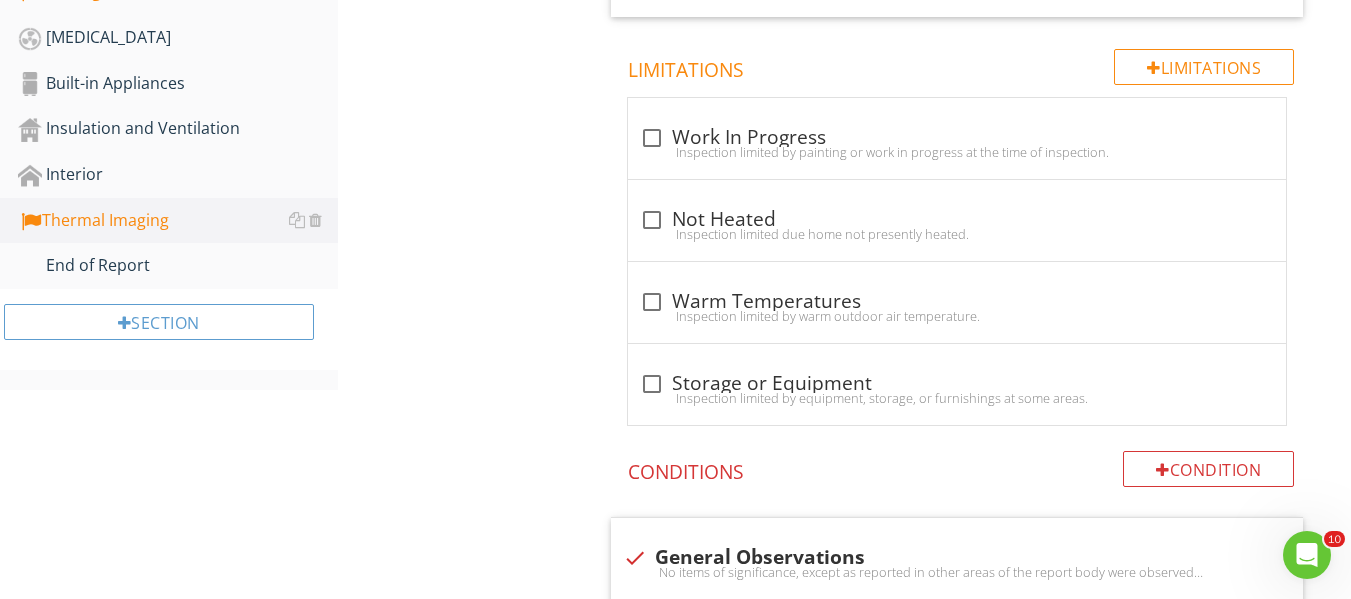 scroll, scrollTop: 1444, scrollLeft: 0, axis: vertical 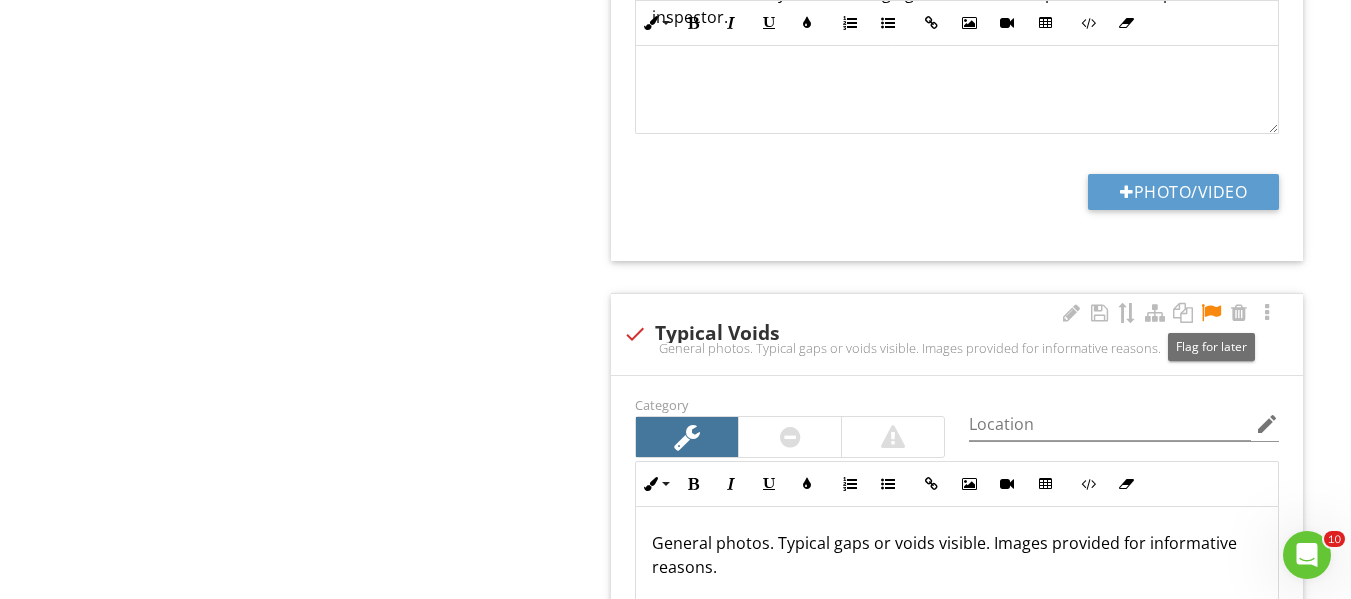 click at bounding box center [1211, 313] 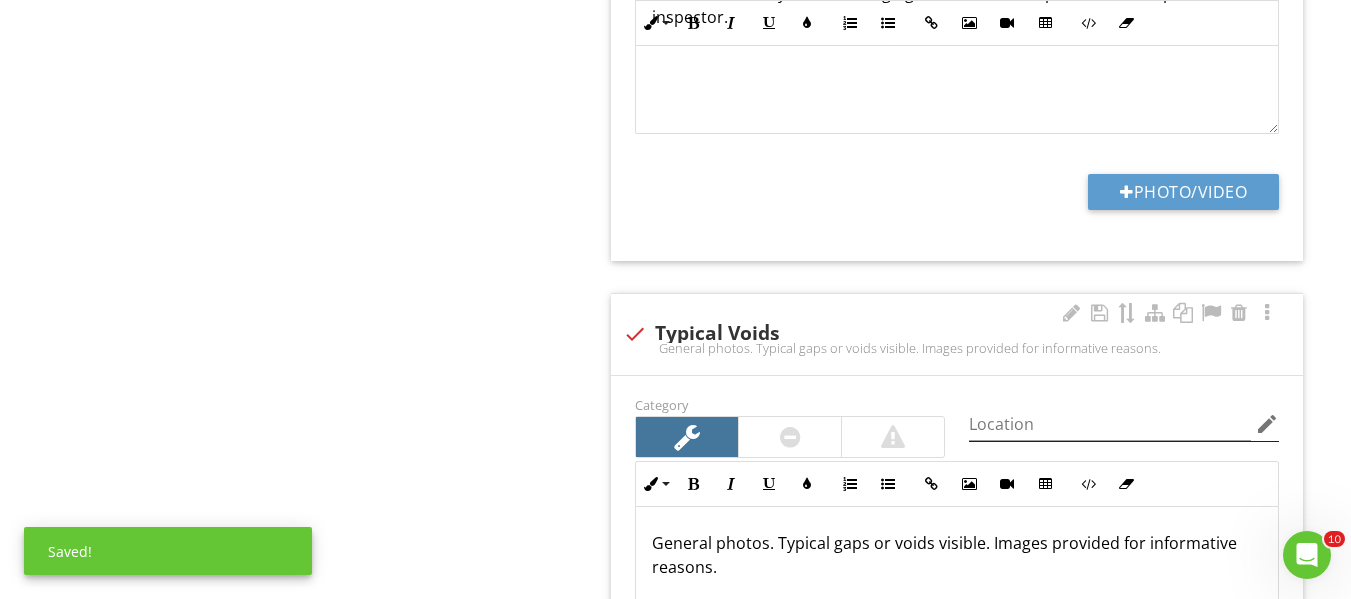 scroll, scrollTop: 2150, scrollLeft: 0, axis: vertical 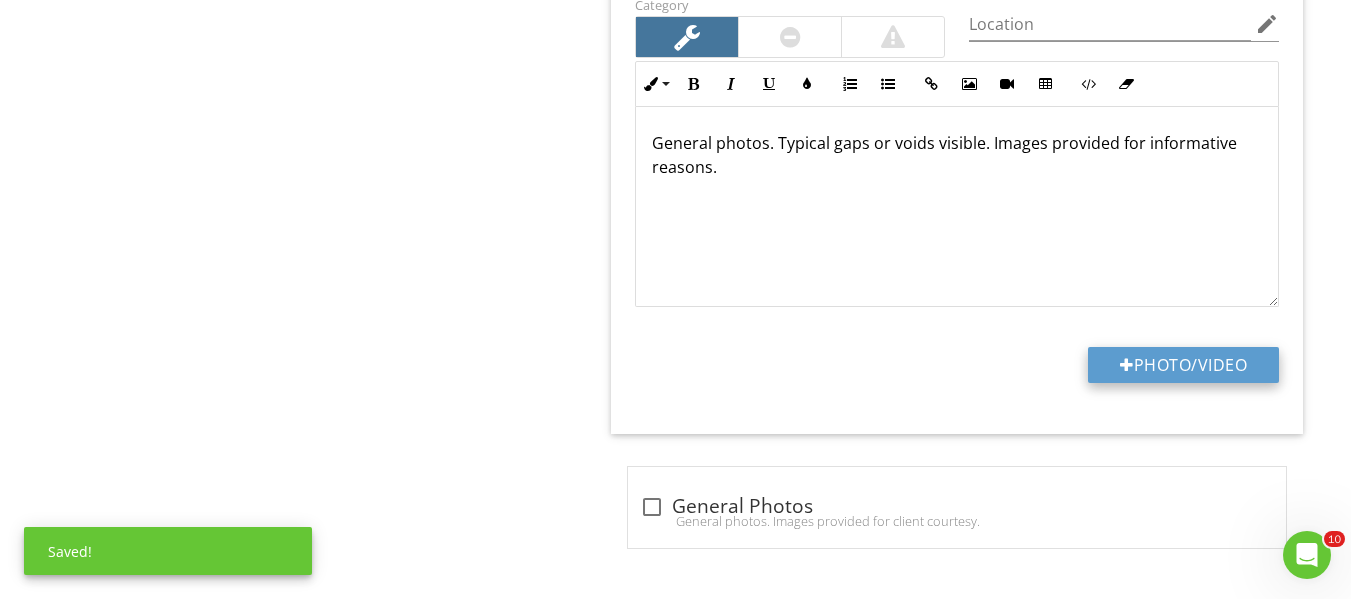 click on "Photo/Video" at bounding box center [1183, 365] 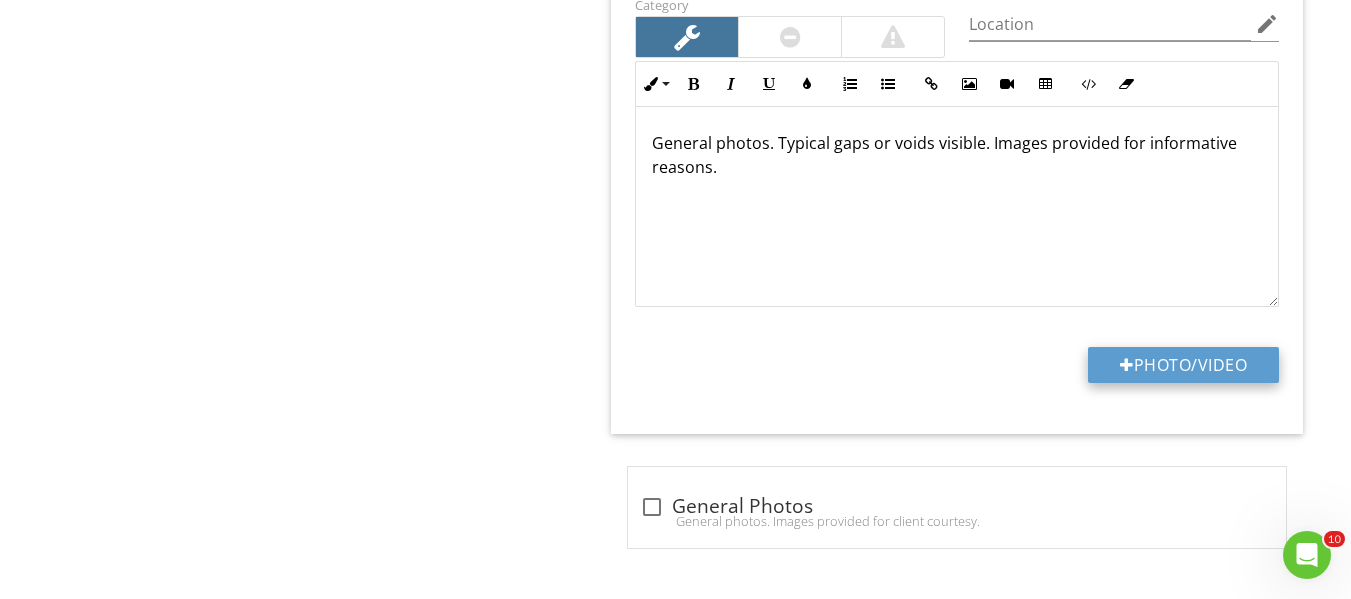 type on "C:\fakepath\FLIR3041.jpg" 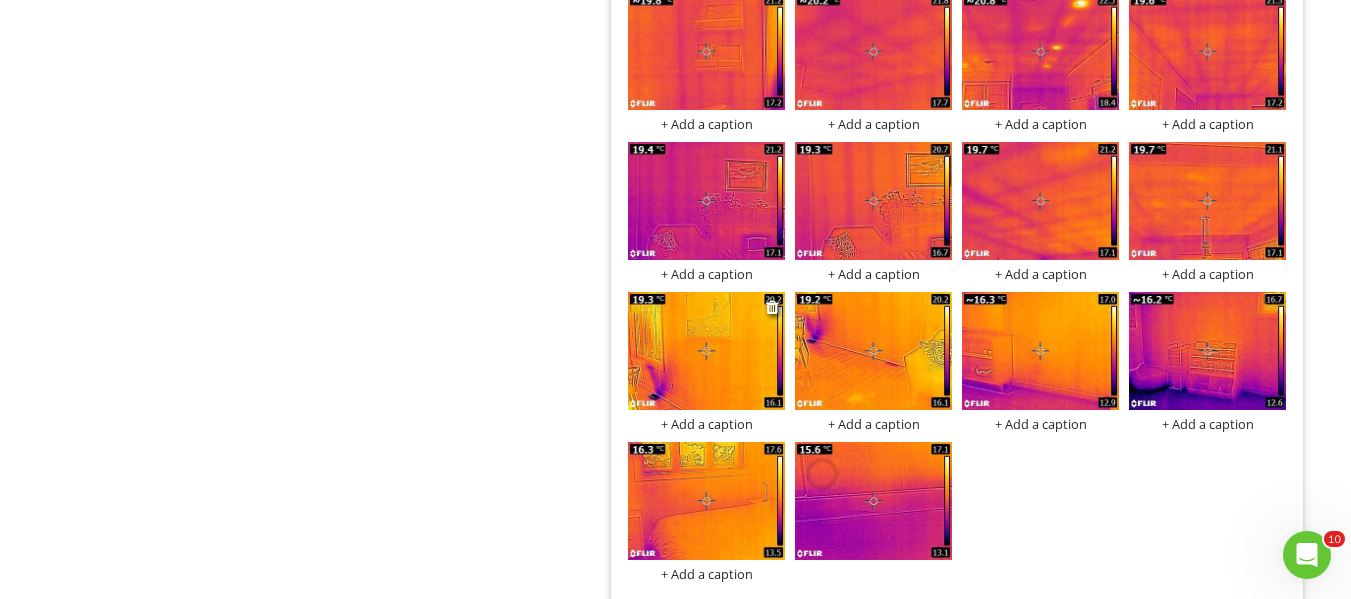 scroll, scrollTop: 2650, scrollLeft: 0, axis: vertical 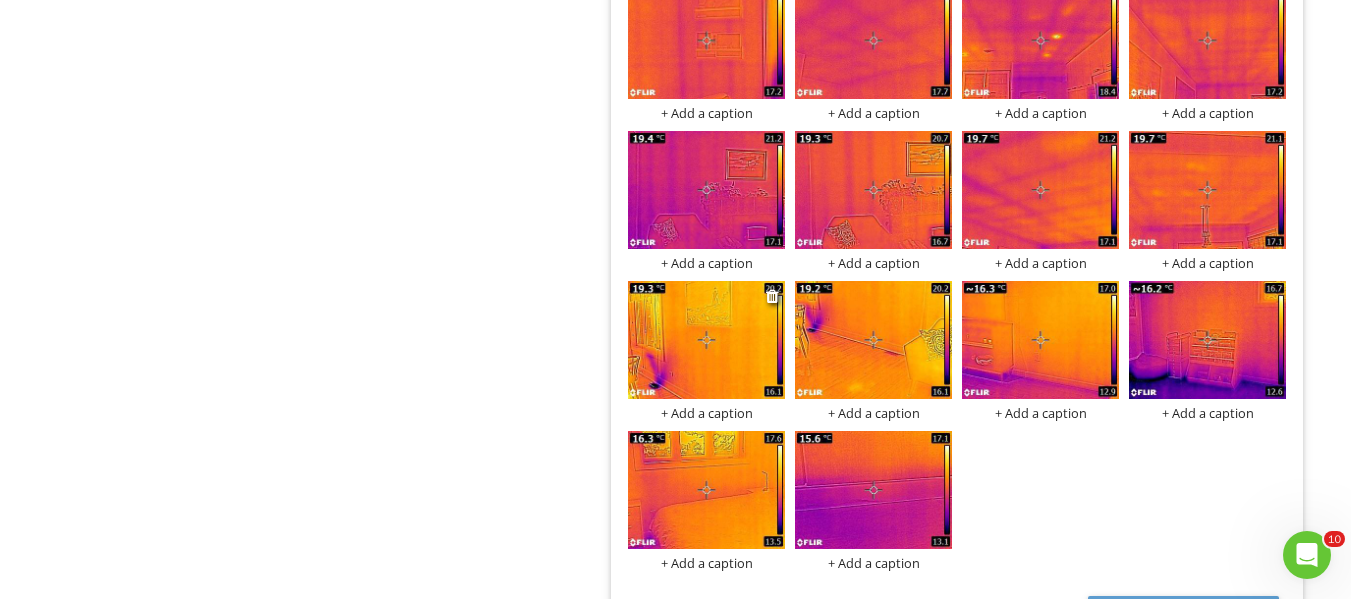 click at bounding box center (706, 340) 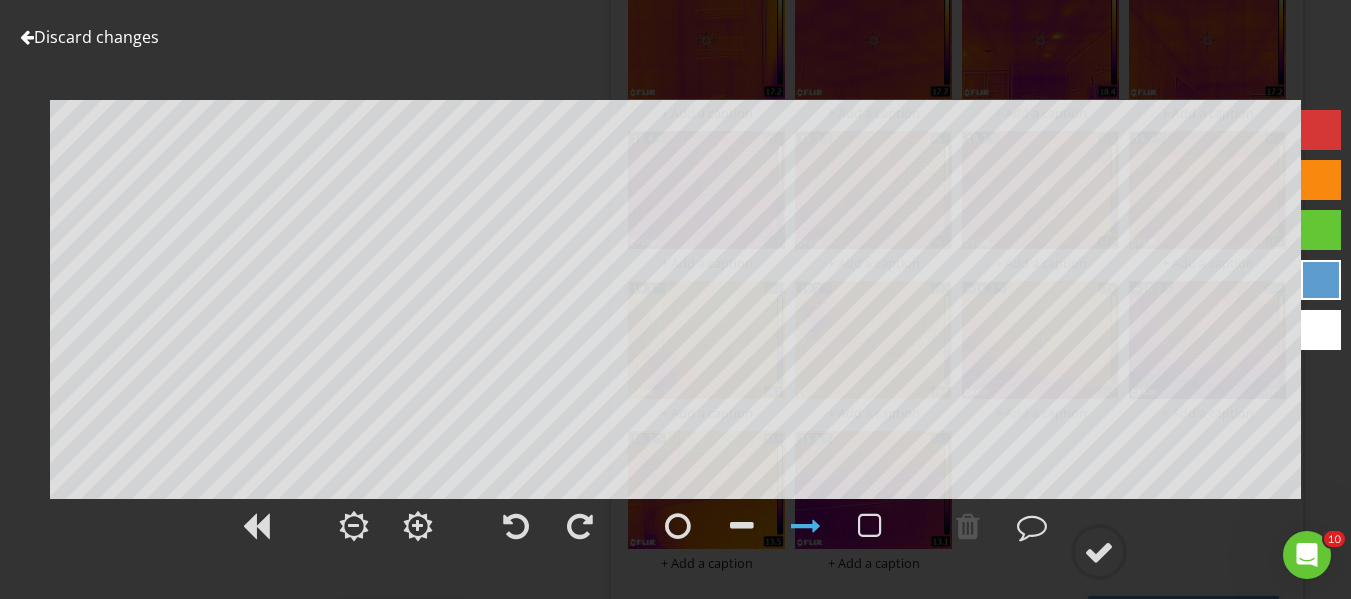 click on "Discard changes" at bounding box center [89, 37] 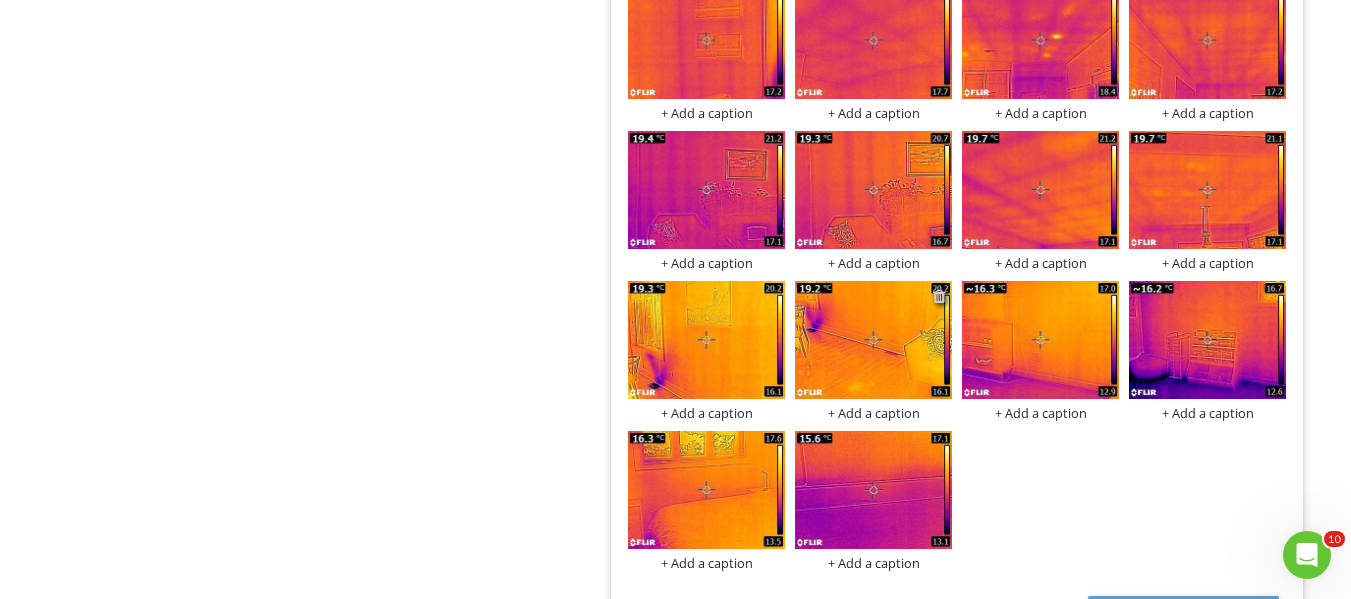 click at bounding box center (939, 296) 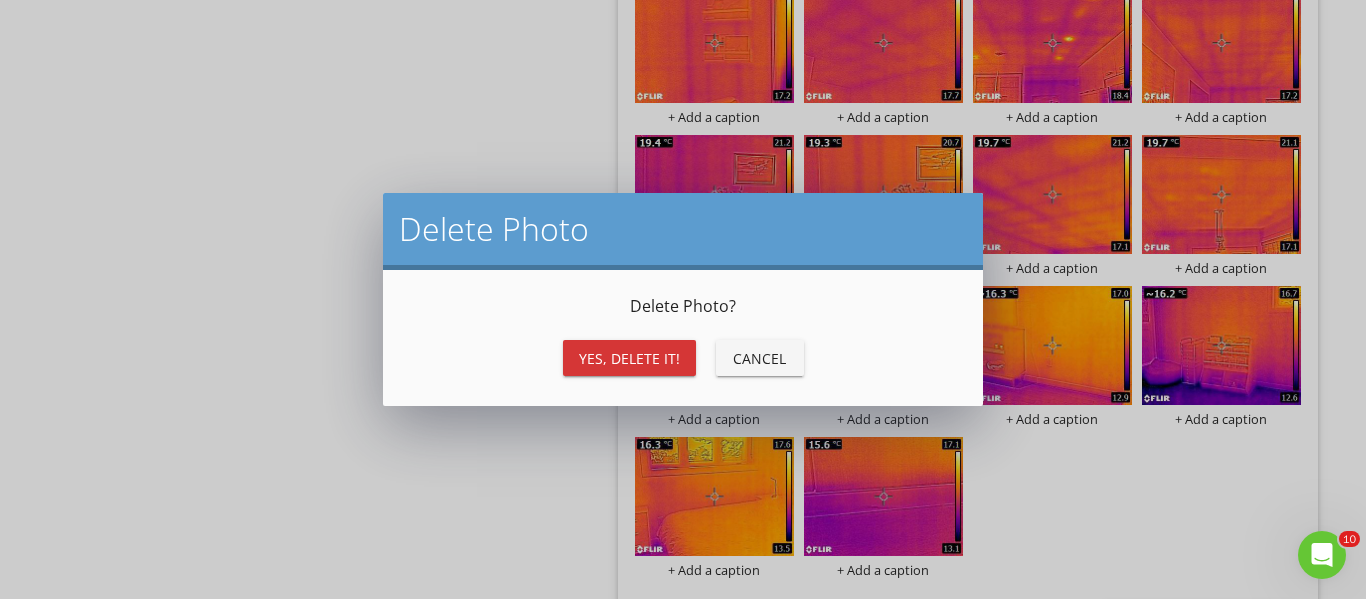 click on "Yes, Delete it!" at bounding box center (629, 358) 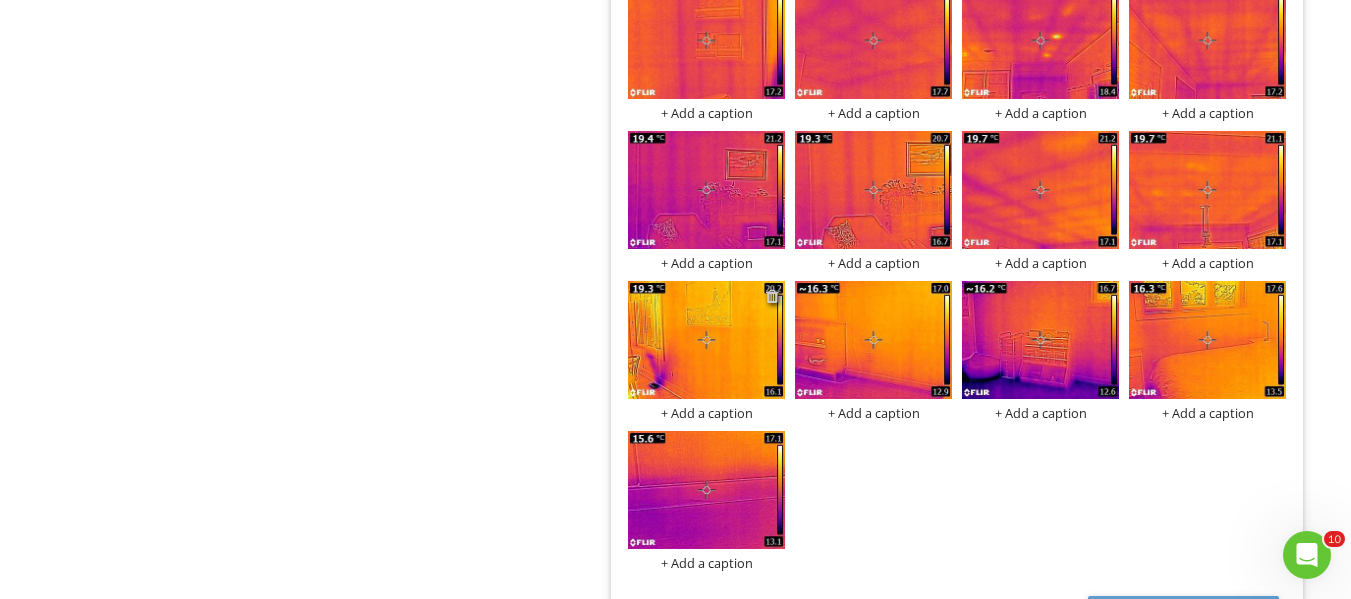 click at bounding box center (772, 296) 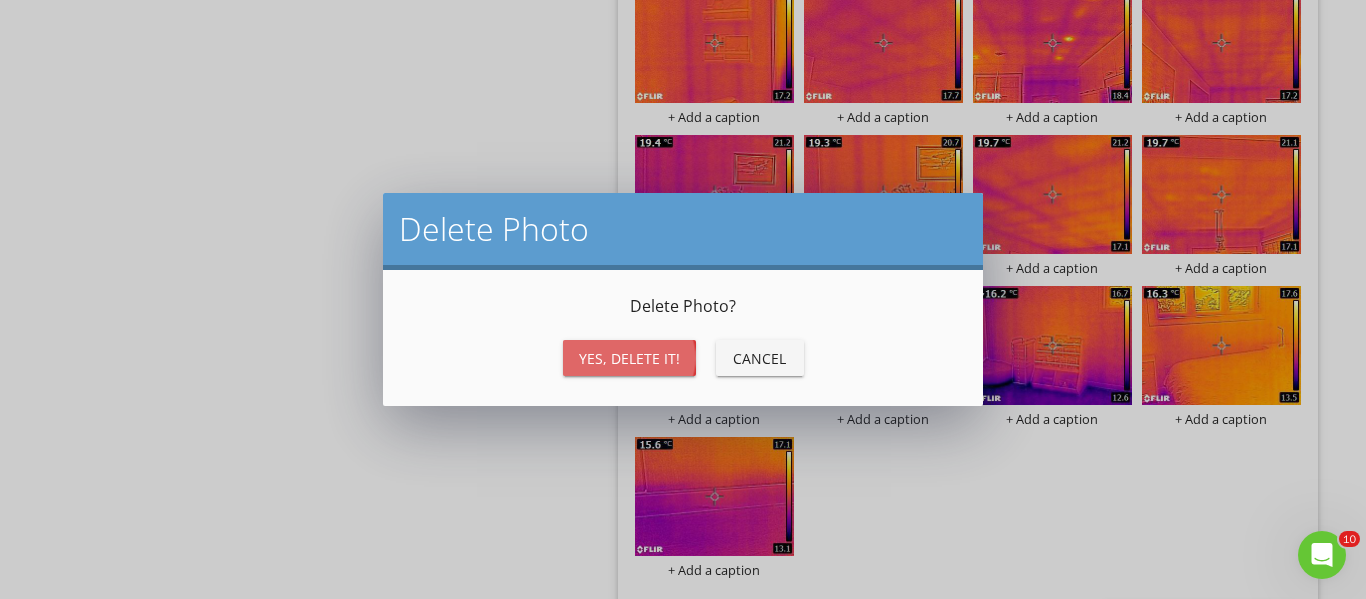 click on "Yes, Delete it!" at bounding box center (629, 358) 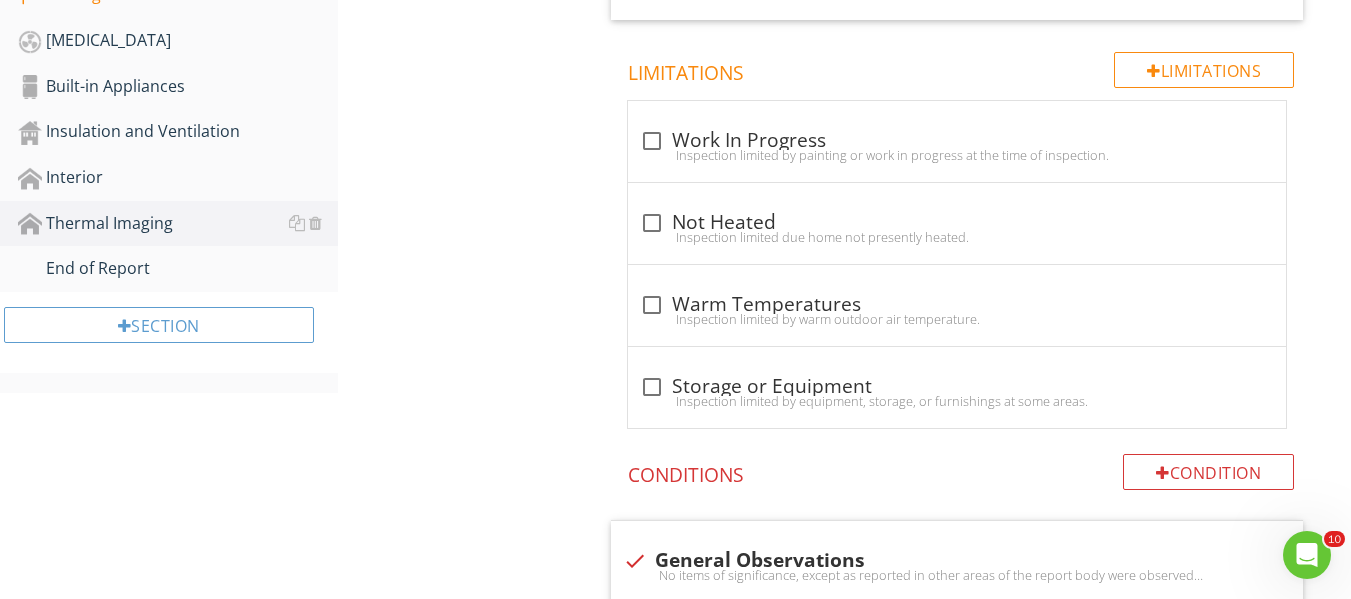 scroll, scrollTop: 850, scrollLeft: 0, axis: vertical 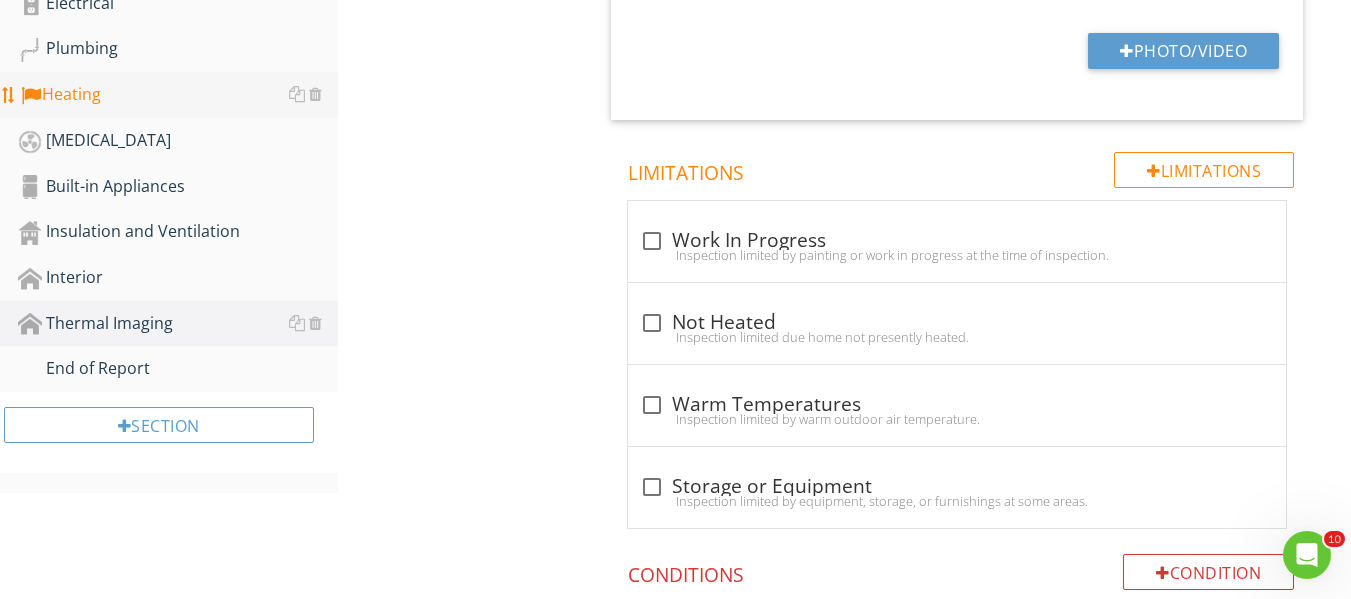 click on "Heating" at bounding box center (178, 95) 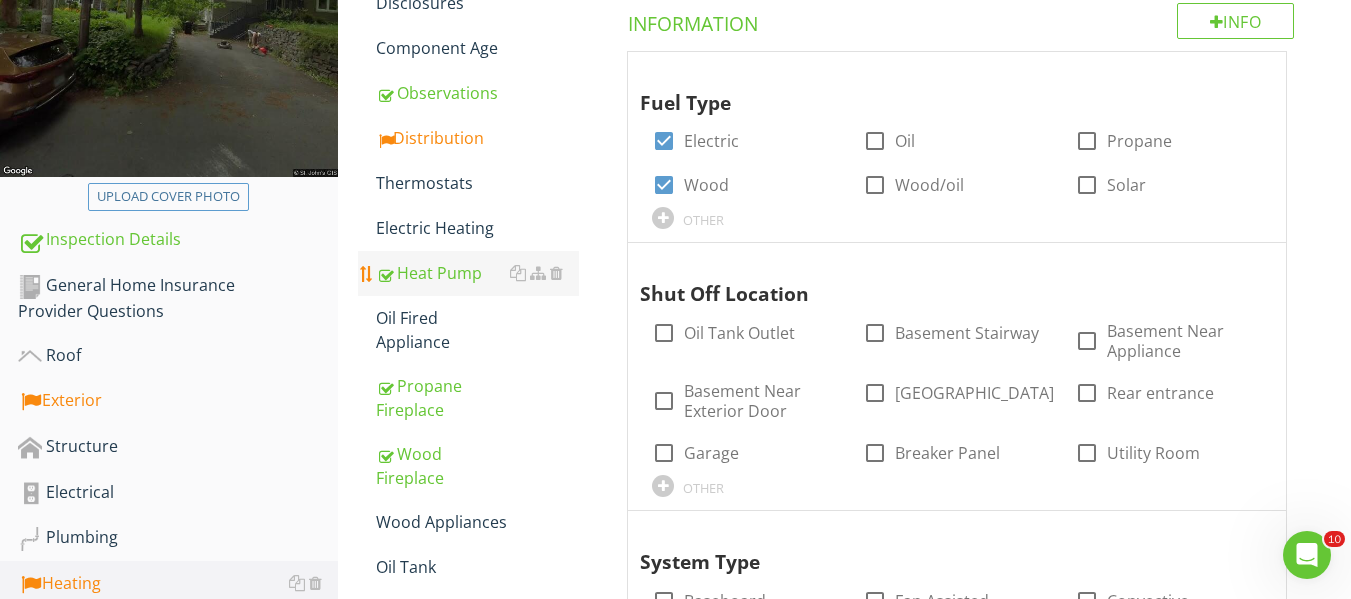 scroll, scrollTop: 250, scrollLeft: 0, axis: vertical 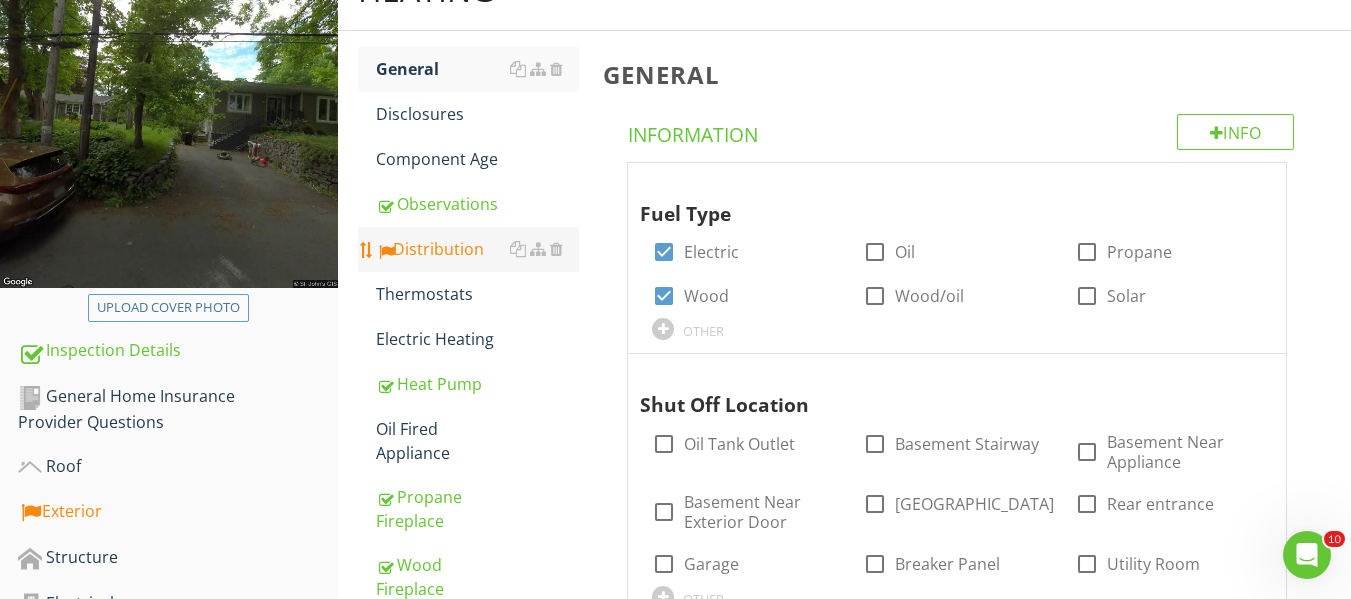 click on "Distribution" at bounding box center [477, 249] 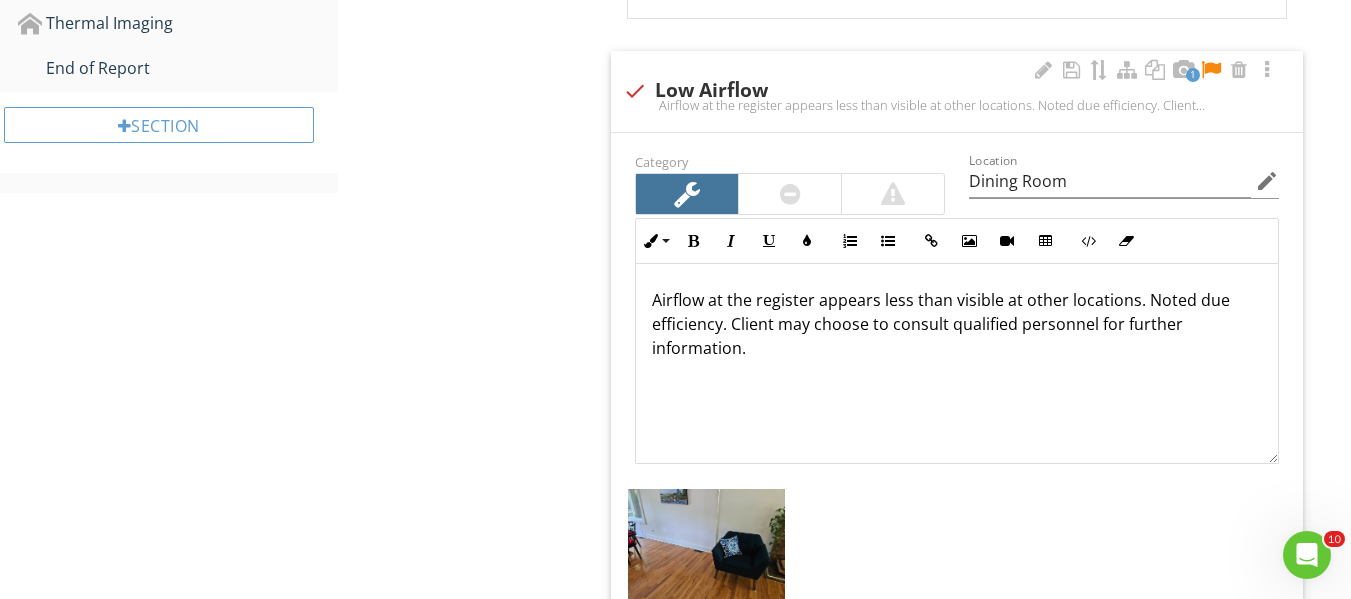 scroll, scrollTop: 1350, scrollLeft: 0, axis: vertical 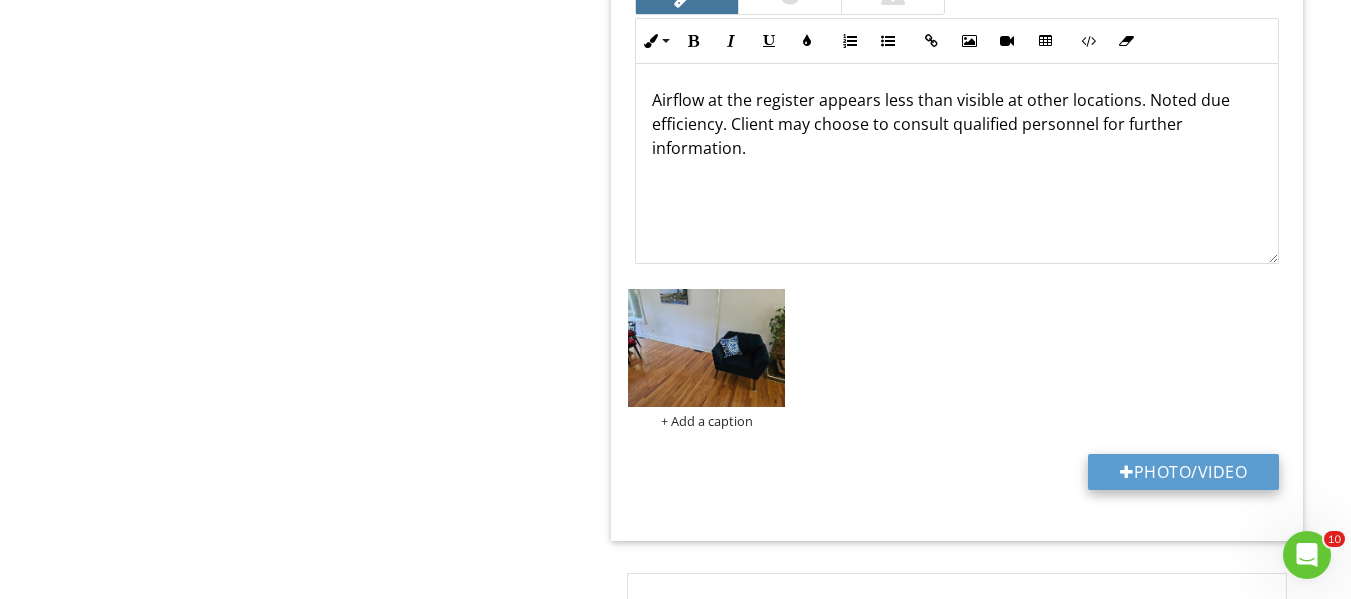 click on "Photo/Video" at bounding box center [1183, 472] 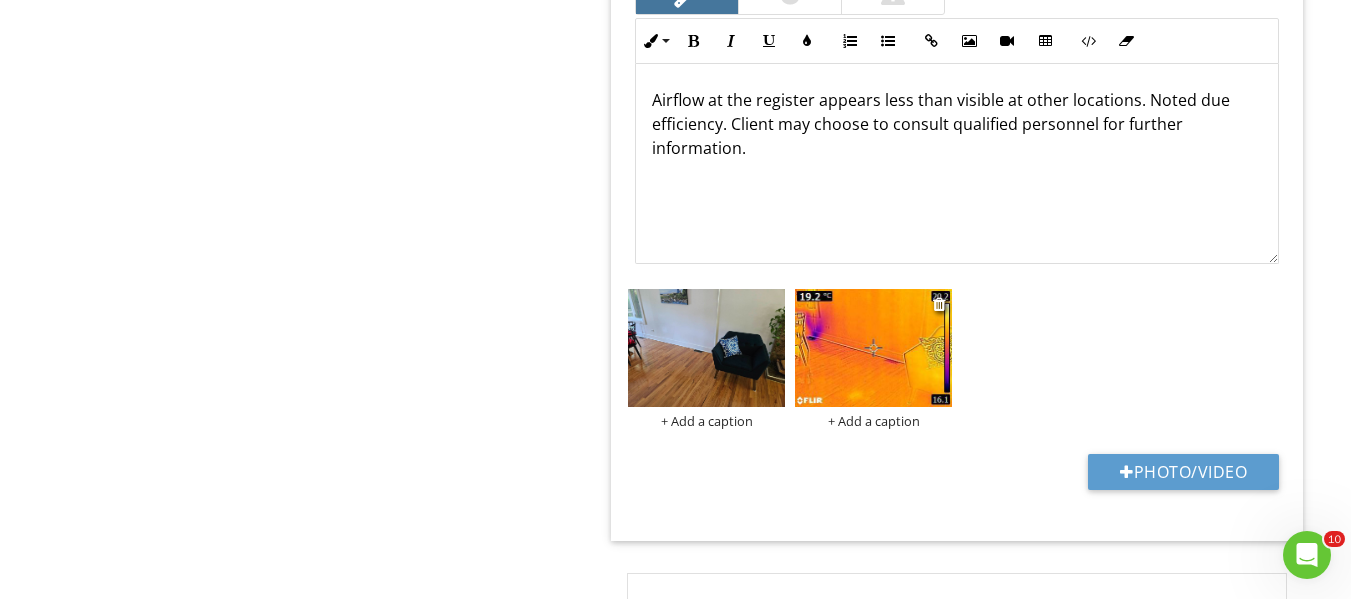 click at bounding box center [873, 348] 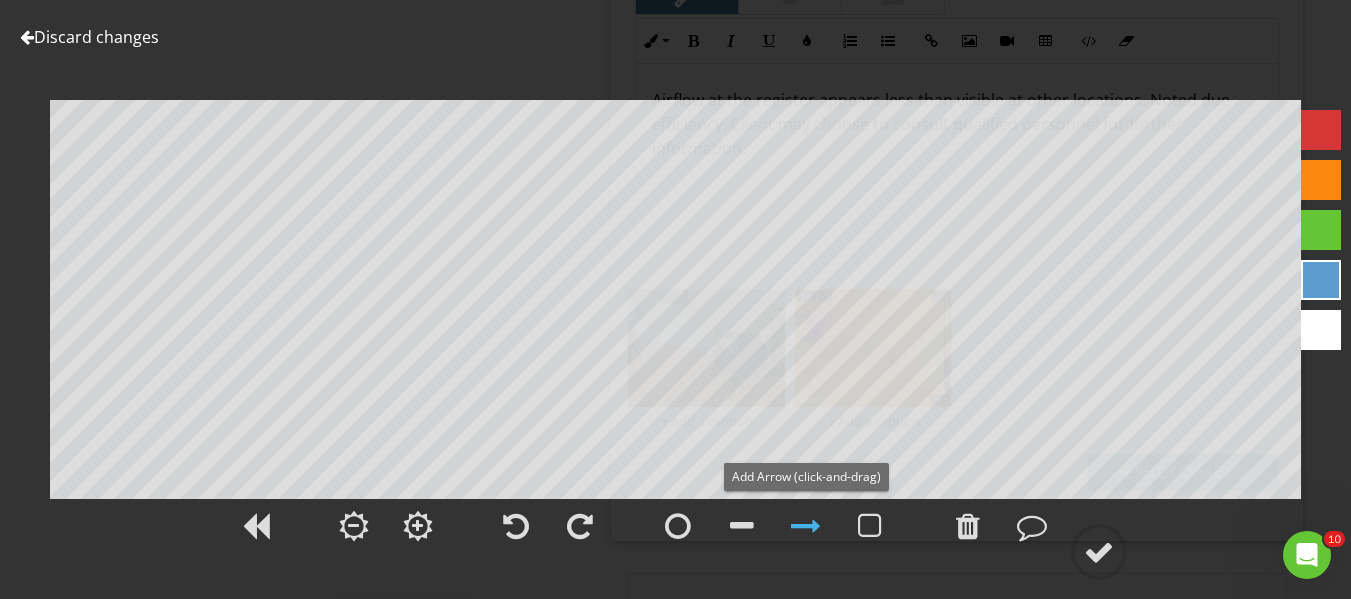 click at bounding box center (806, 526) 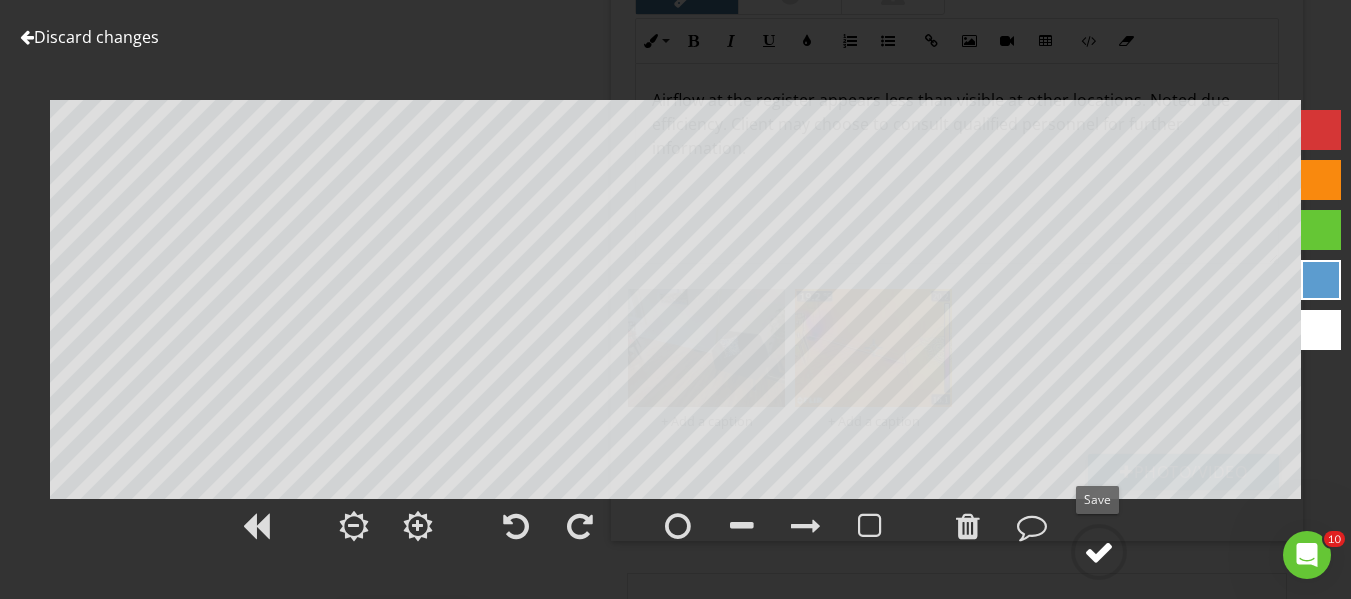 click at bounding box center (1099, 552) 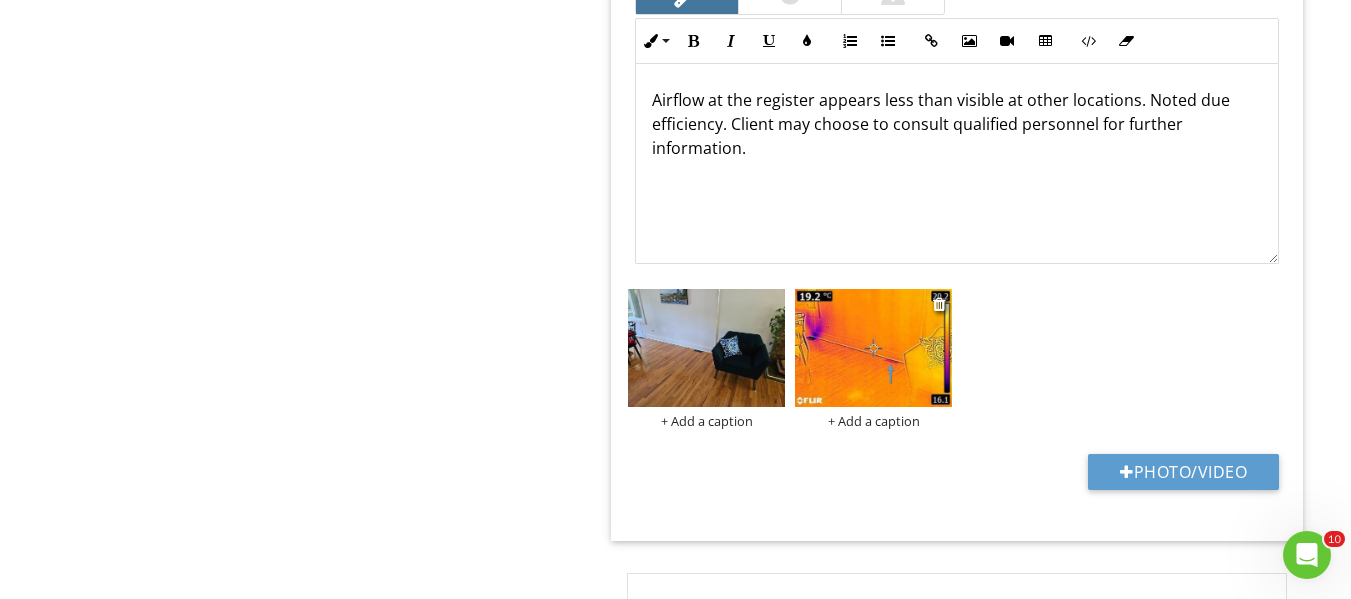 click at bounding box center (873, 348) 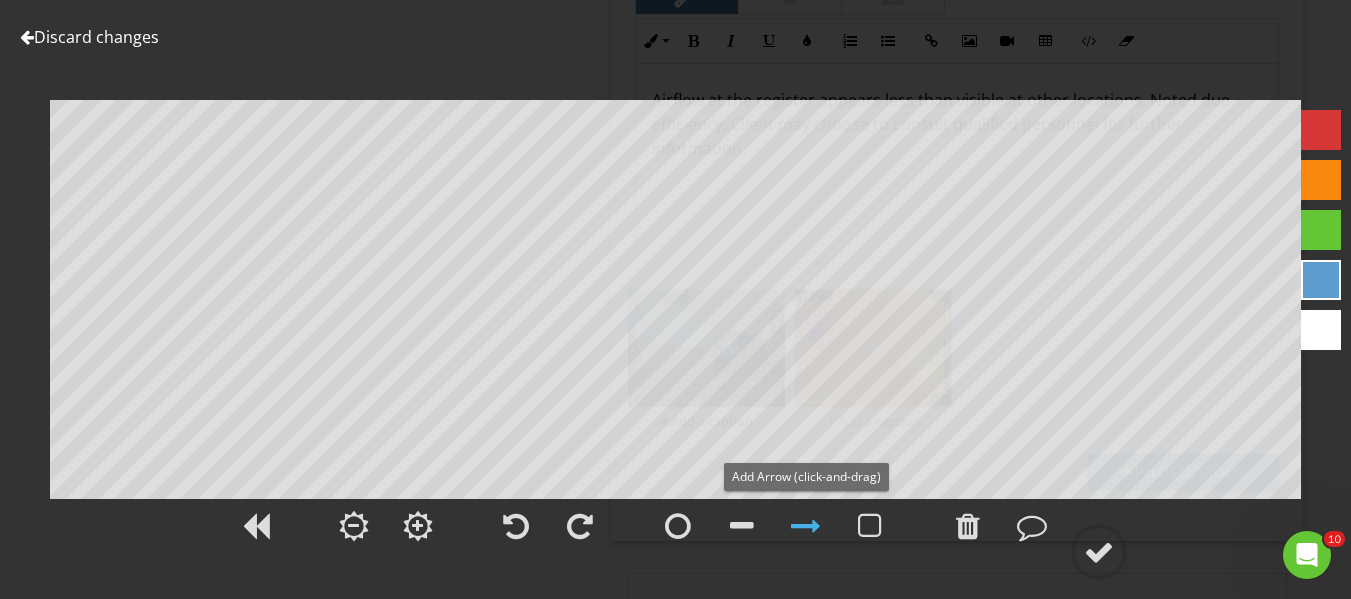 click at bounding box center (806, 526) 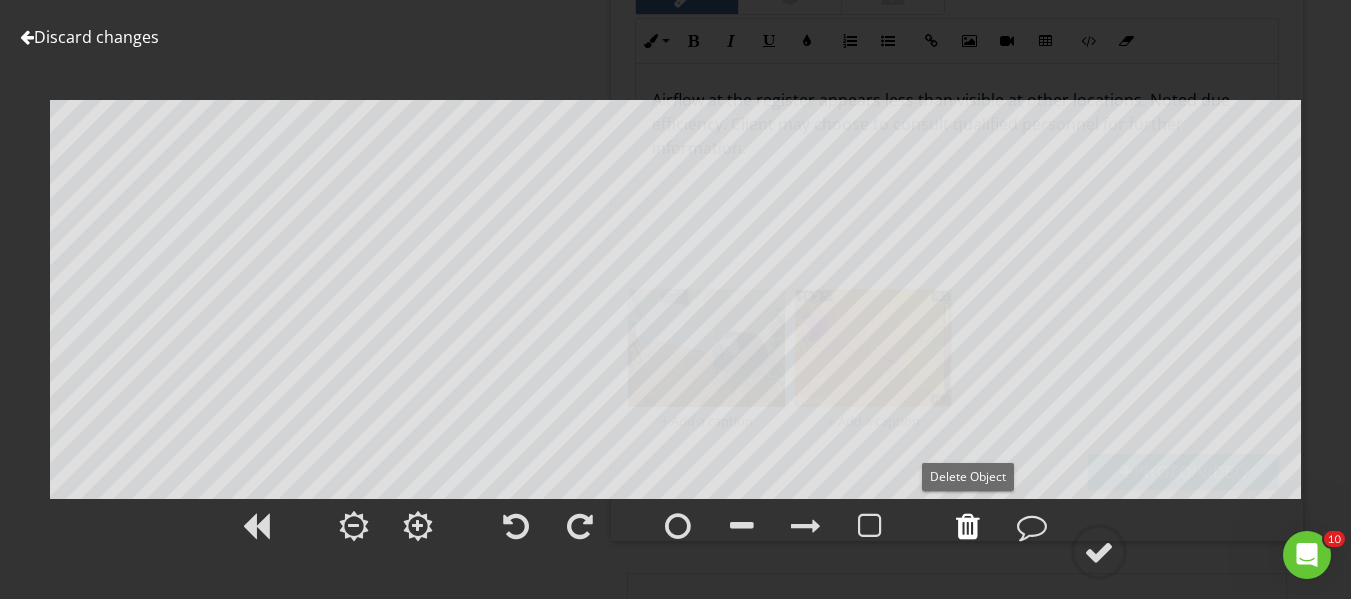 click at bounding box center [968, 526] 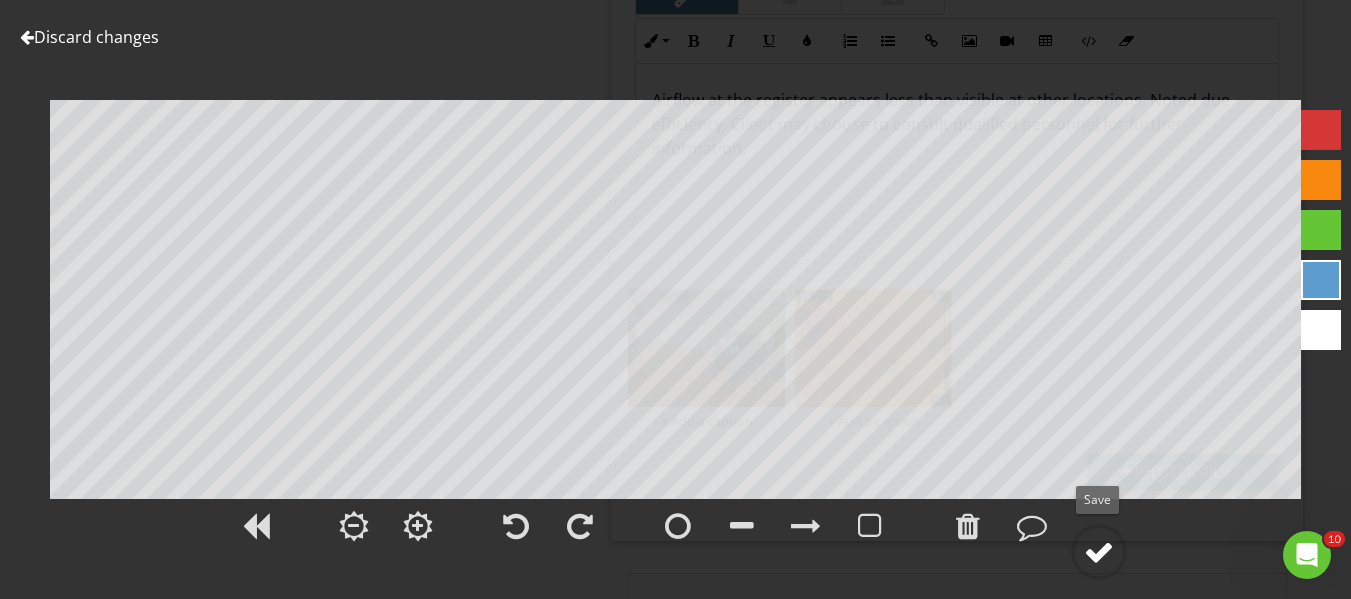 click at bounding box center [1099, 552] 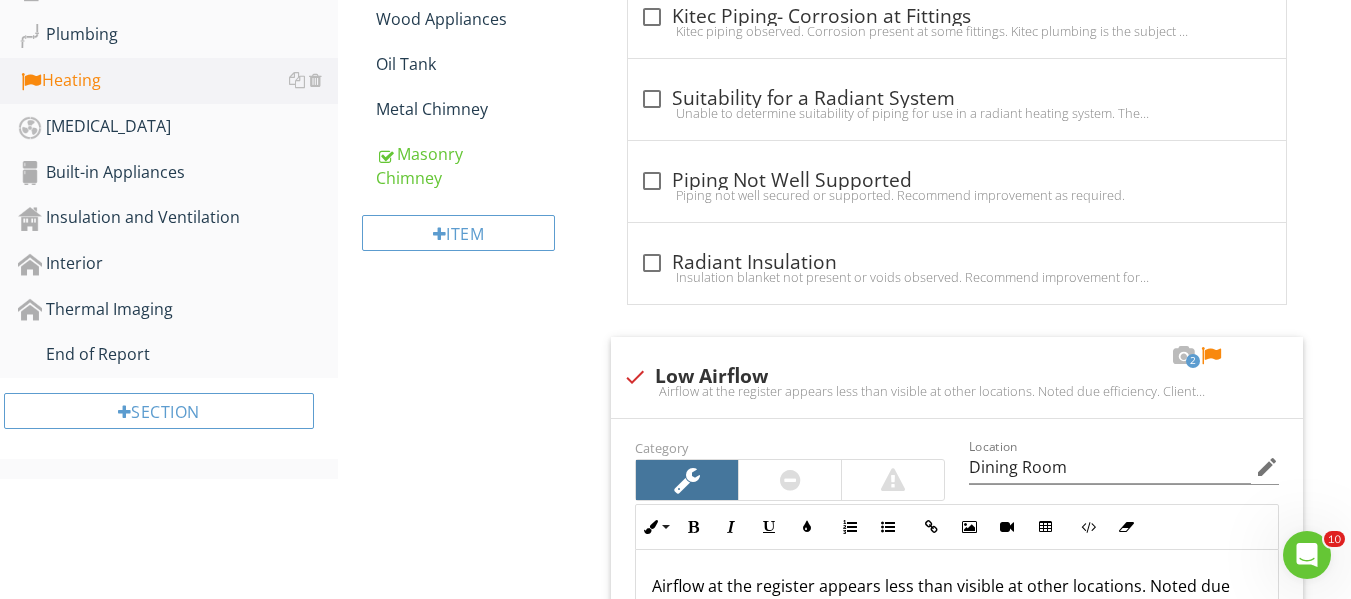 scroll, scrollTop: 850, scrollLeft: 0, axis: vertical 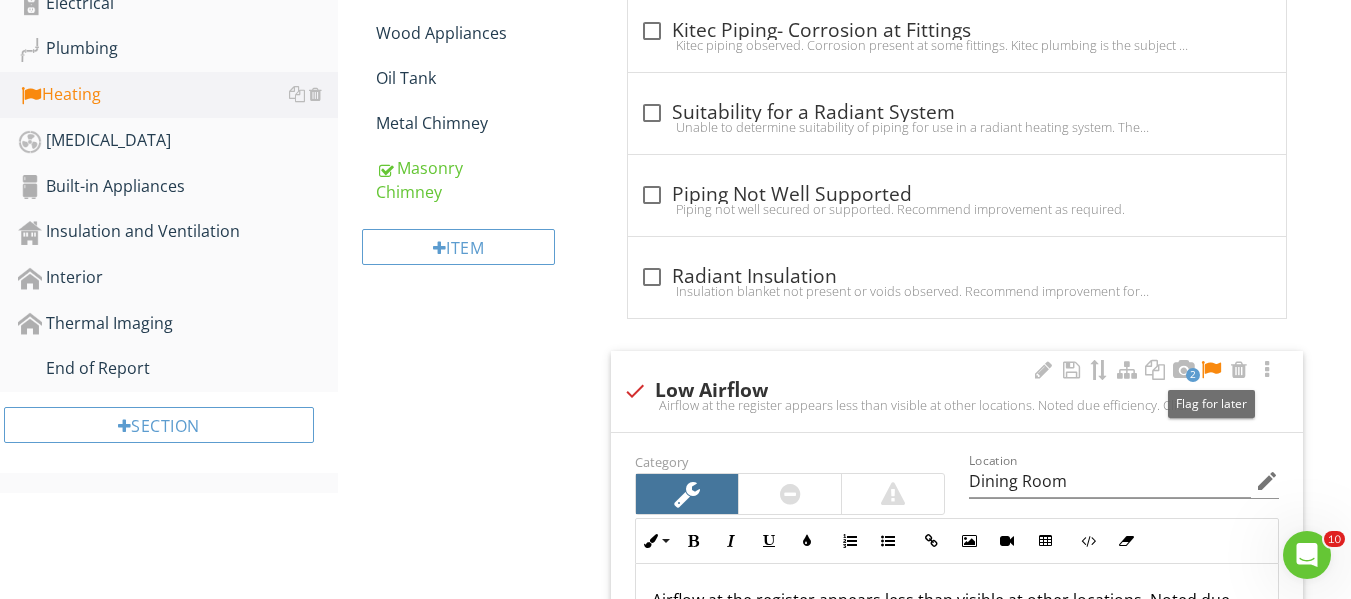 click at bounding box center [1211, 370] 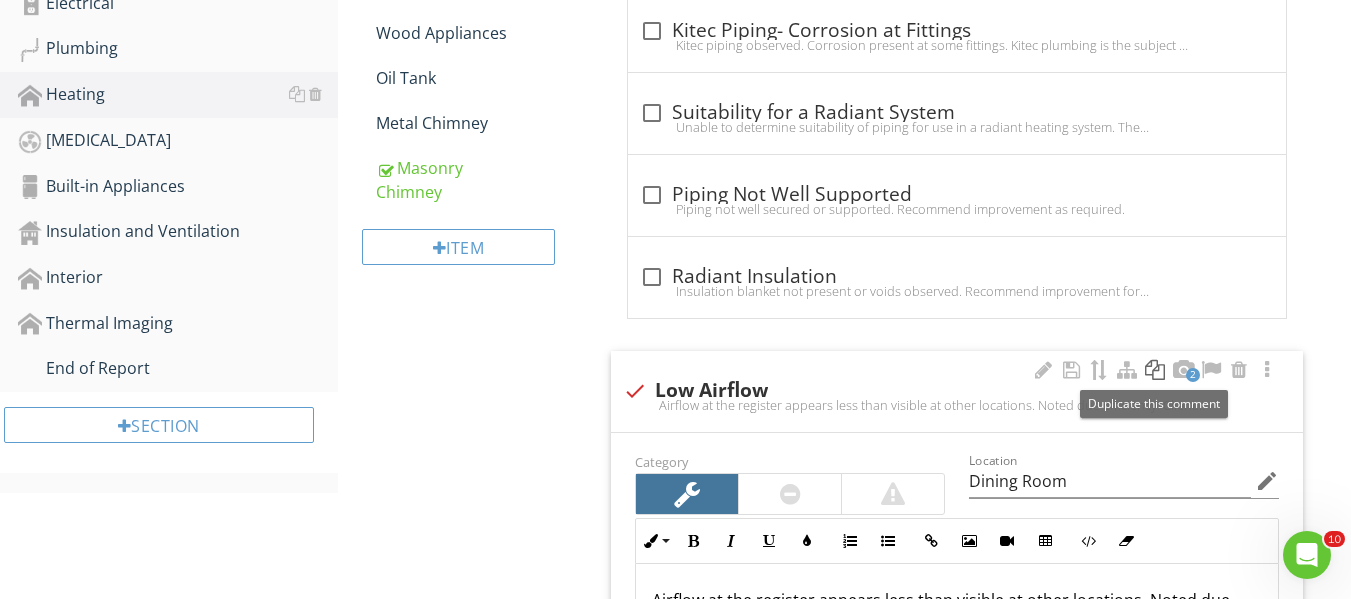 click at bounding box center [1155, 370] 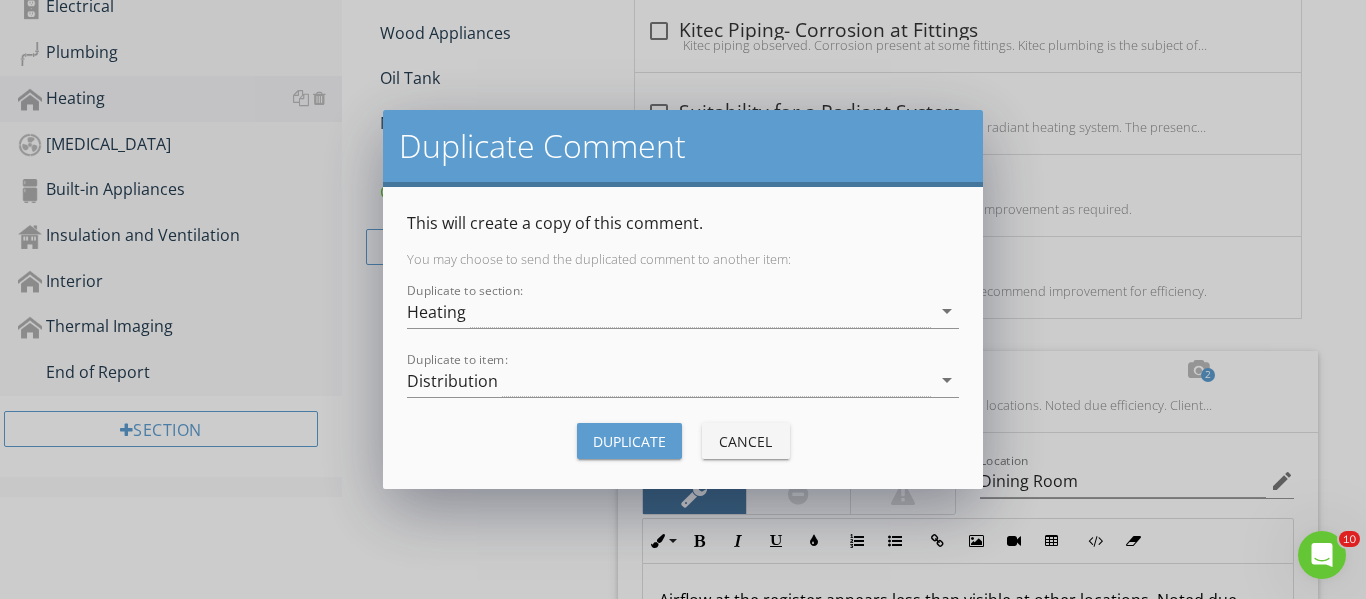 click on "Duplicate" at bounding box center (629, 441) 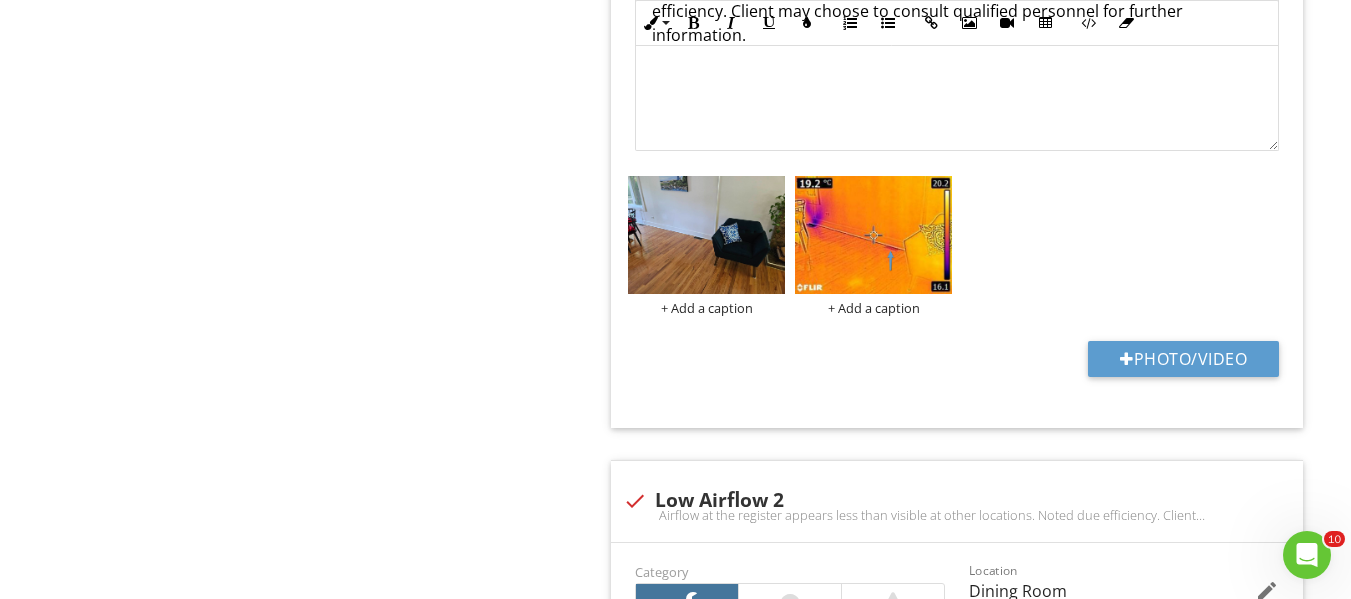 scroll, scrollTop: 1550, scrollLeft: 0, axis: vertical 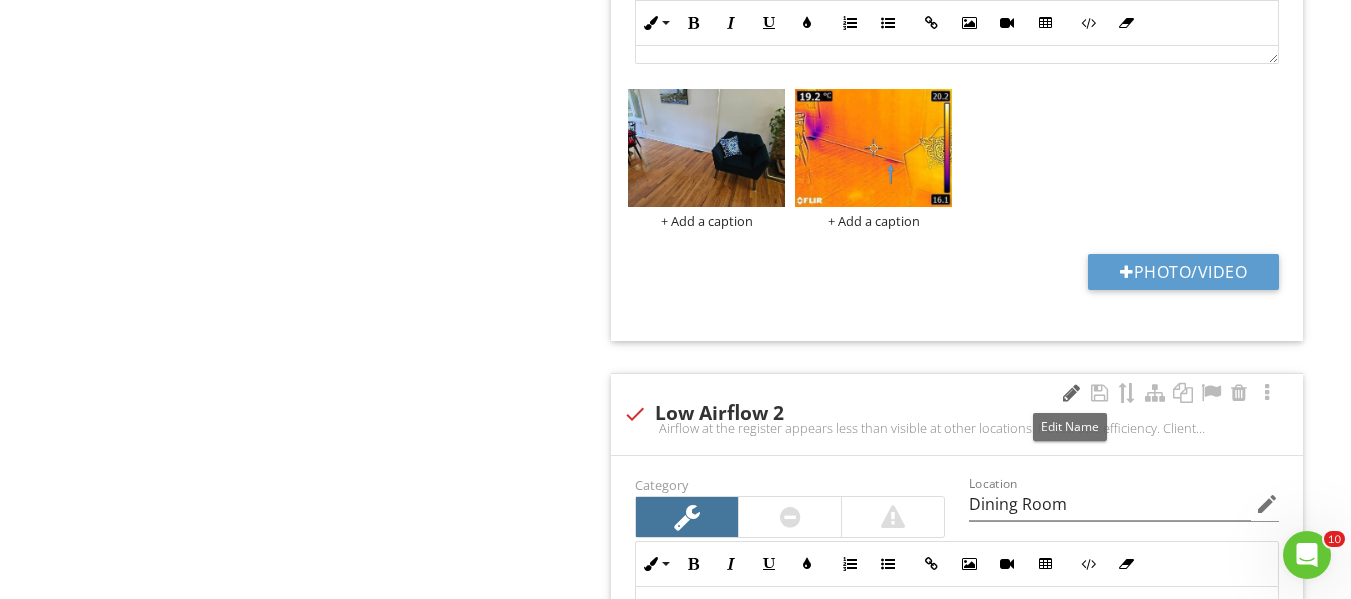 click at bounding box center [1071, 393] 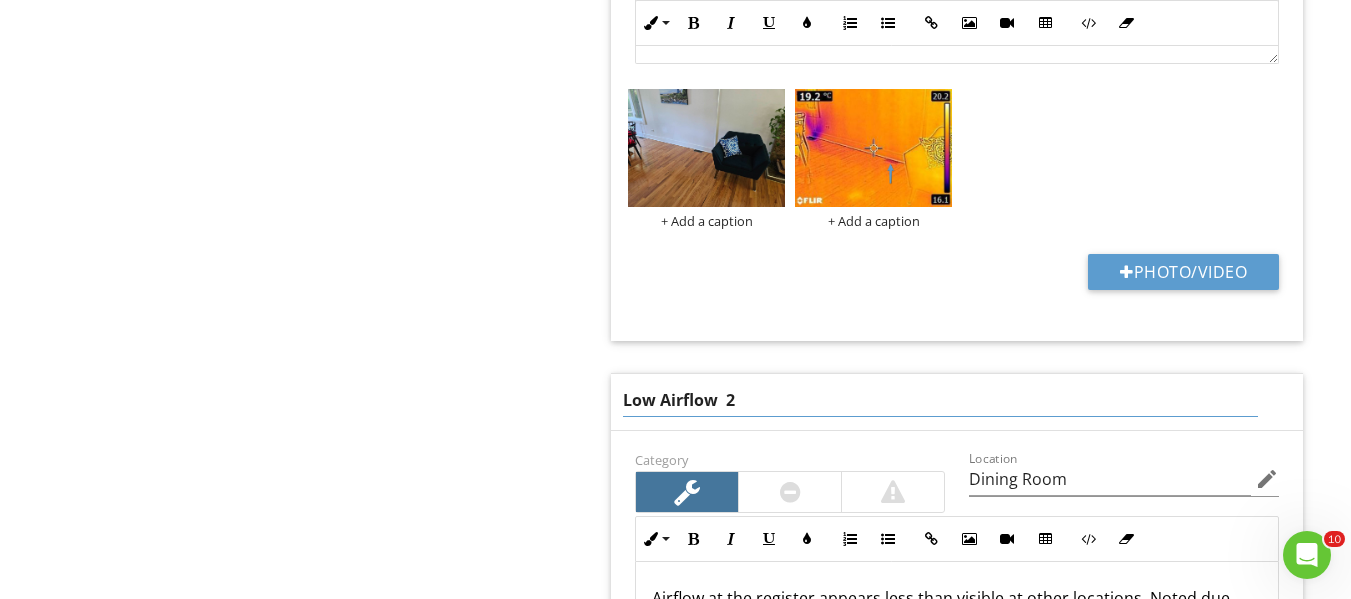 drag, startPoint x: 735, startPoint y: 397, endPoint x: 616, endPoint y: 378, distance: 120.50726 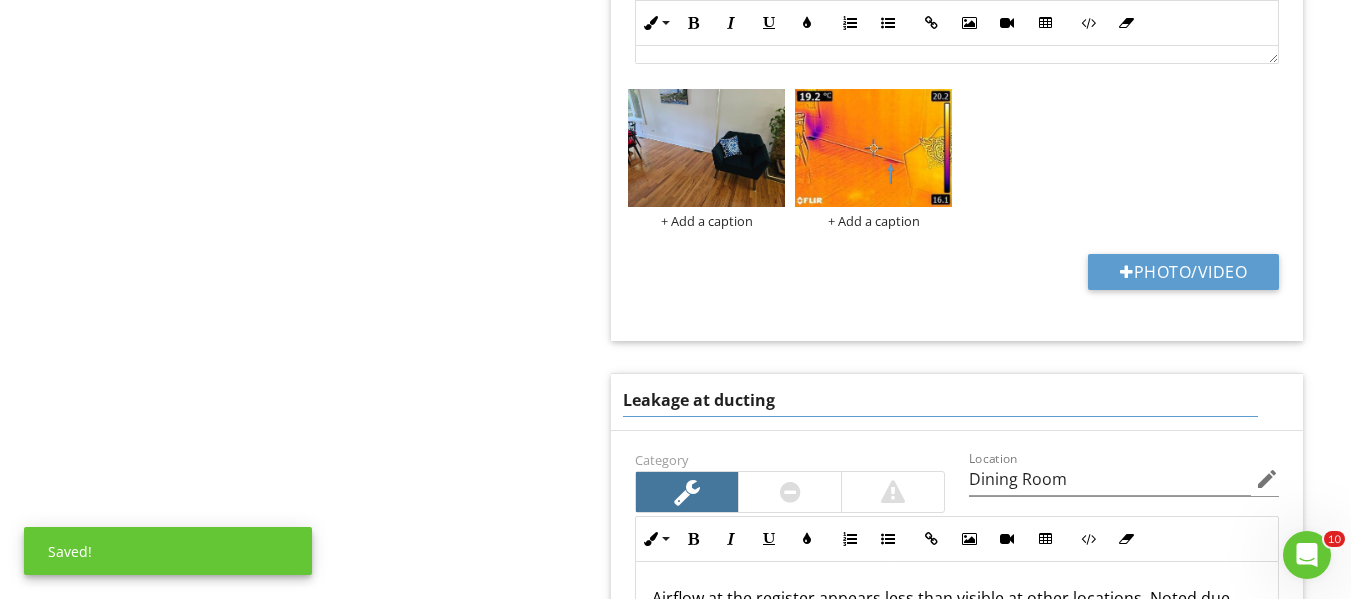 click on "Leakage at ducting" at bounding box center [940, 400] 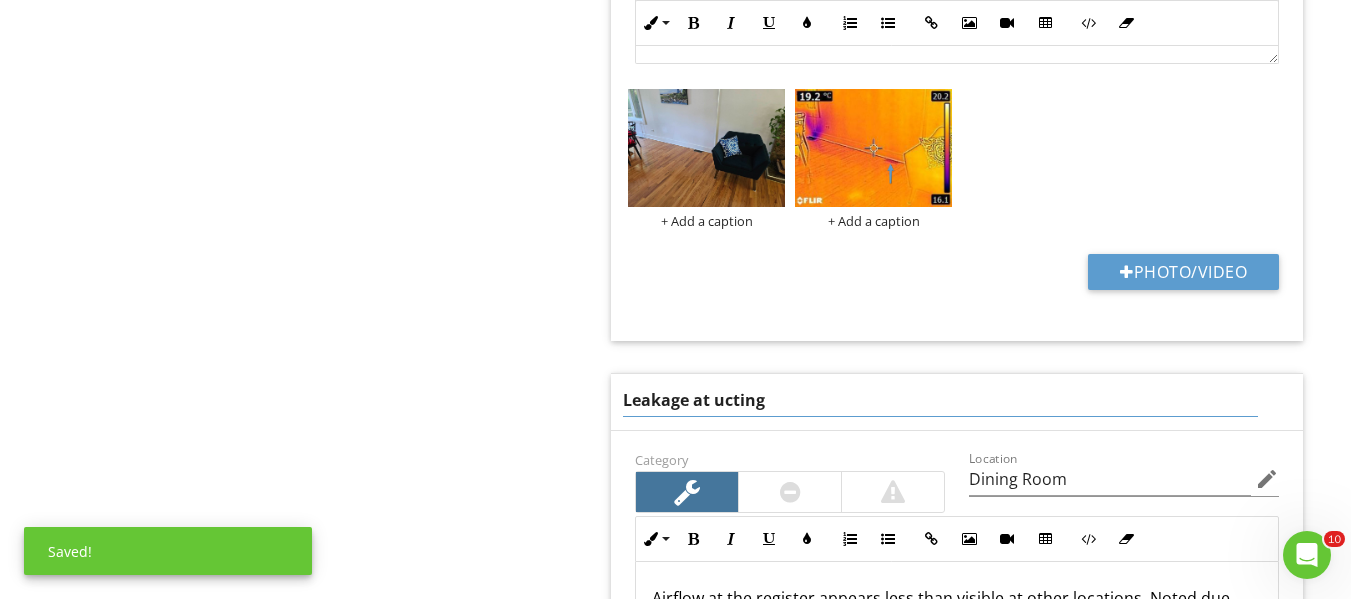 type on "Leakage at Ducting" 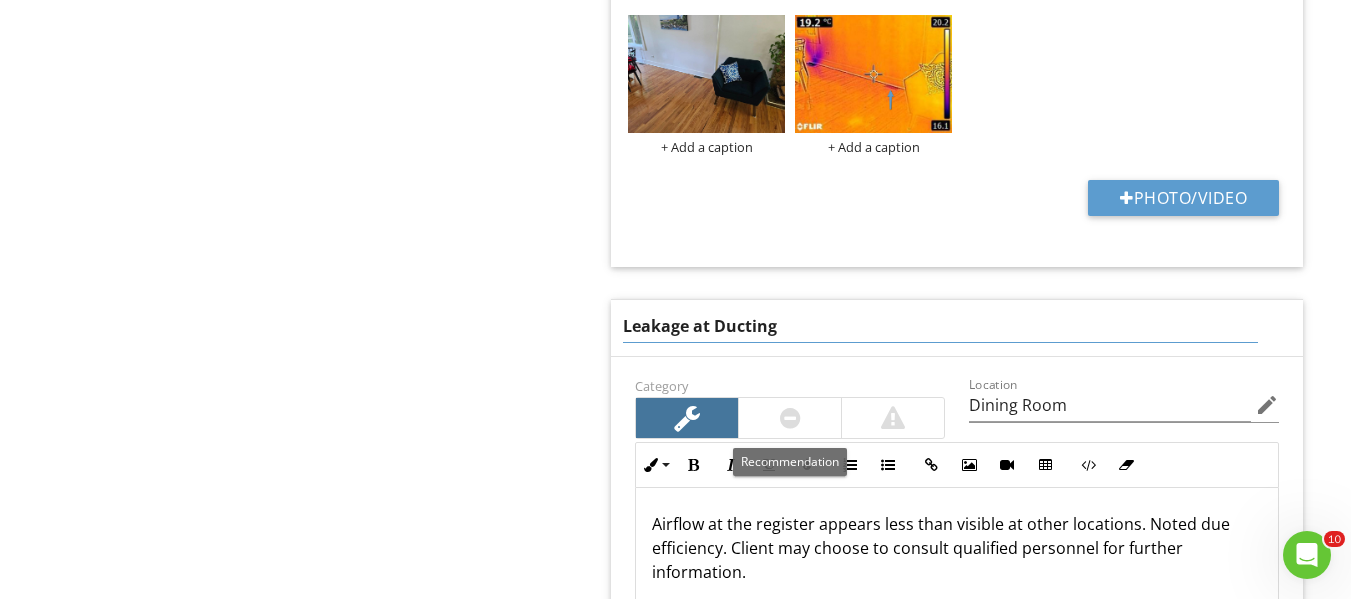 scroll, scrollTop: 1850, scrollLeft: 0, axis: vertical 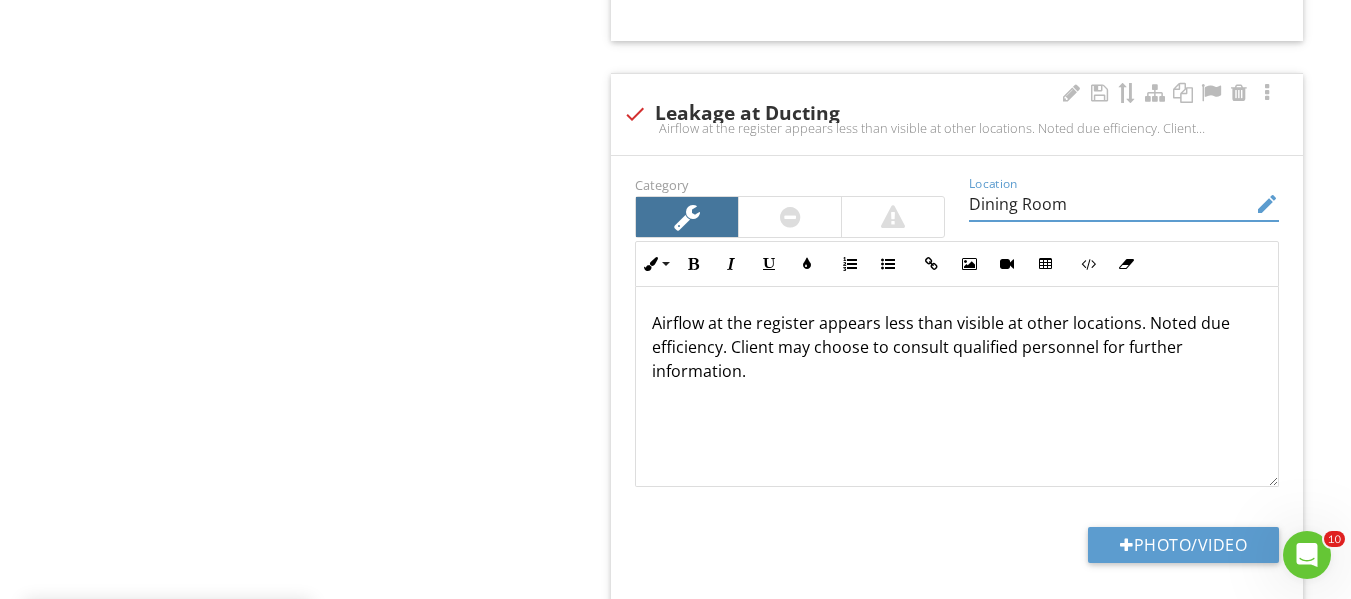 drag, startPoint x: 1062, startPoint y: 178, endPoint x: 952, endPoint y: 180, distance: 110.01818 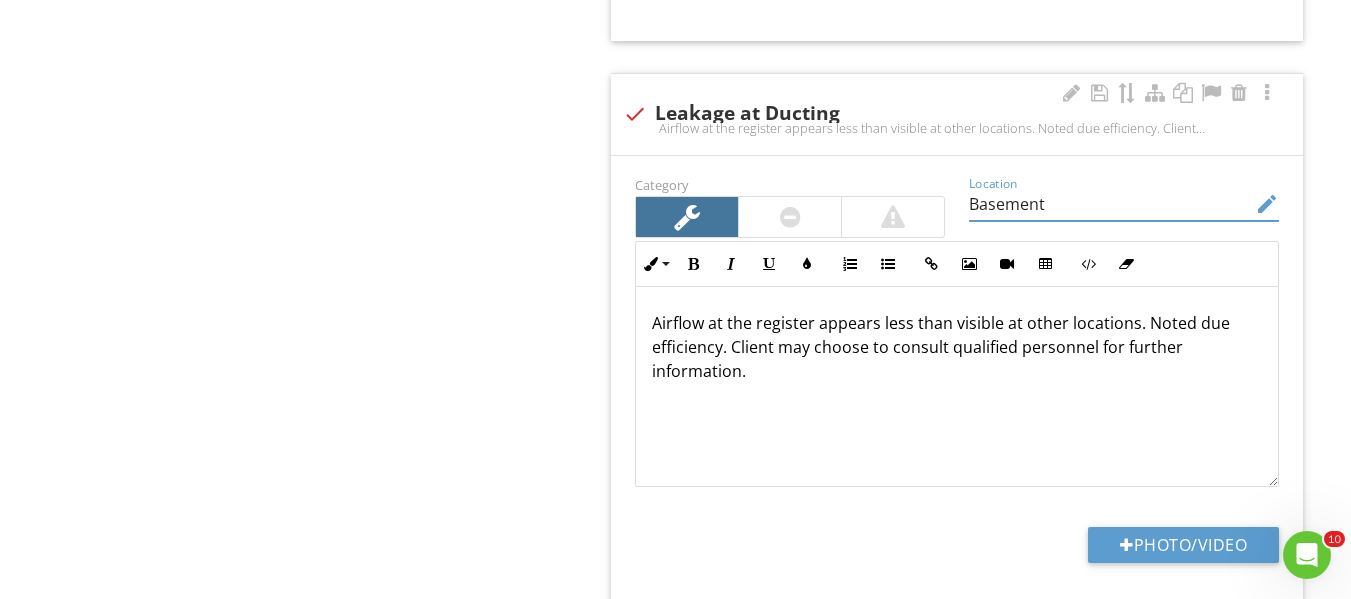 type on "Basement" 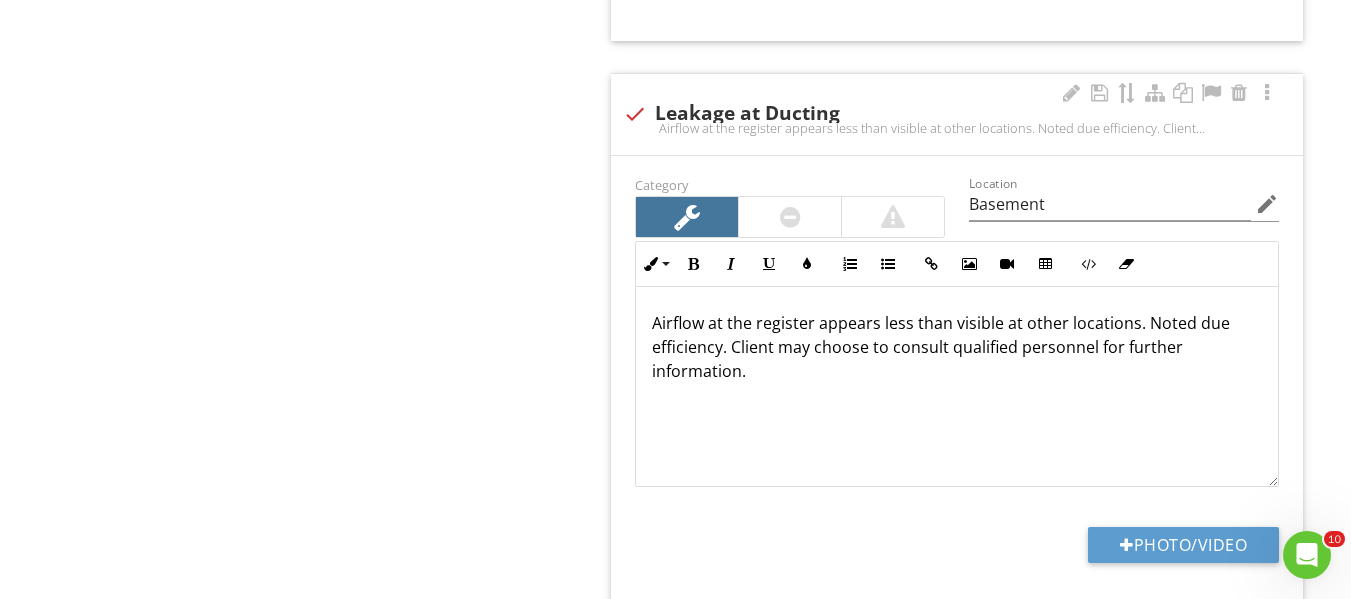 click on "Airflow at the register appears less than visible at other locations. Noted due efficiency. Client may choose to consult qualified personnel for further information." at bounding box center (957, 347) 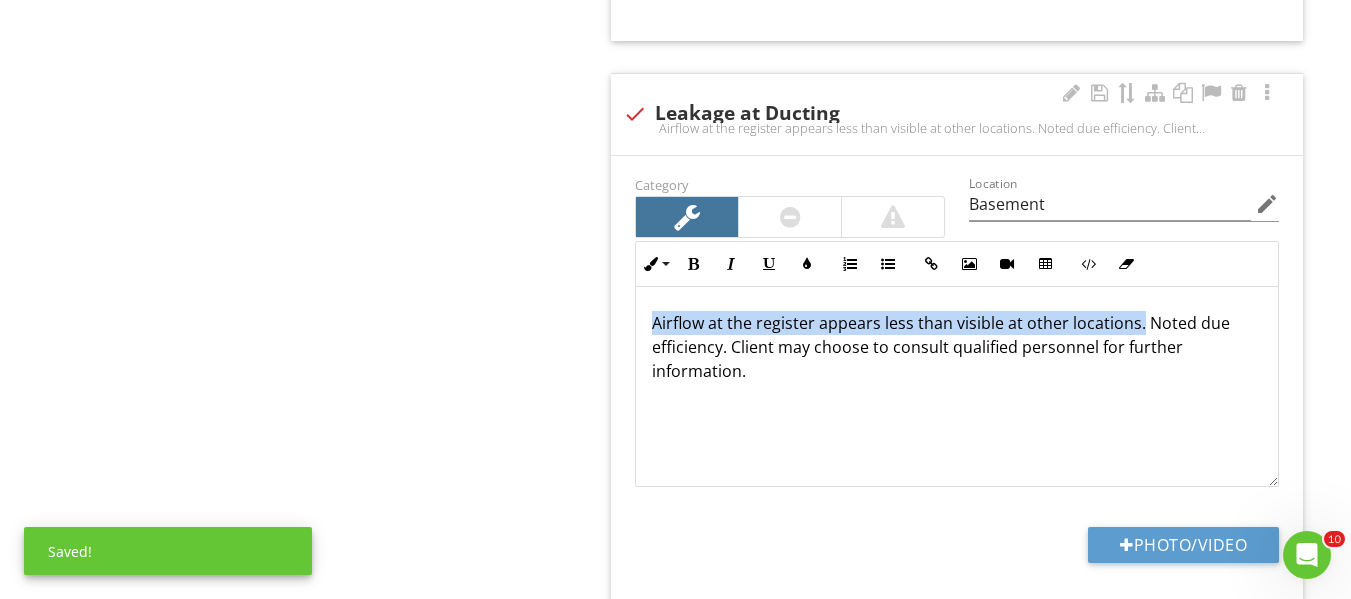 drag, startPoint x: 1131, startPoint y: 322, endPoint x: 652, endPoint y: 313, distance: 479.08453 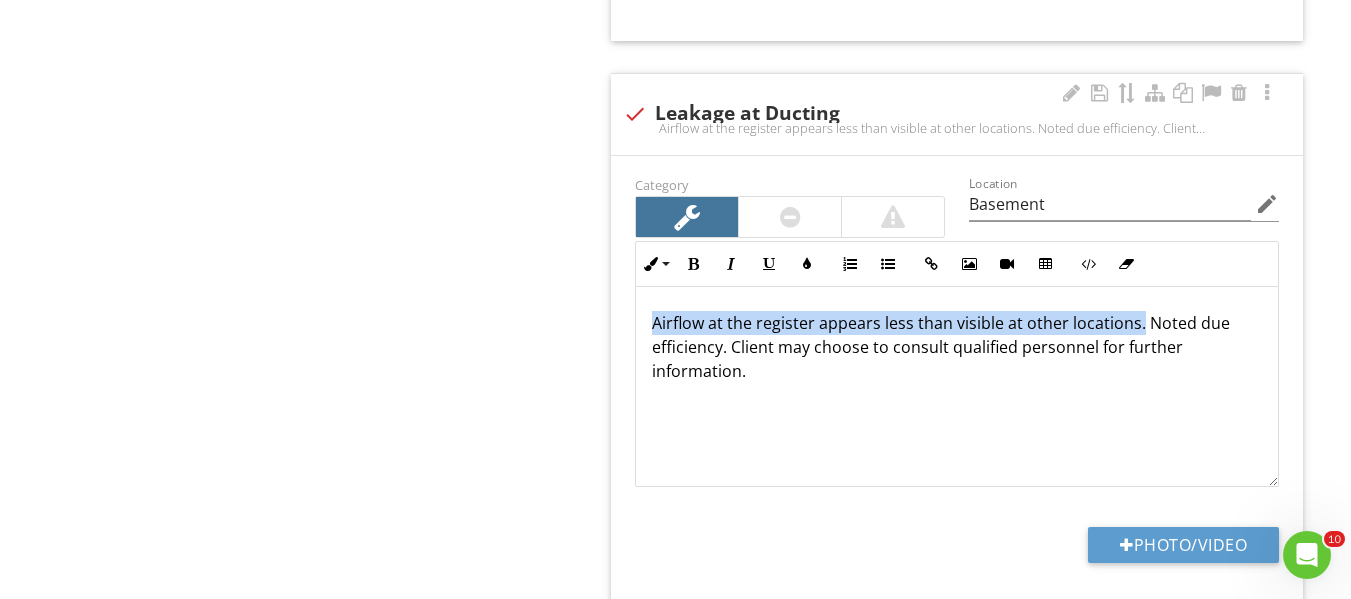 type 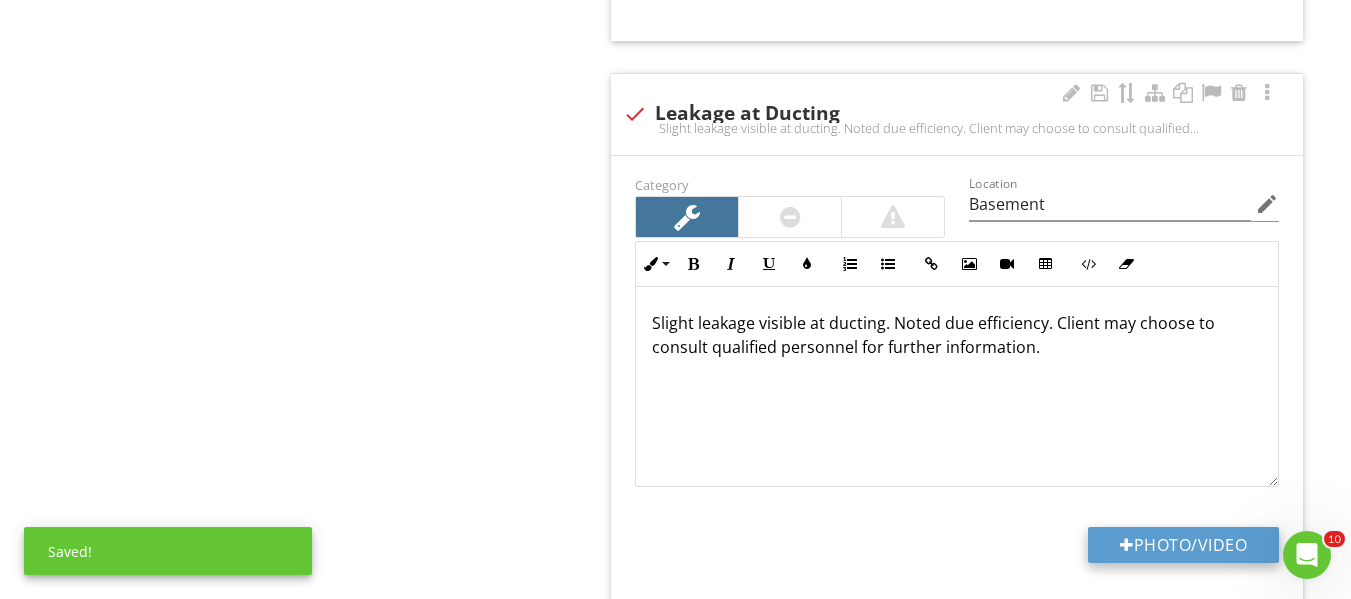 click on "Photo/Video" at bounding box center [1183, 545] 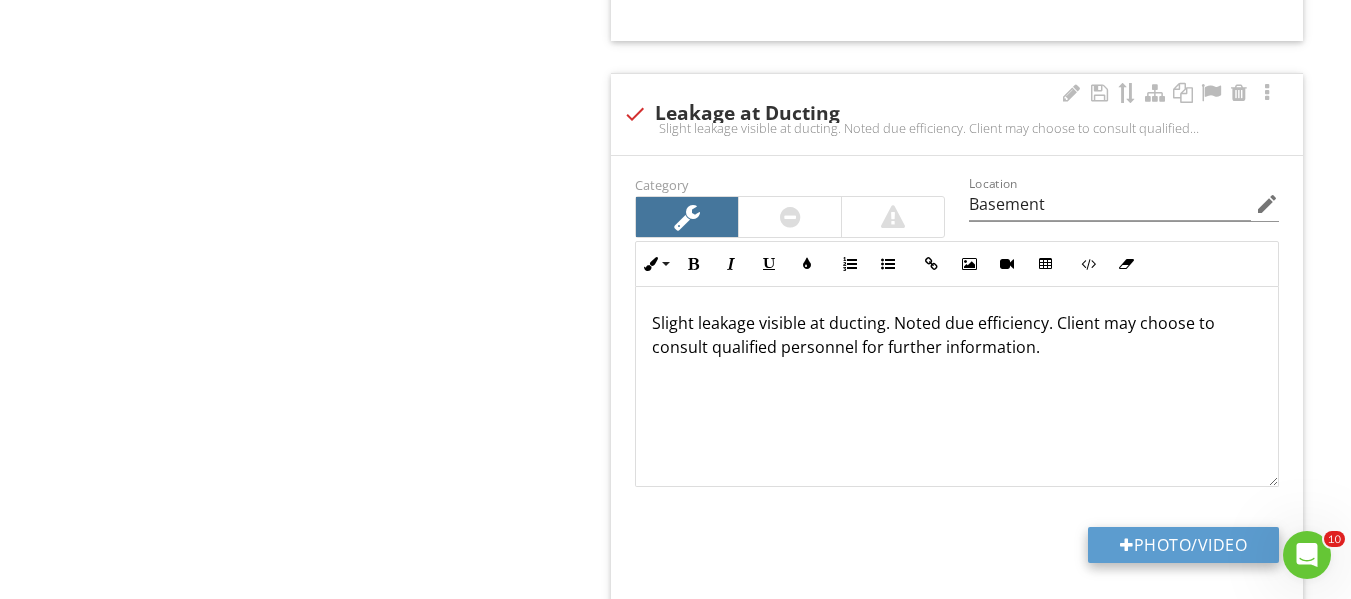 type on "C:\fakepath\FLIR3058.jpg" 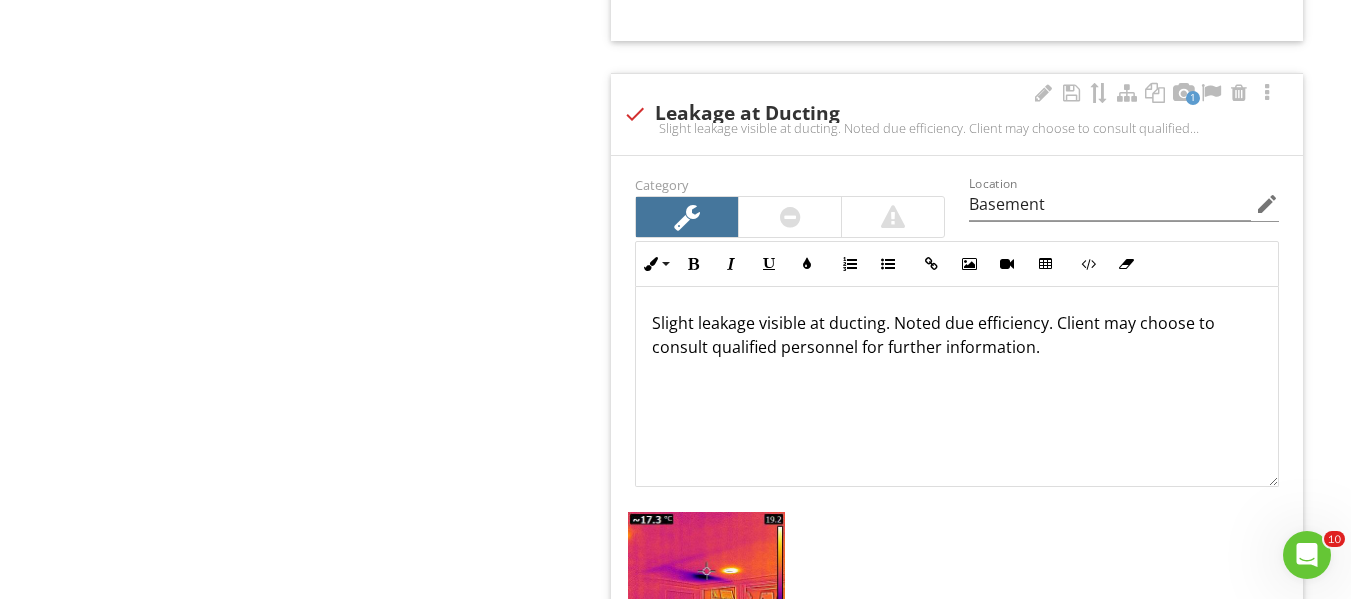 scroll, scrollTop: 1, scrollLeft: 0, axis: vertical 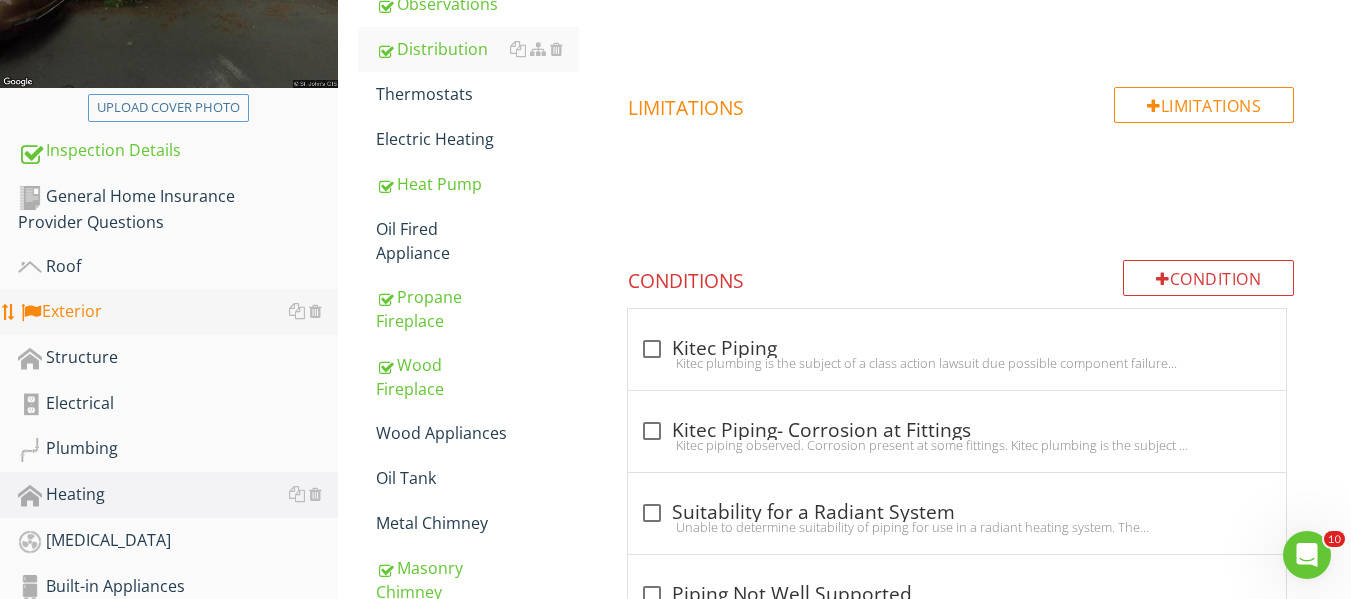 click on "Exterior" at bounding box center (178, 312) 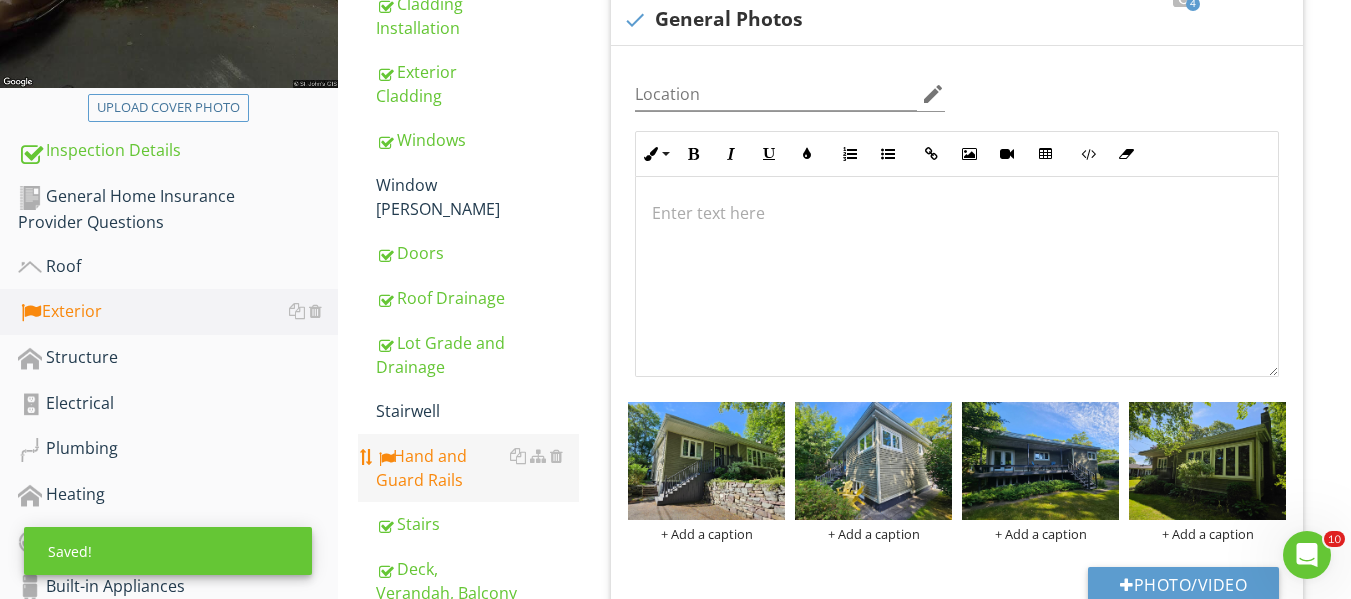 click on "Hand and Guard Rails" at bounding box center (477, 468) 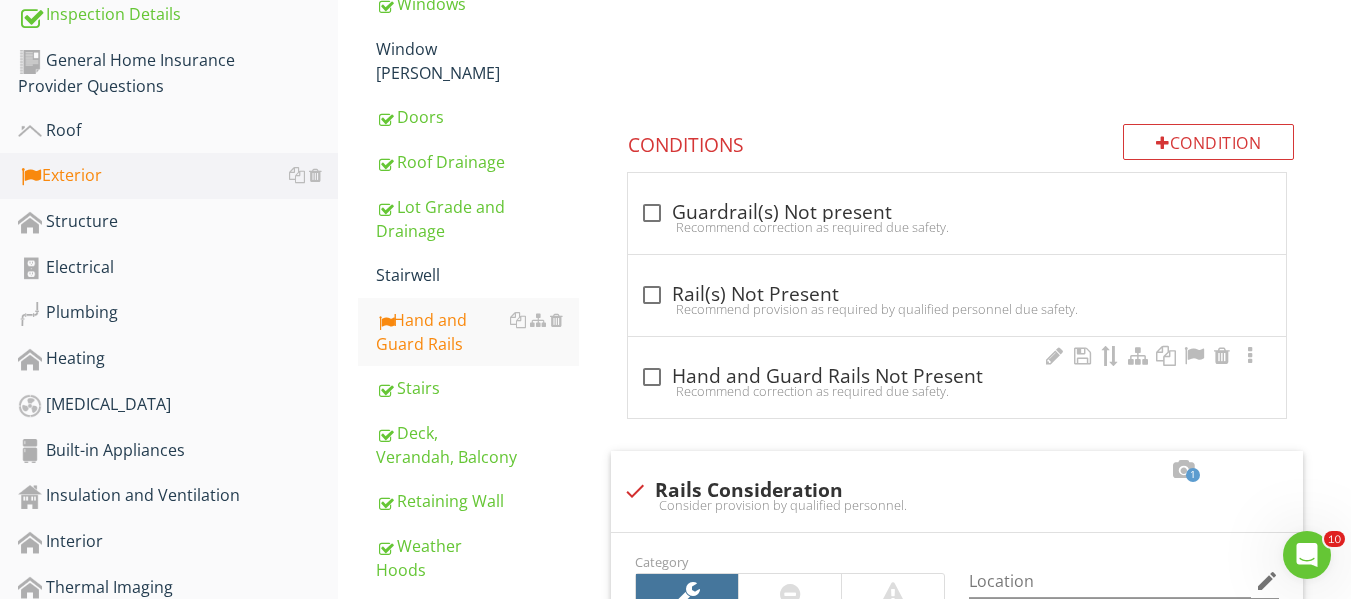 scroll, scrollTop: 950, scrollLeft: 0, axis: vertical 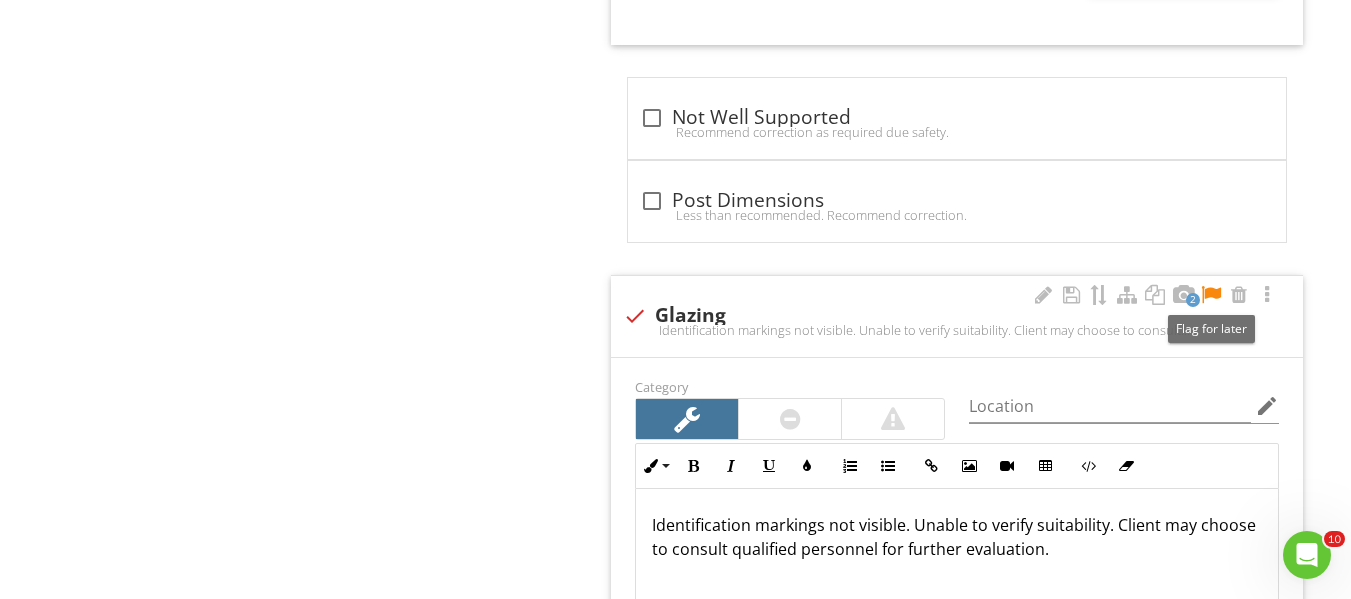 click at bounding box center [1211, 295] 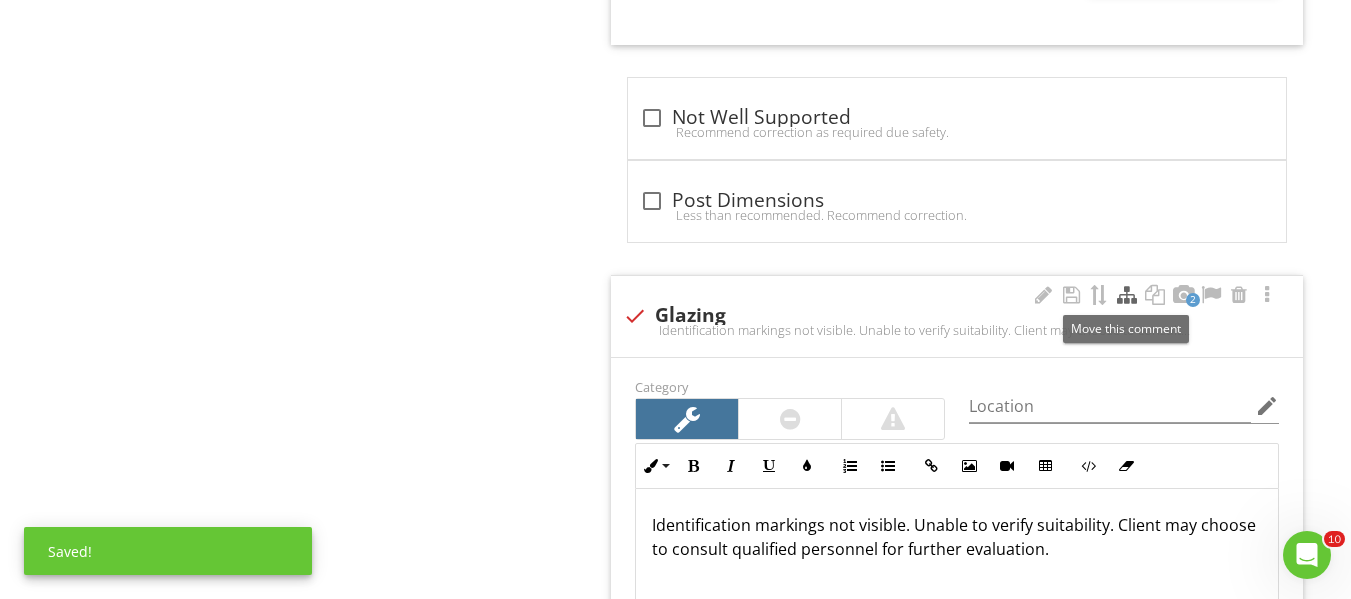 click at bounding box center [1127, 295] 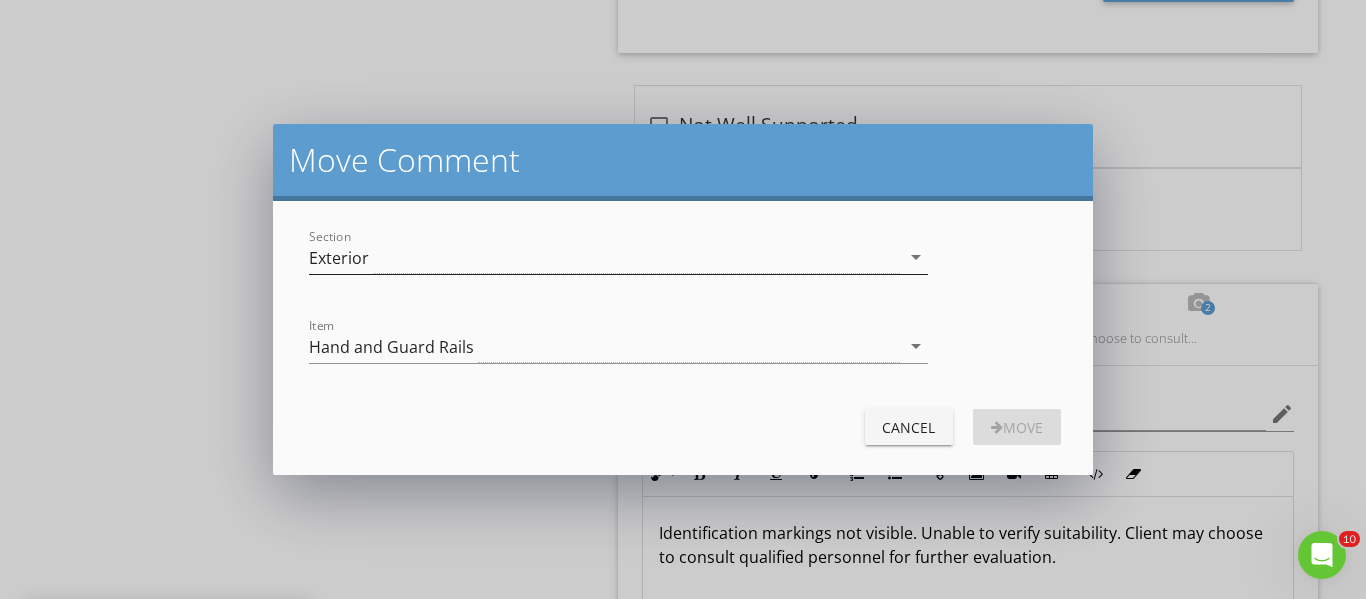 click on "Exterior" at bounding box center [604, 257] 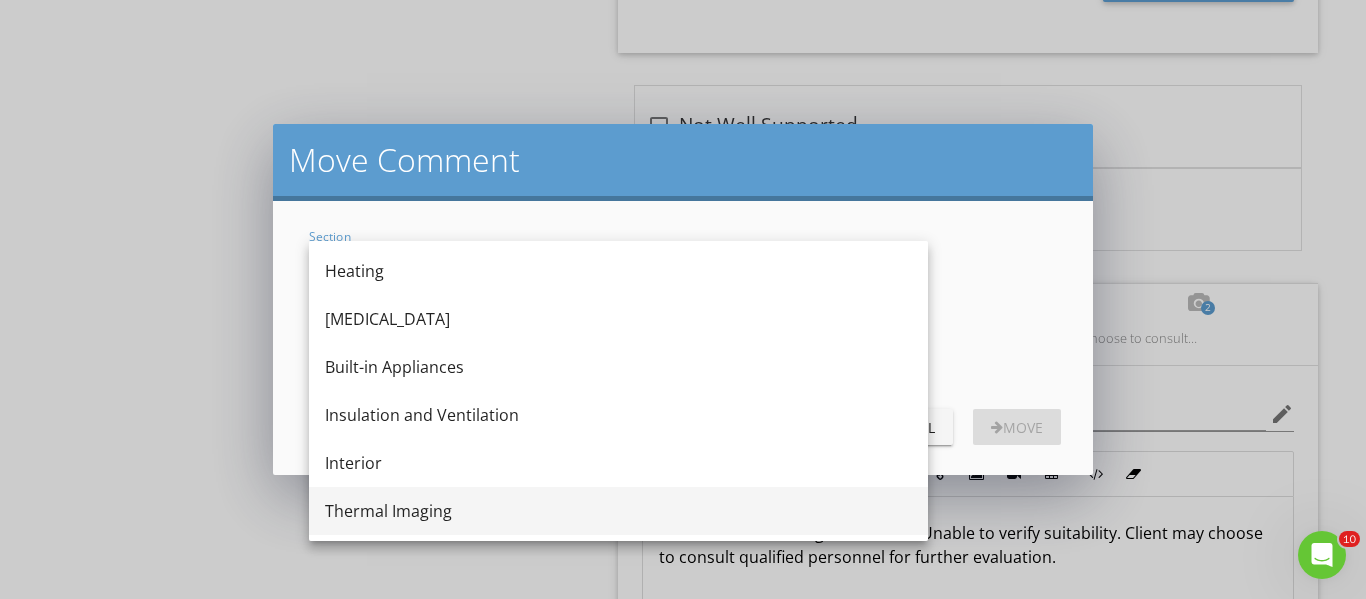 scroll, scrollTop: 388, scrollLeft: 0, axis: vertical 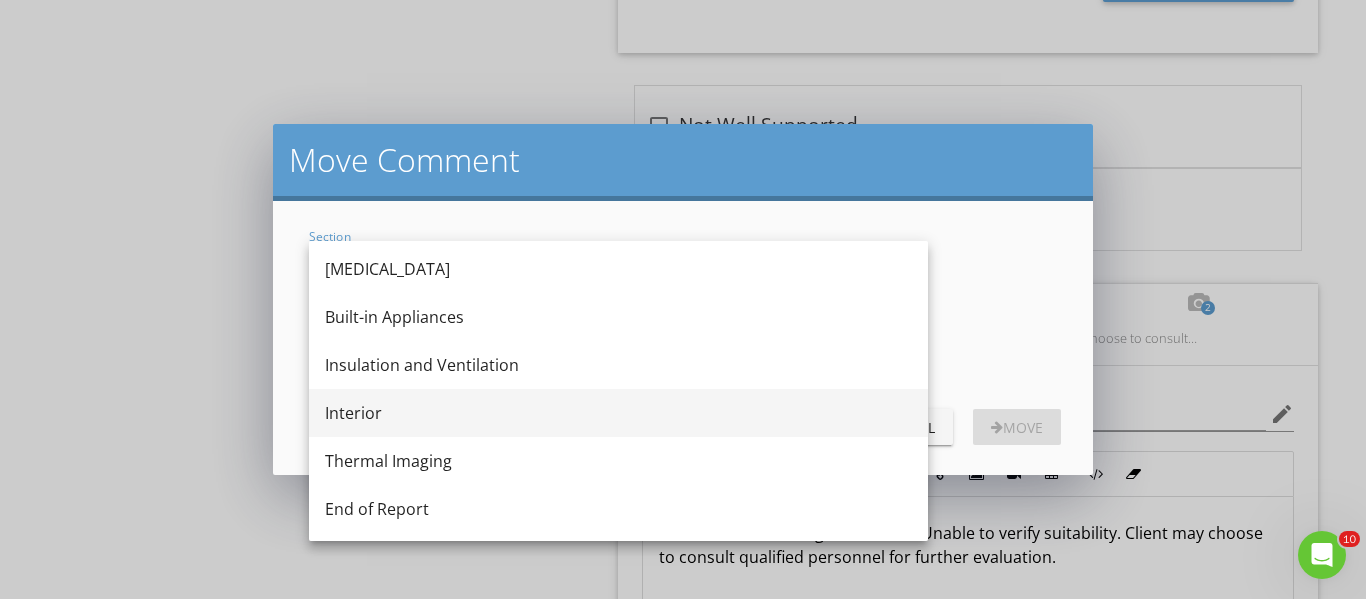 click on "Interior" at bounding box center (618, 413) 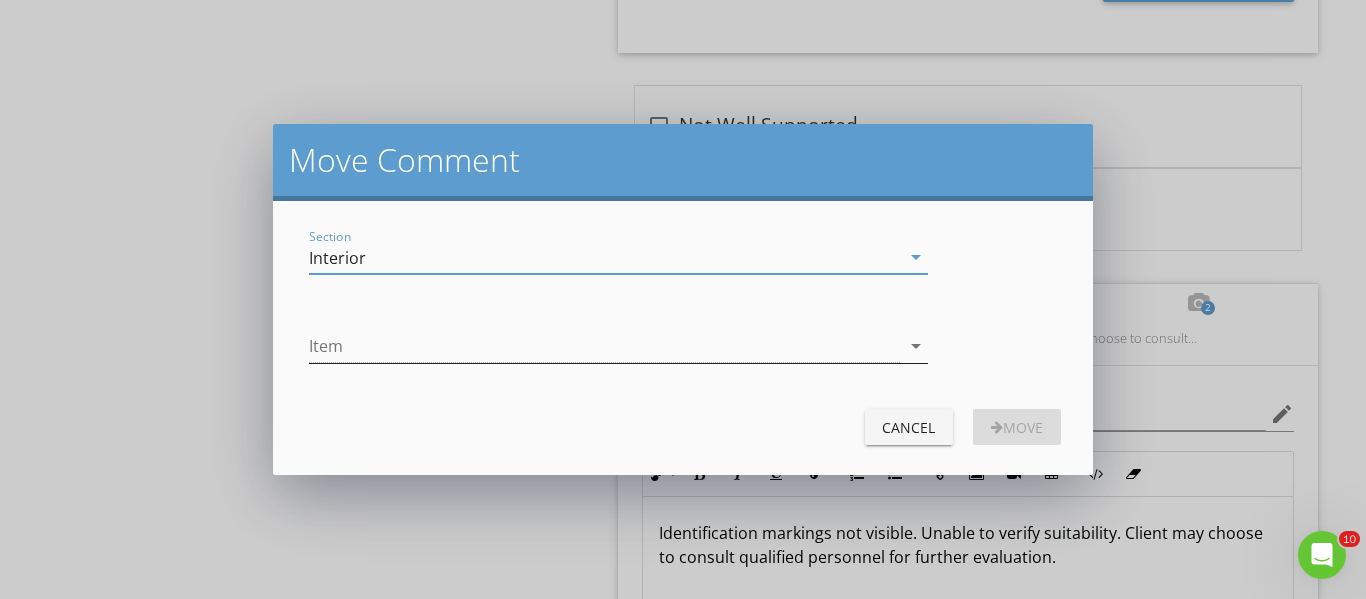 click at bounding box center [604, 346] 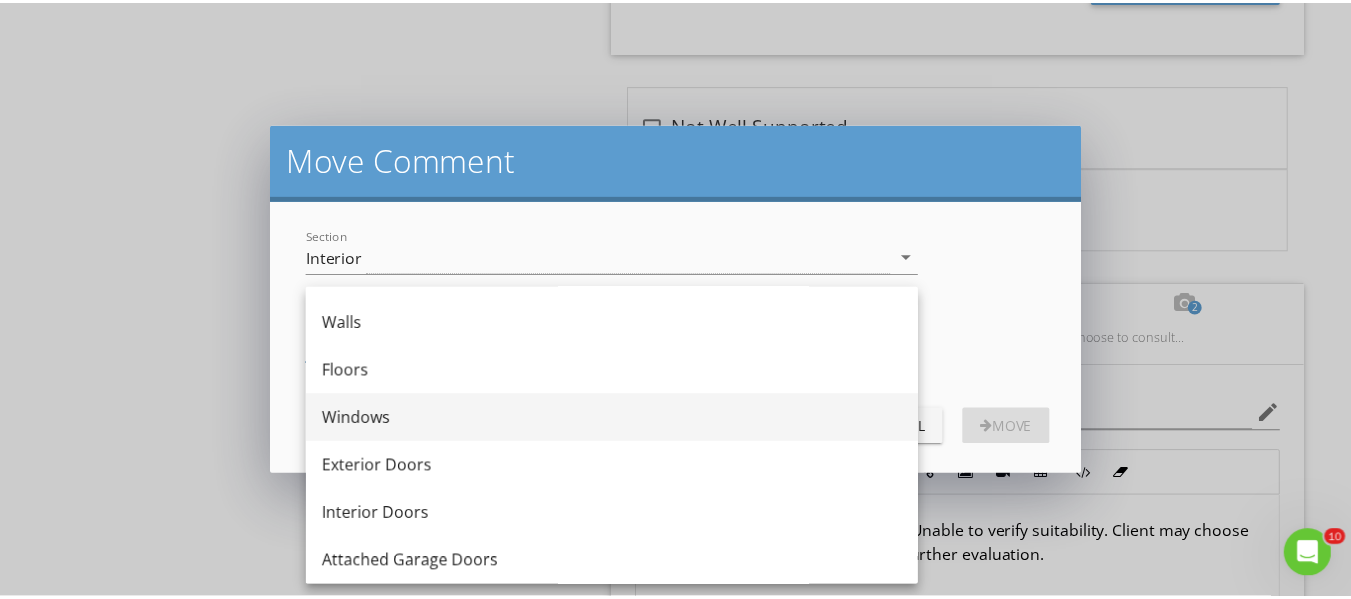scroll, scrollTop: 300, scrollLeft: 0, axis: vertical 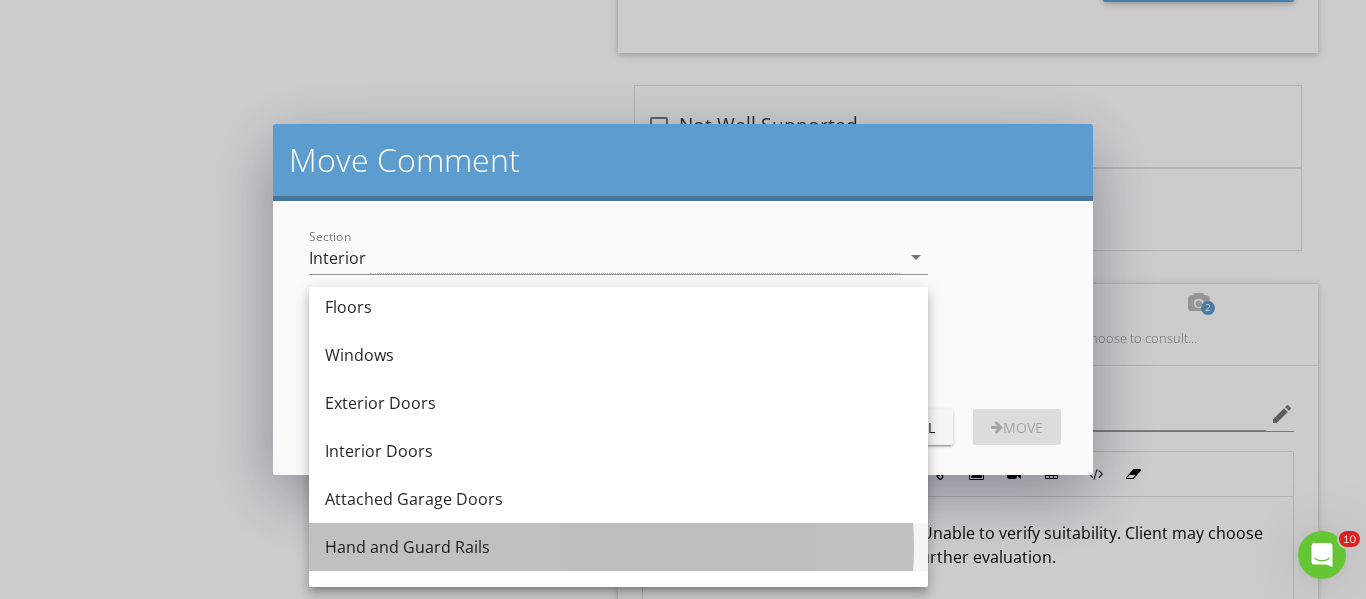 click on "Hand and Guard Rails" at bounding box center (618, 547) 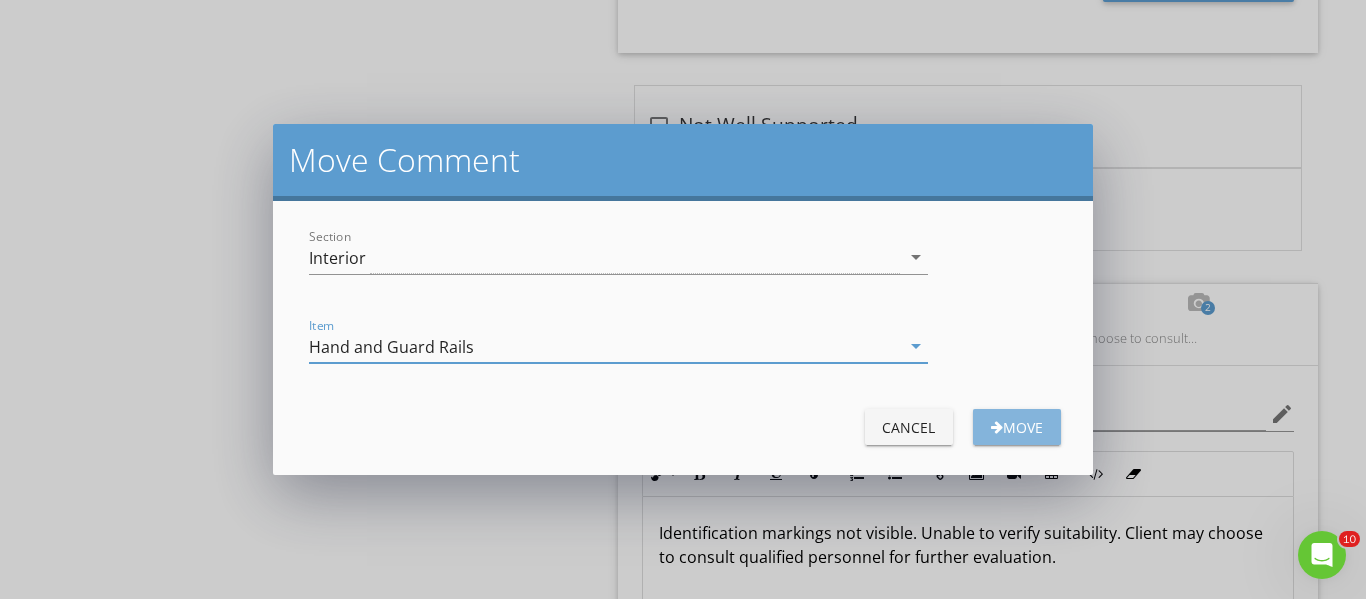 click on "Move" at bounding box center (1017, 427) 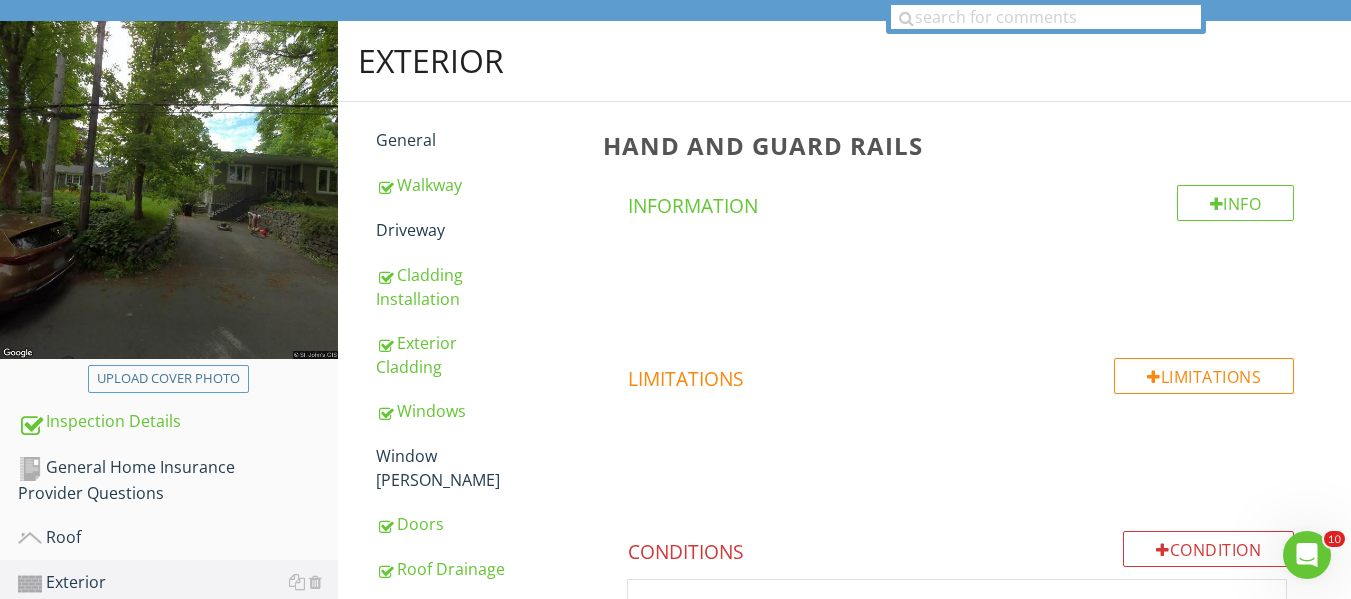 scroll, scrollTop: 110, scrollLeft: 0, axis: vertical 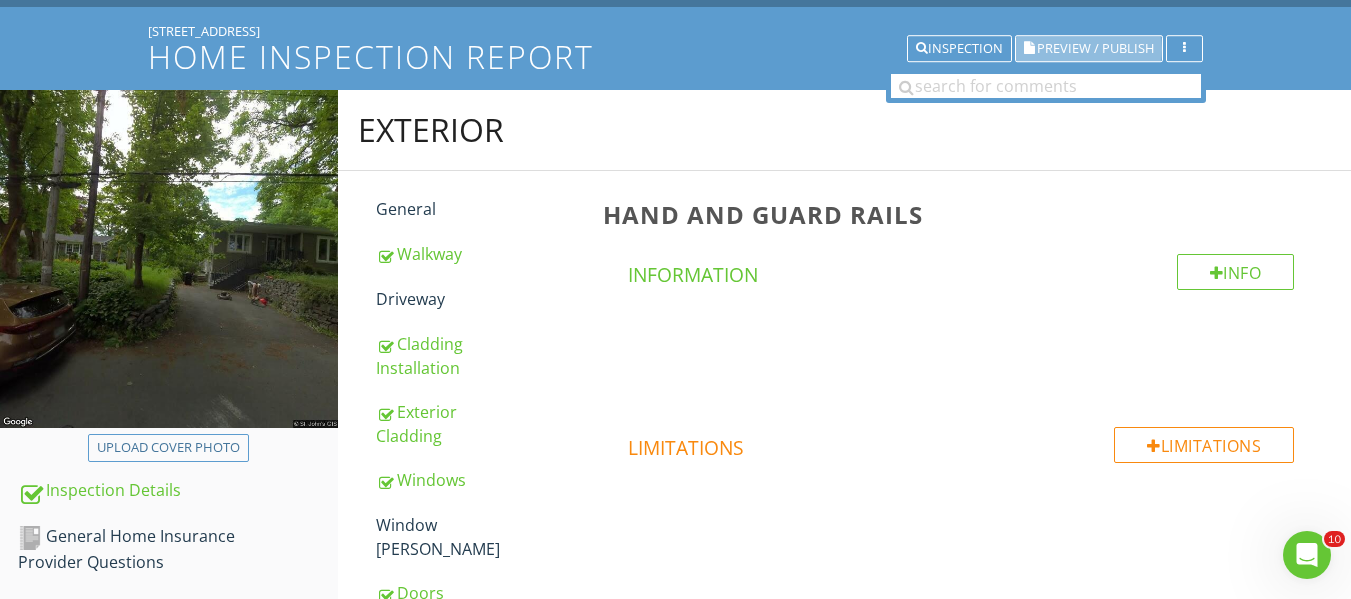 click on "Preview / Publish" at bounding box center [1095, 48] 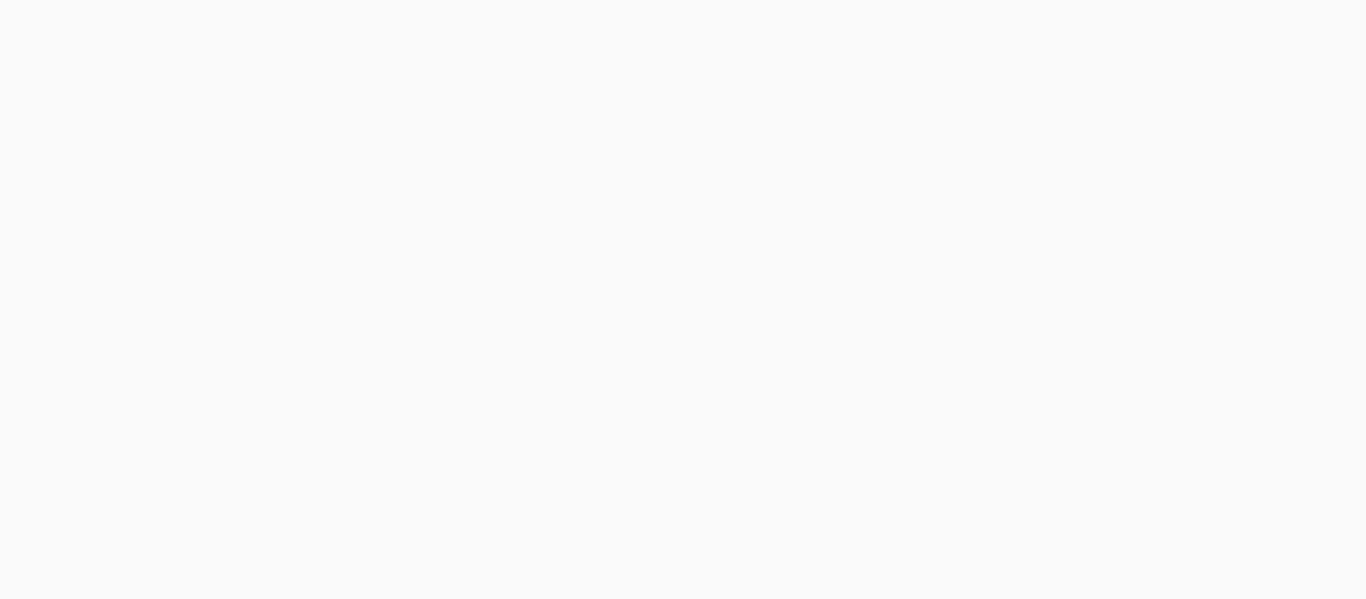 scroll, scrollTop: 0, scrollLeft: 0, axis: both 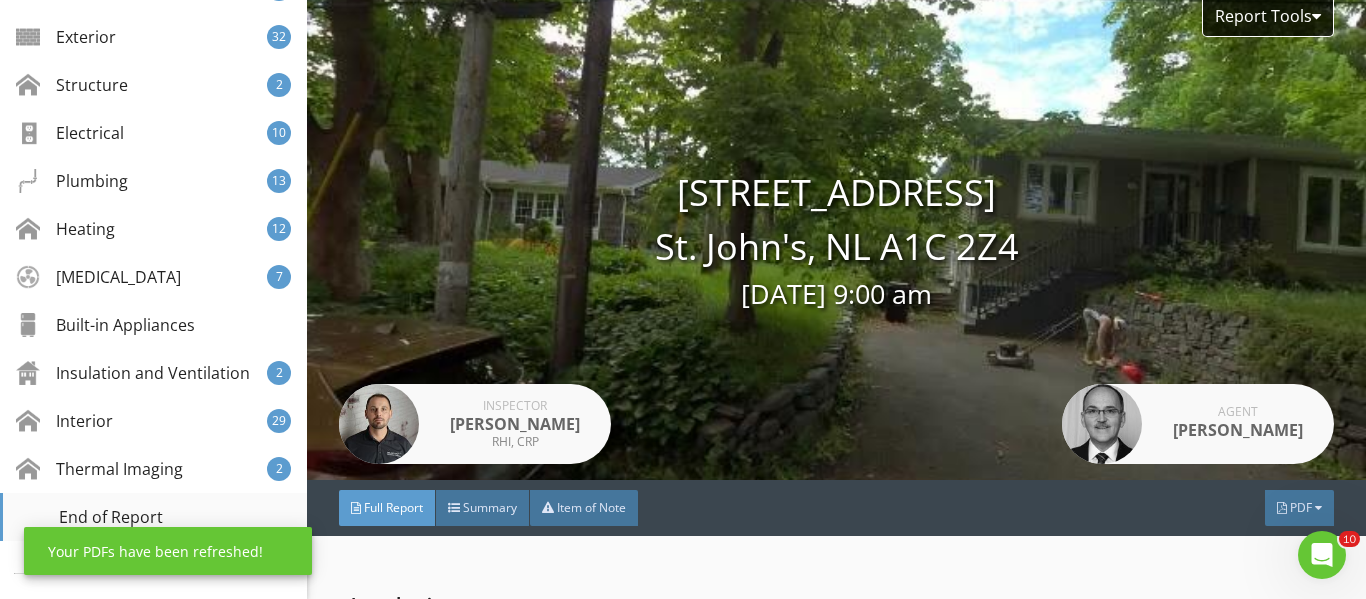 click on "End of Report" at bounding box center [91, 517] 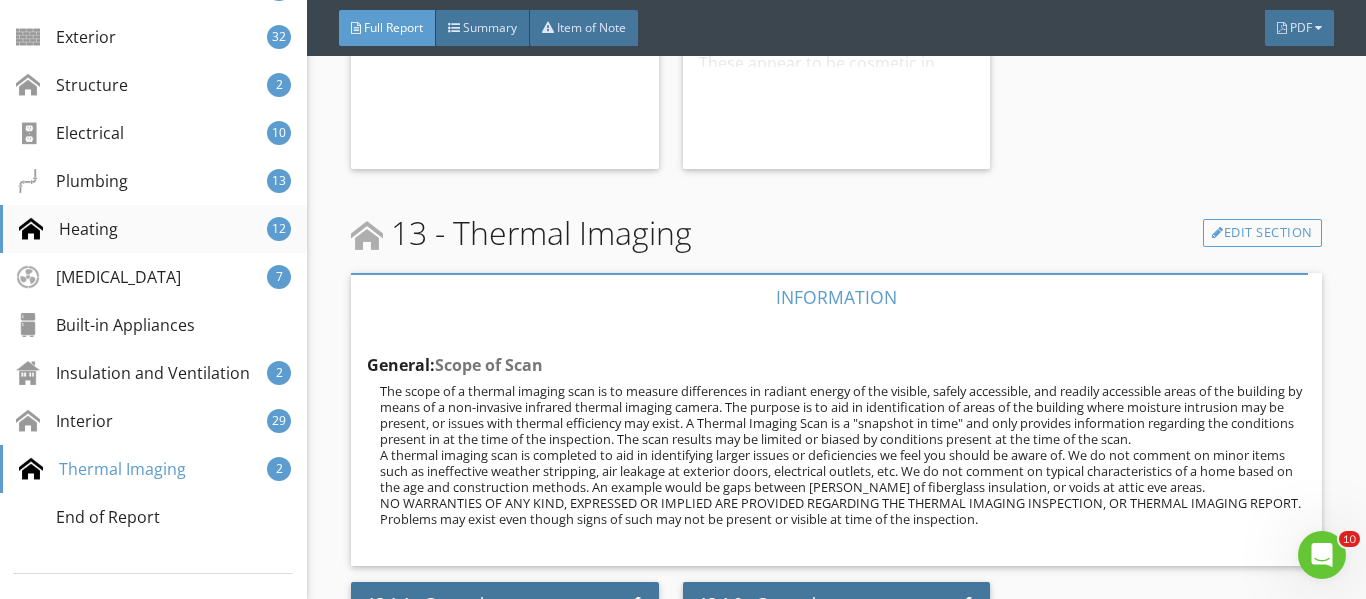 scroll, scrollTop: 31687, scrollLeft: 0, axis: vertical 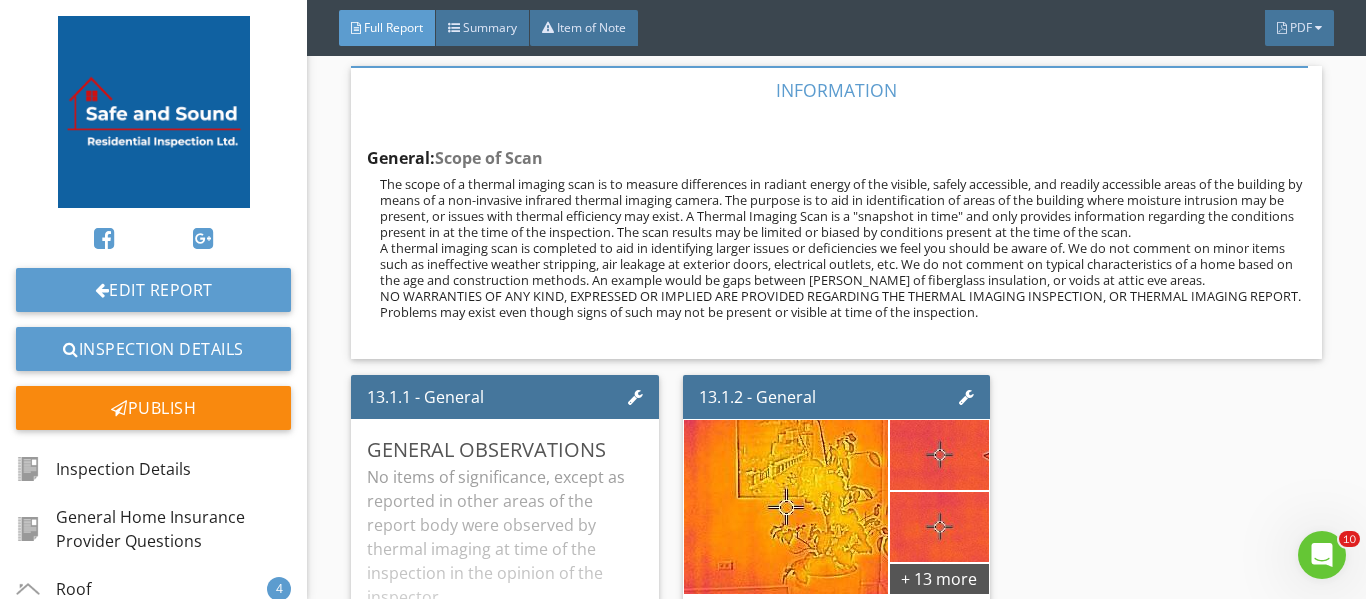 click at bounding box center (154, 112) 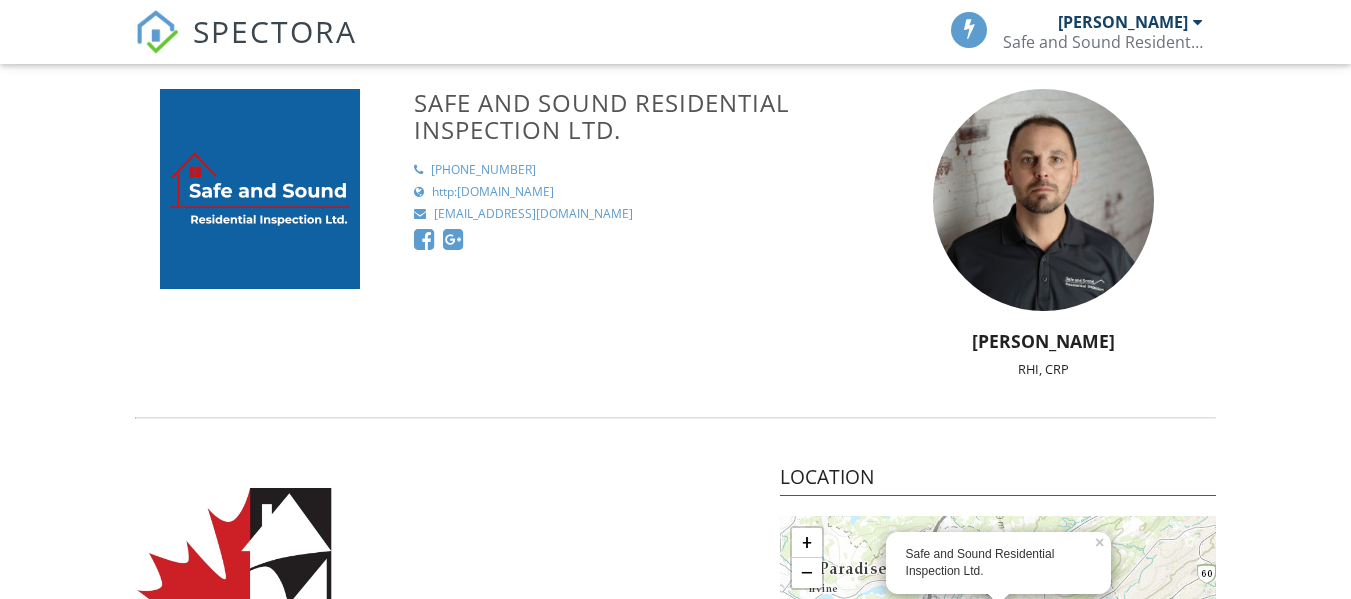 scroll, scrollTop: 0, scrollLeft: 0, axis: both 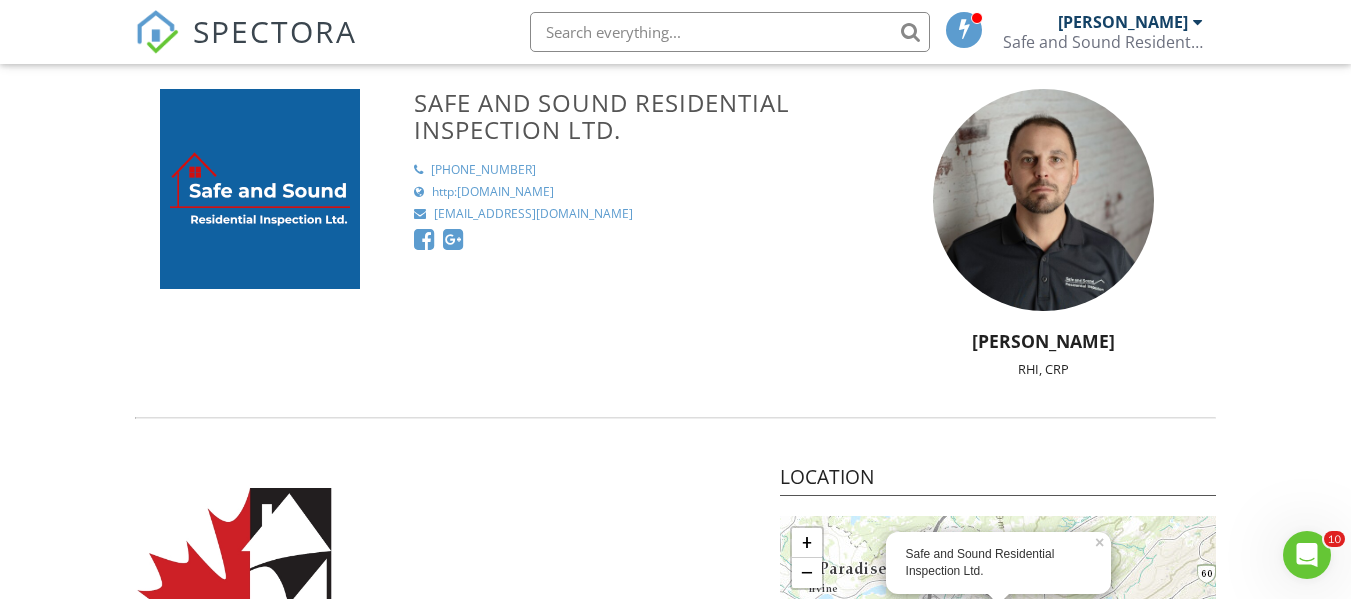 click on "SPECTORA" at bounding box center [275, 31] 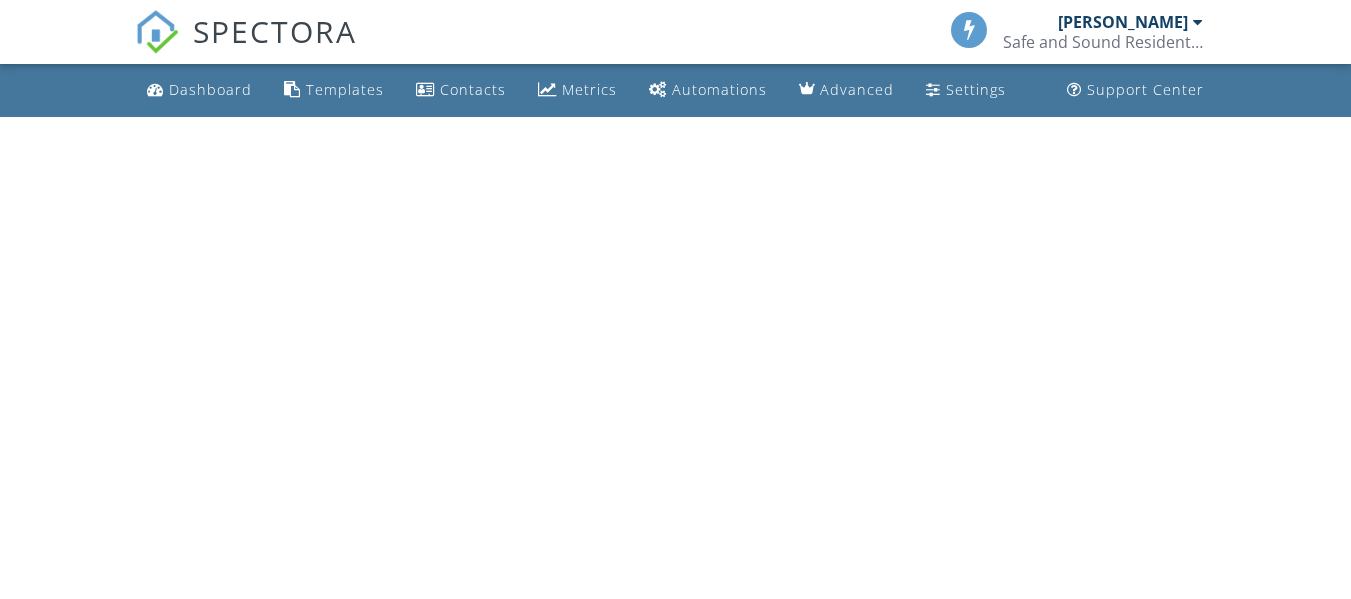 scroll, scrollTop: 0, scrollLeft: 0, axis: both 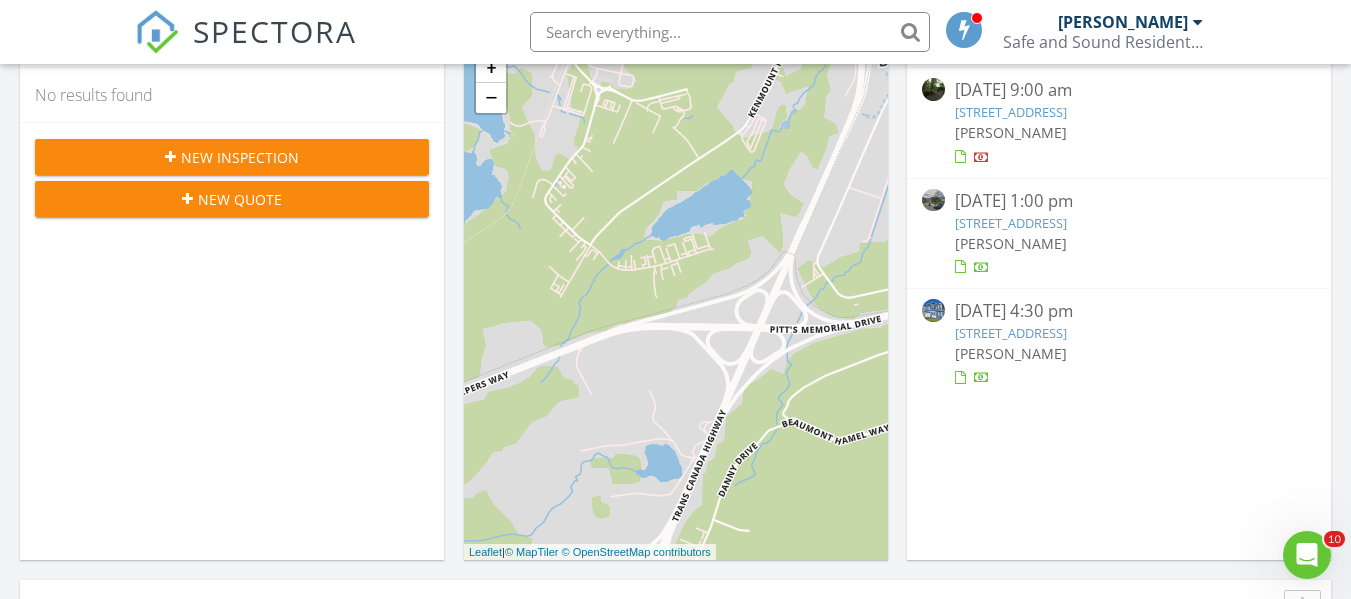 click on "[STREET_ADDRESS]" at bounding box center [1011, 333] 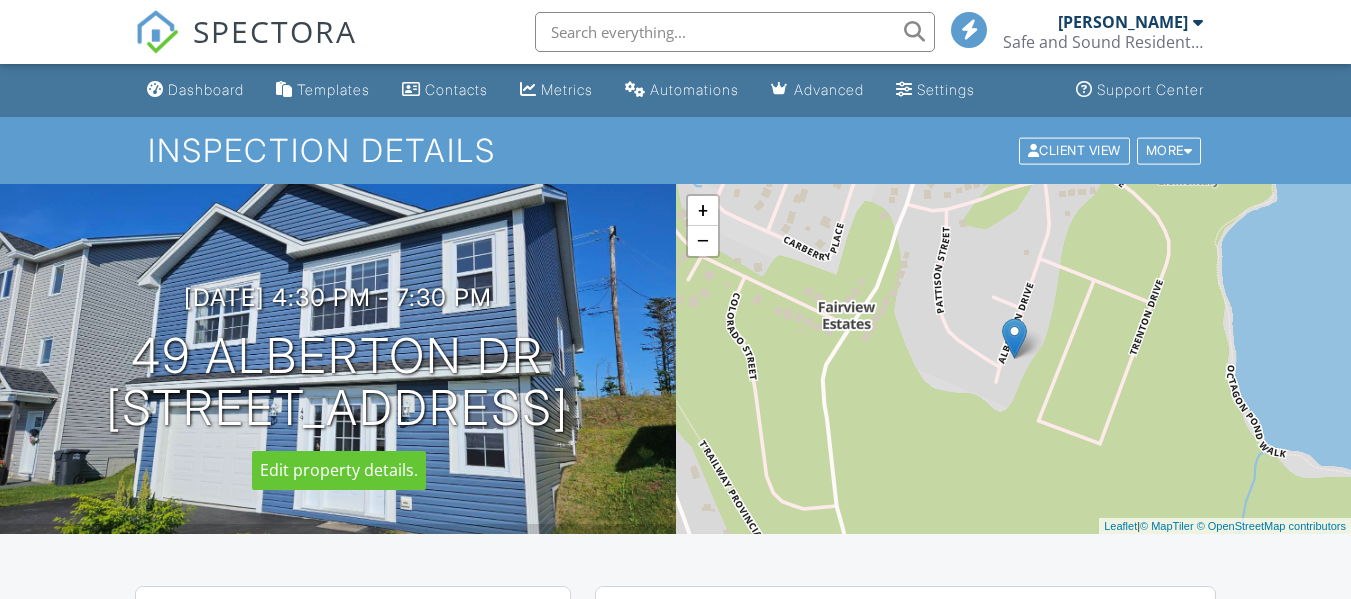 scroll, scrollTop: 500, scrollLeft: 0, axis: vertical 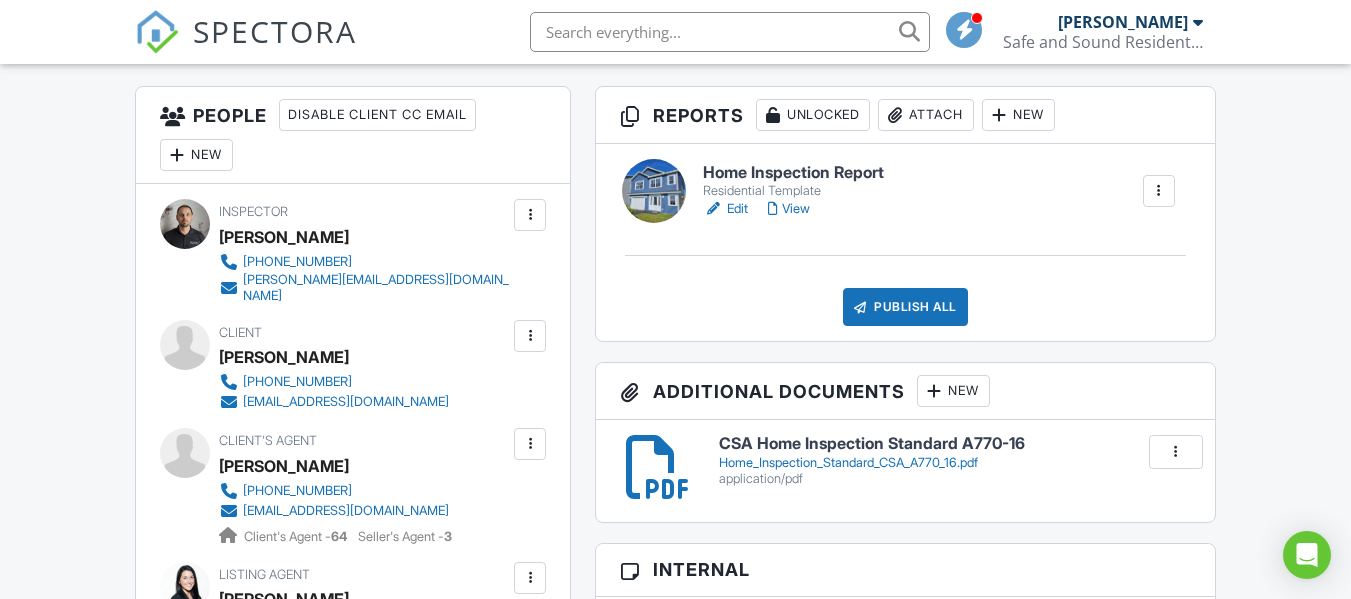 click on "View" at bounding box center [789, 209] 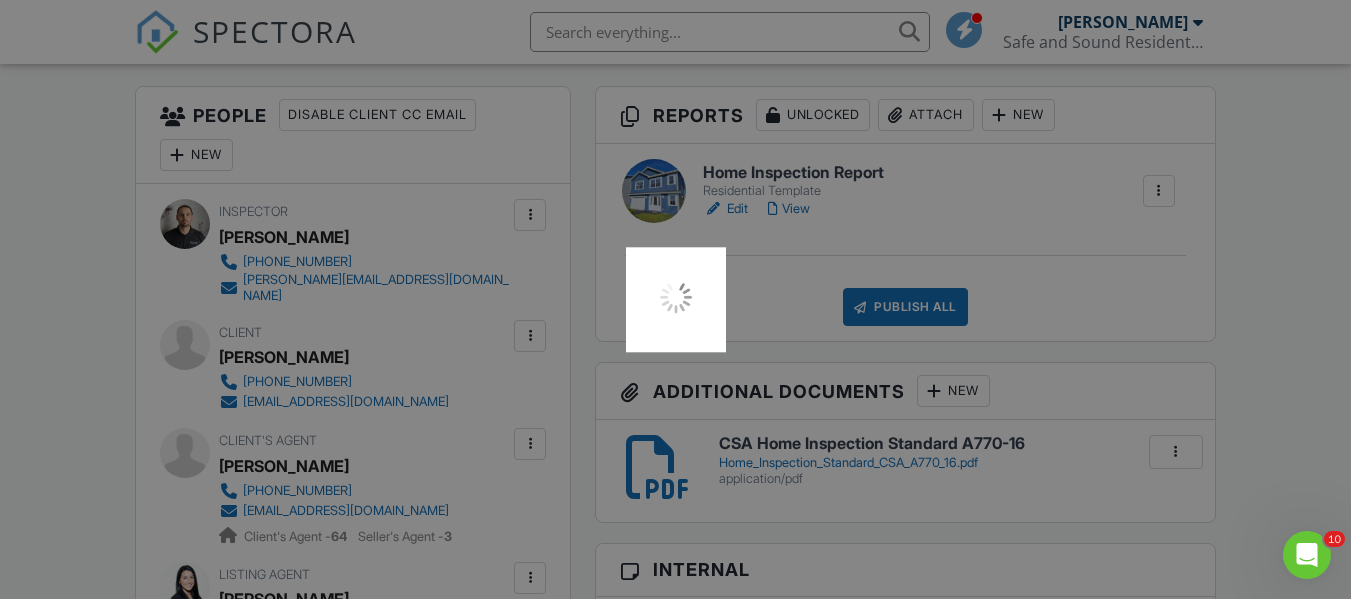 scroll, scrollTop: 0, scrollLeft: 0, axis: both 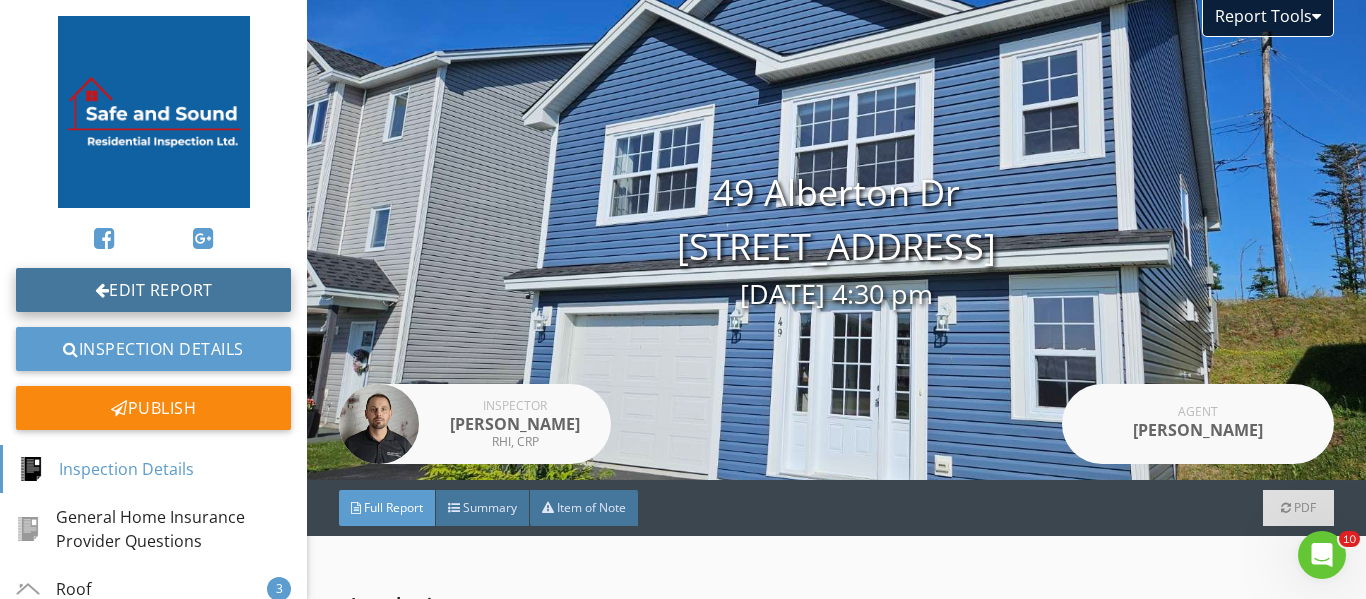 click on "Edit Report" at bounding box center (153, 290) 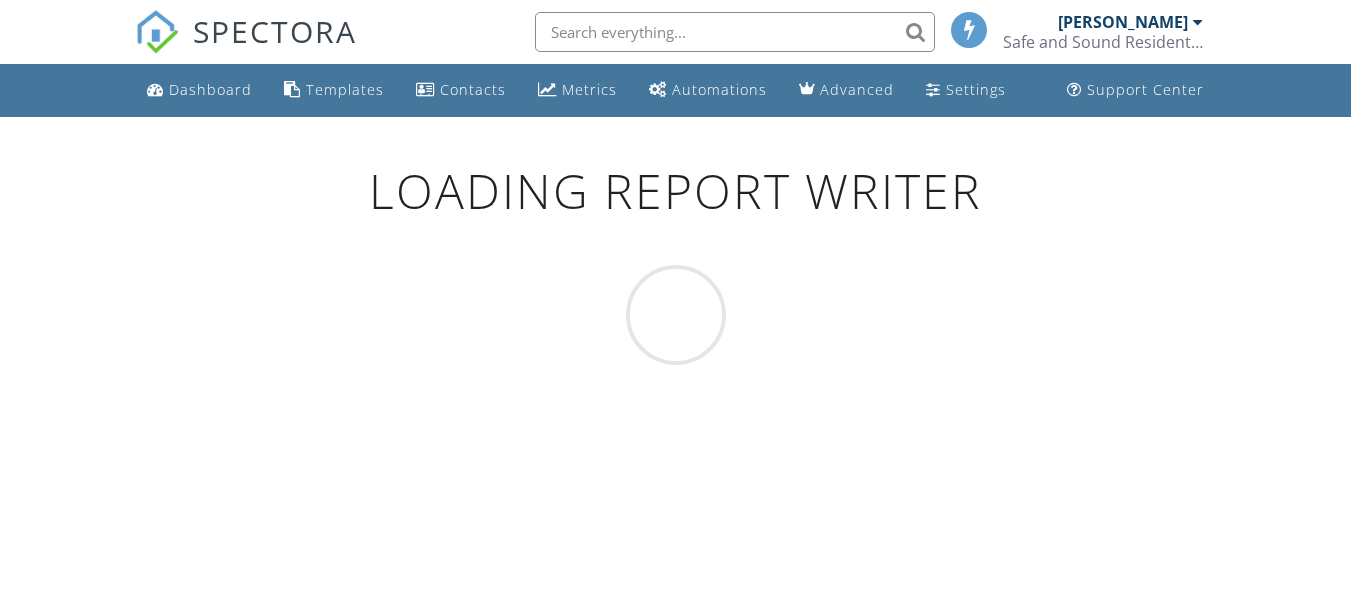 scroll, scrollTop: 0, scrollLeft: 0, axis: both 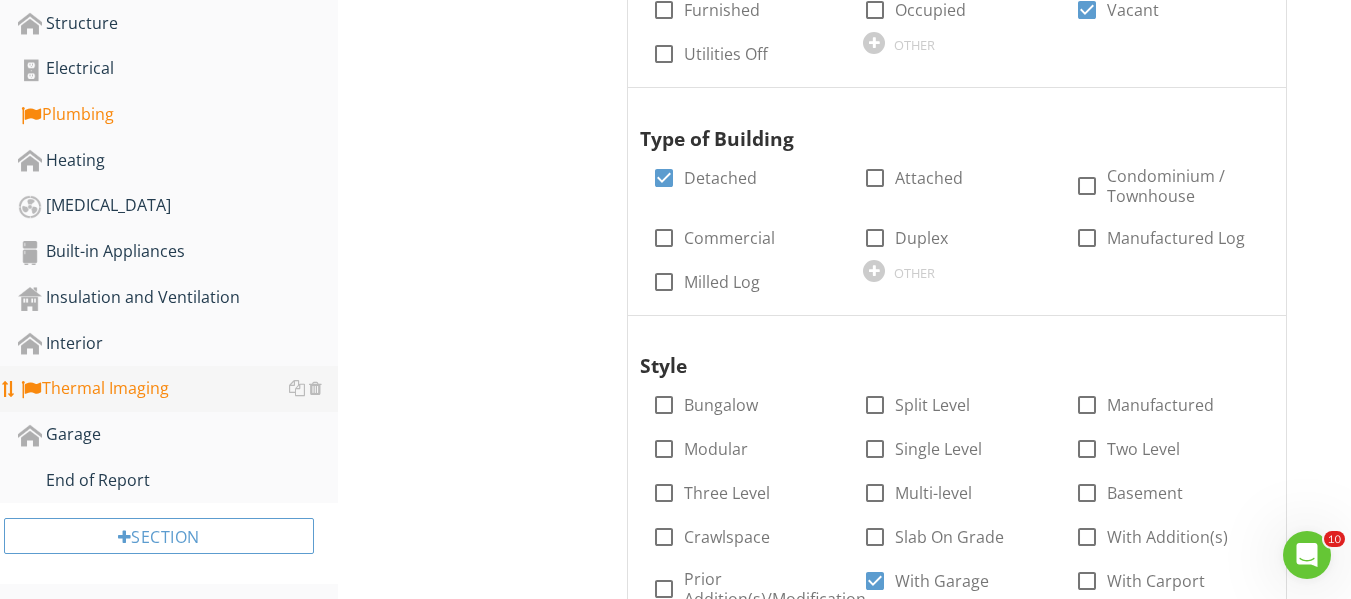 click on "Thermal Imaging" at bounding box center (178, 389) 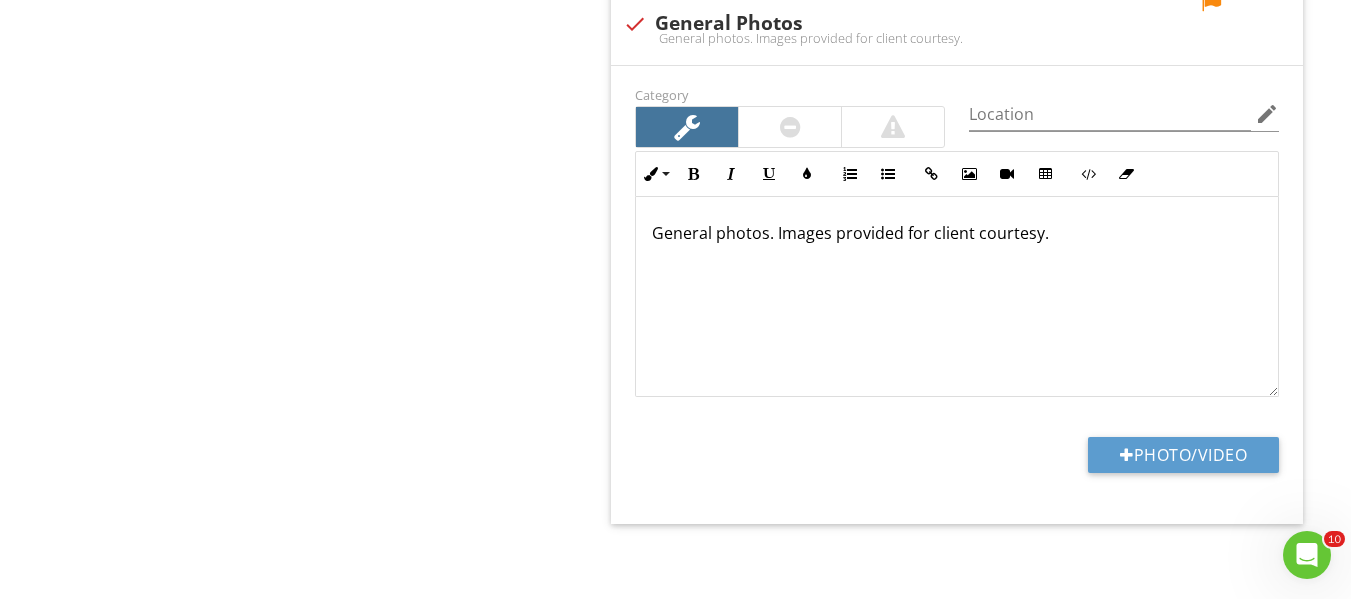 scroll, scrollTop: 3170, scrollLeft: 0, axis: vertical 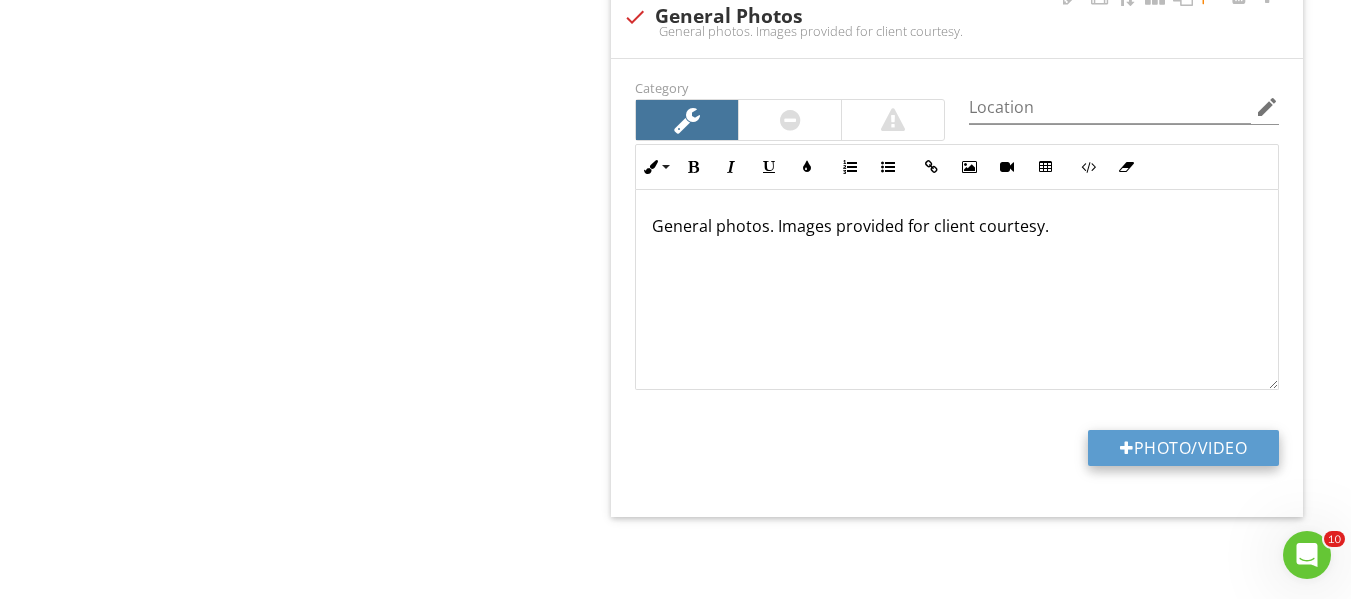 click on "Photo/Video" at bounding box center [1183, 448] 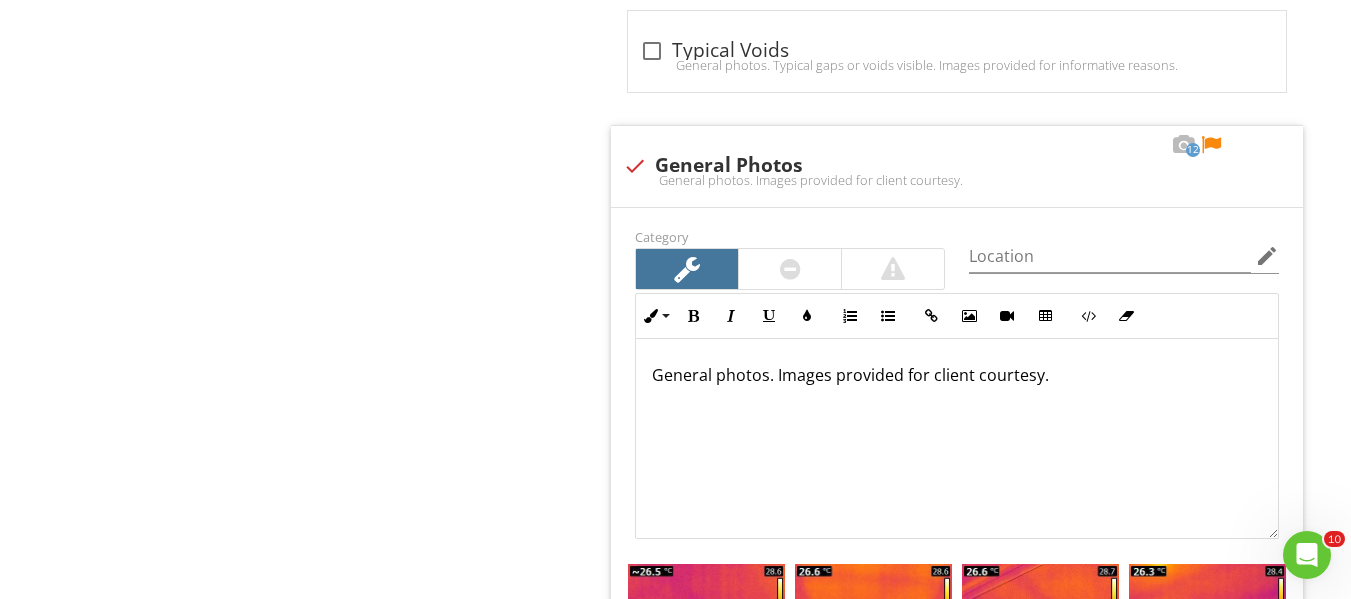 scroll, scrollTop: 3019, scrollLeft: 0, axis: vertical 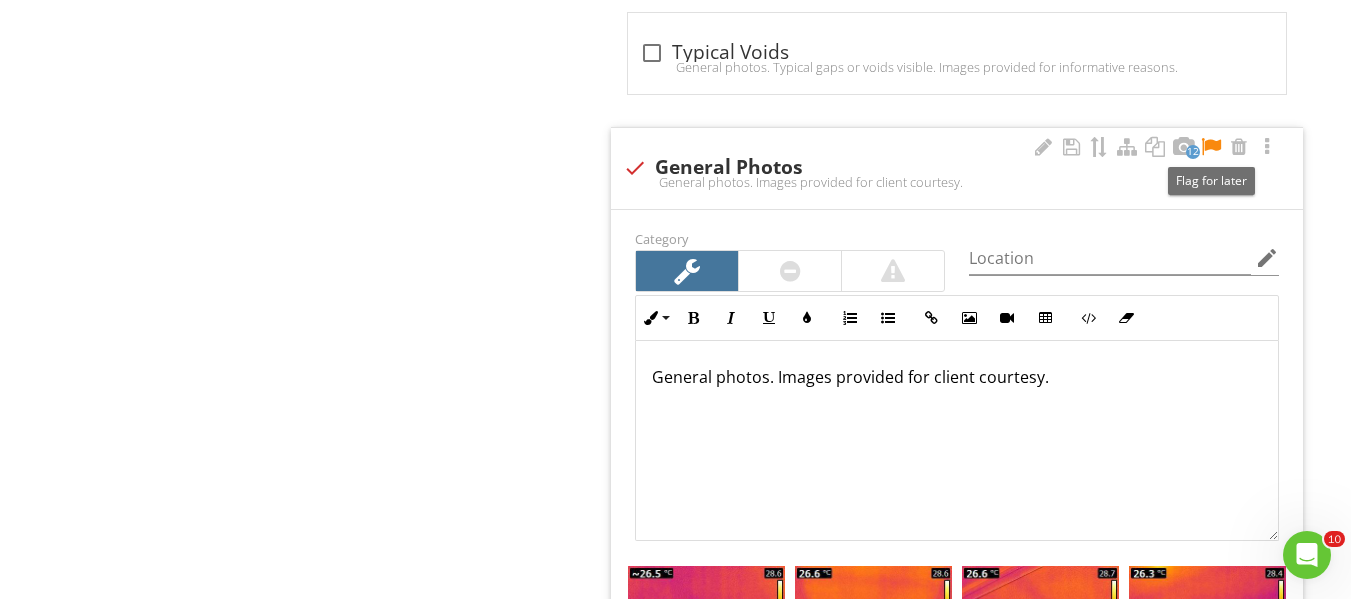click at bounding box center (1211, 147) 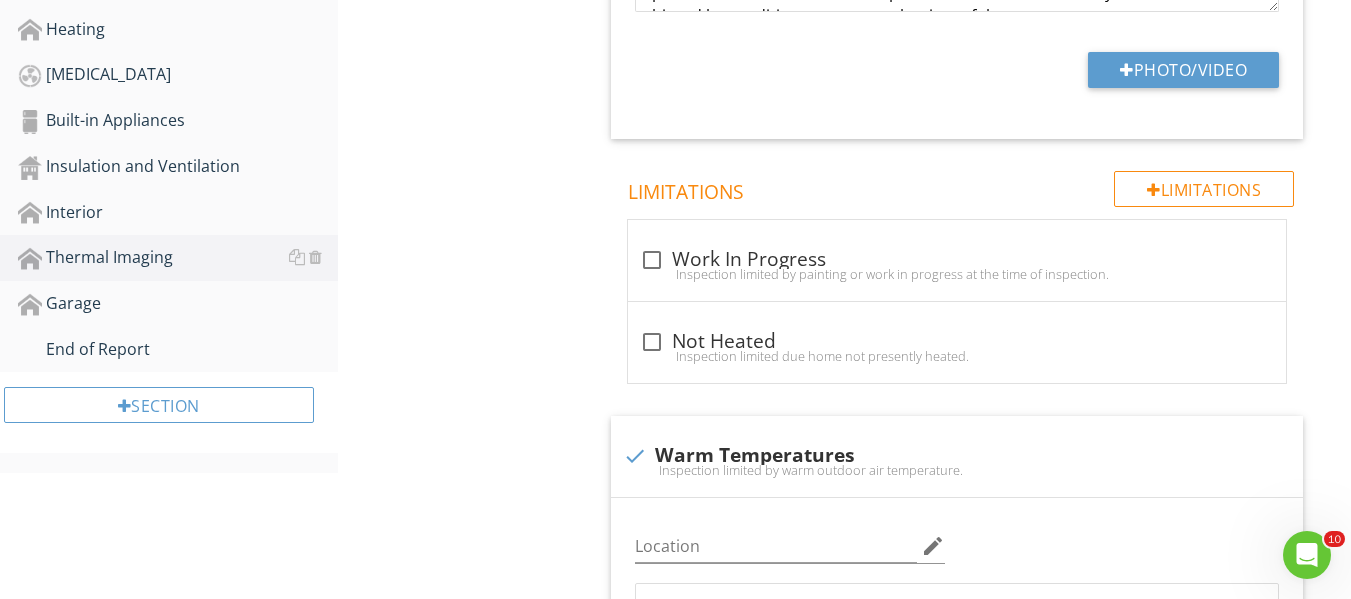 scroll, scrollTop: 419, scrollLeft: 0, axis: vertical 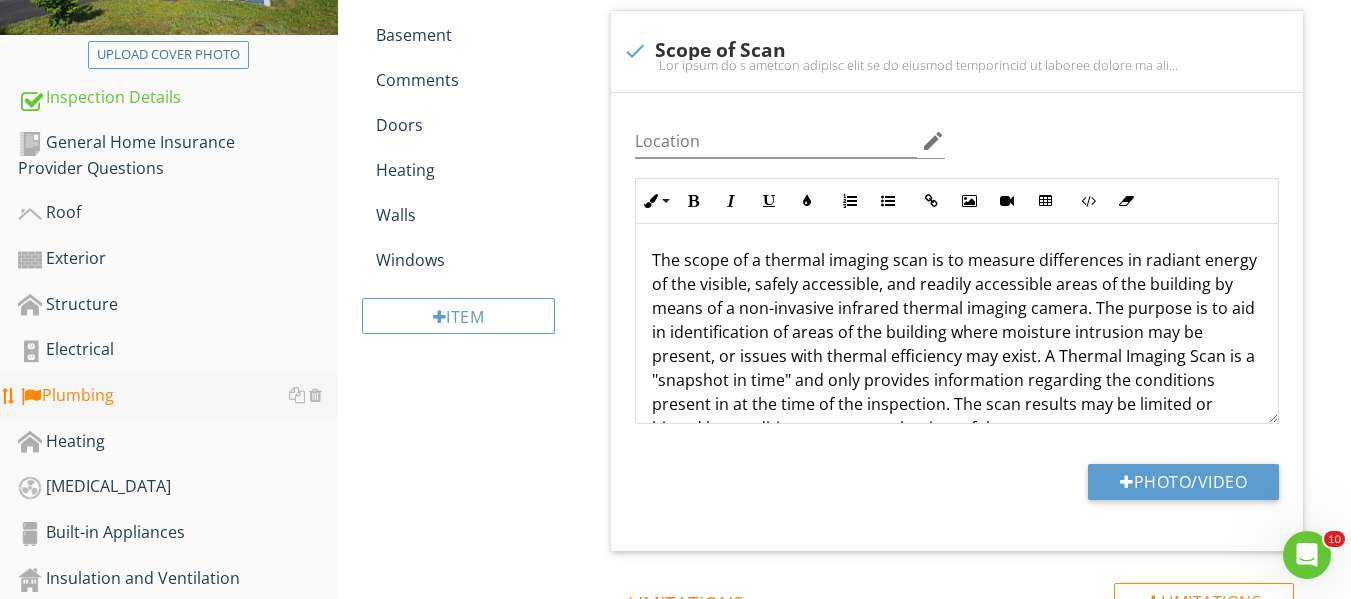 click on "Plumbing" at bounding box center [178, 396] 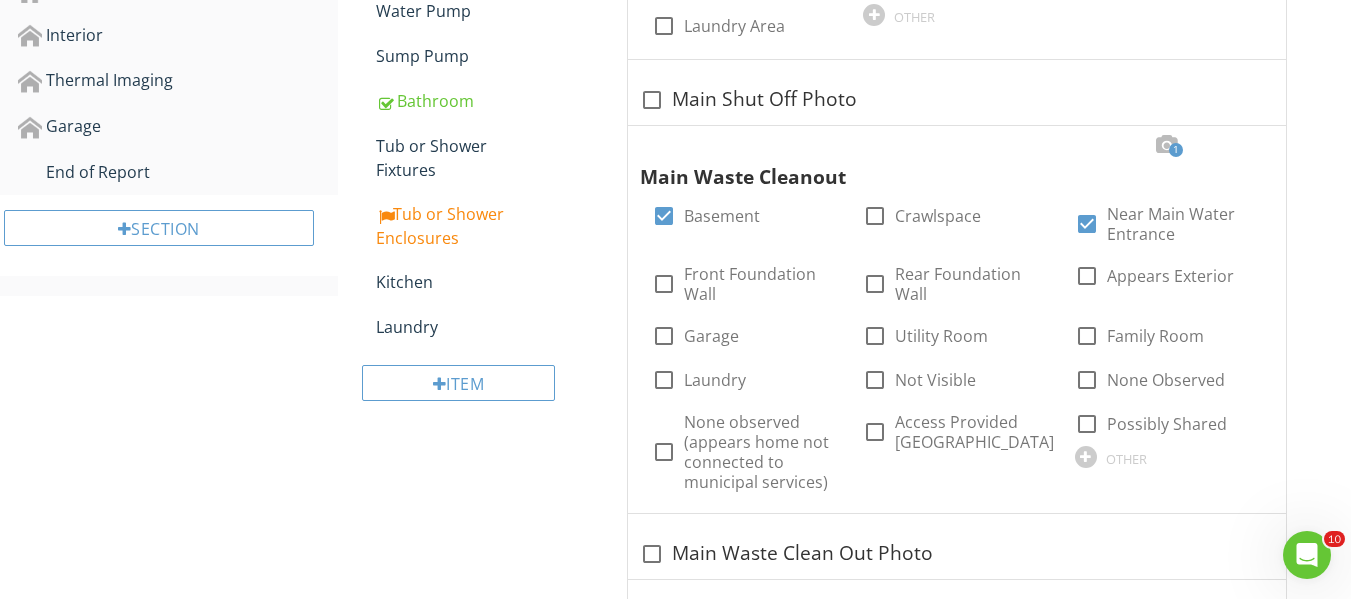 scroll, scrollTop: 1019, scrollLeft: 0, axis: vertical 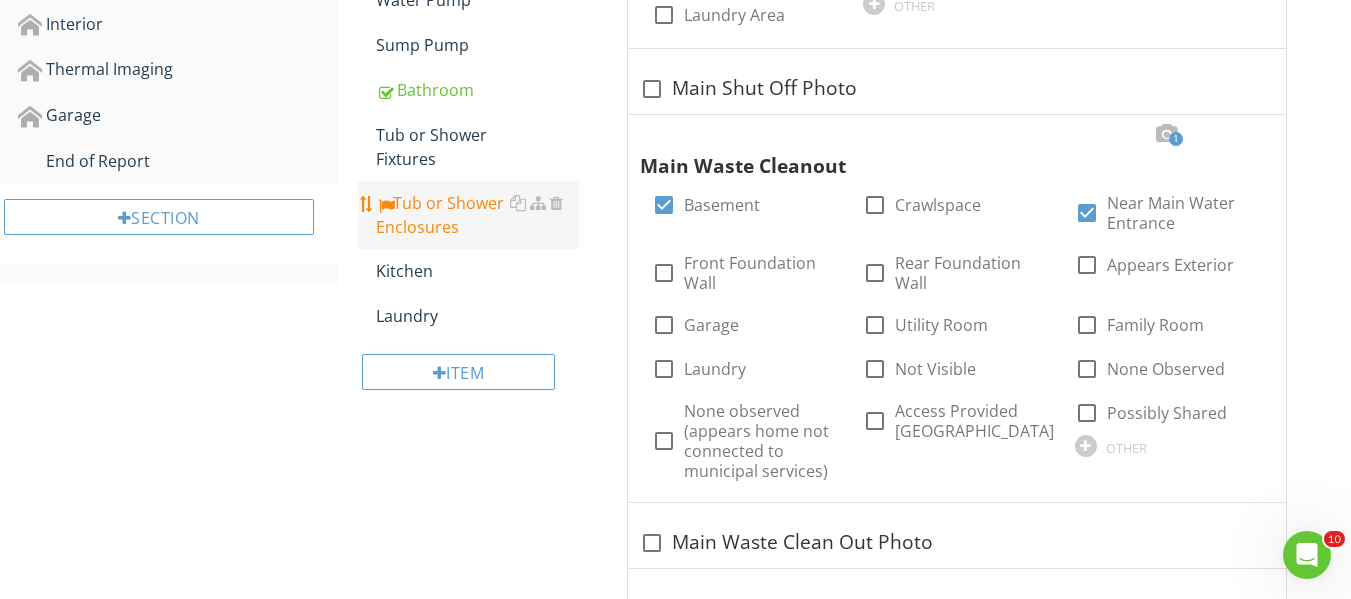 click on "Tub or Shower Enclosures" at bounding box center [477, 215] 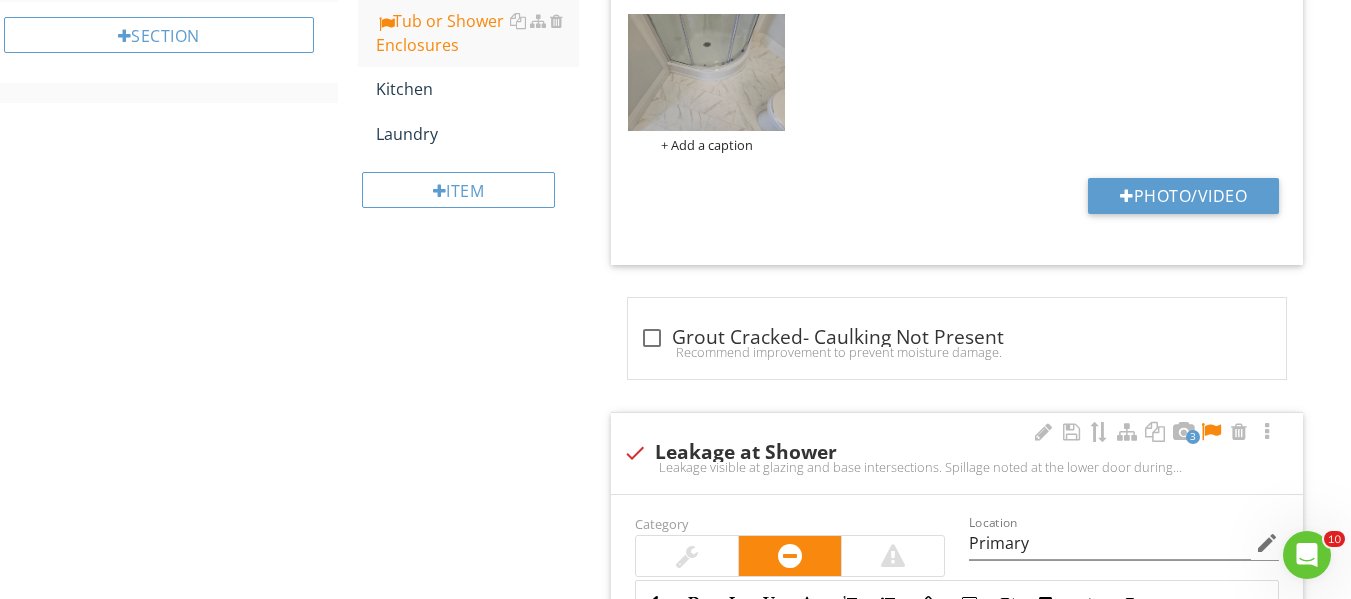 scroll, scrollTop: 1519, scrollLeft: 0, axis: vertical 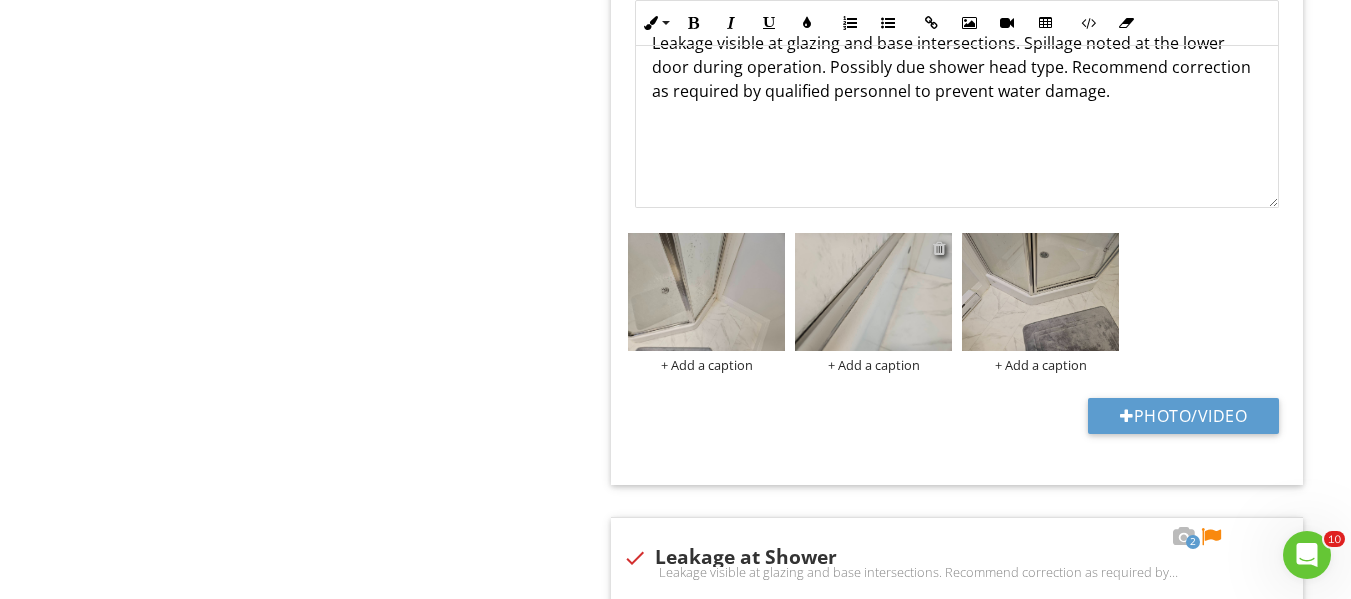 click at bounding box center [939, 248] 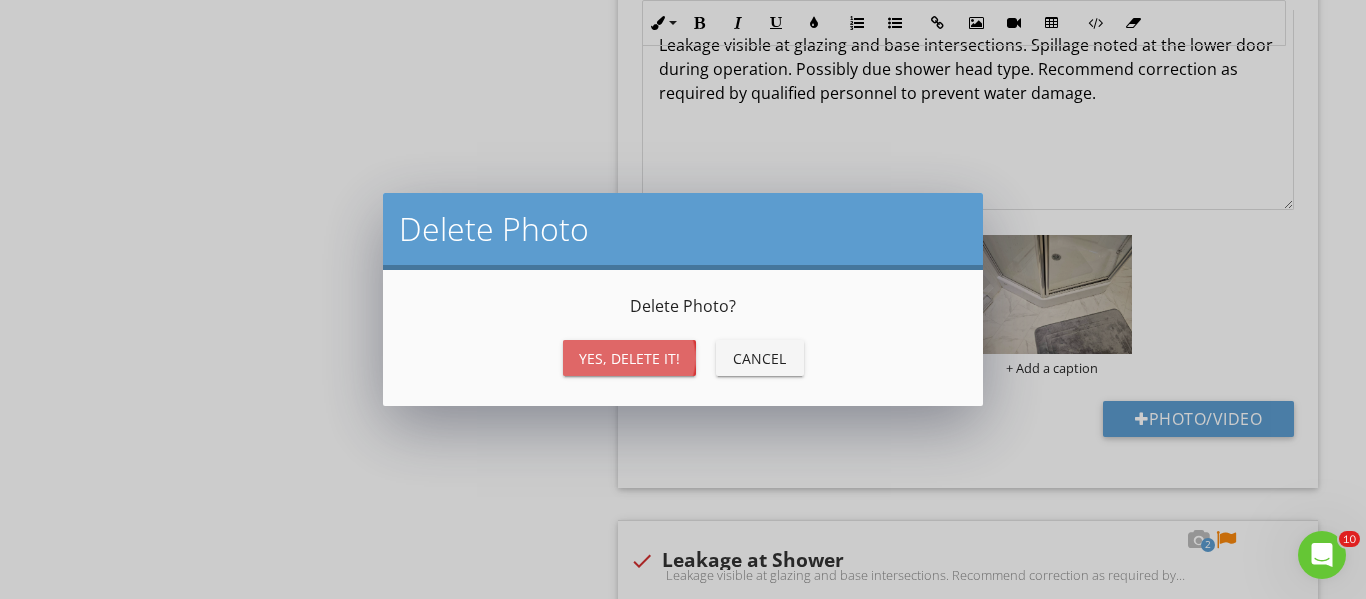 click on "Yes, Delete it!" at bounding box center (629, 358) 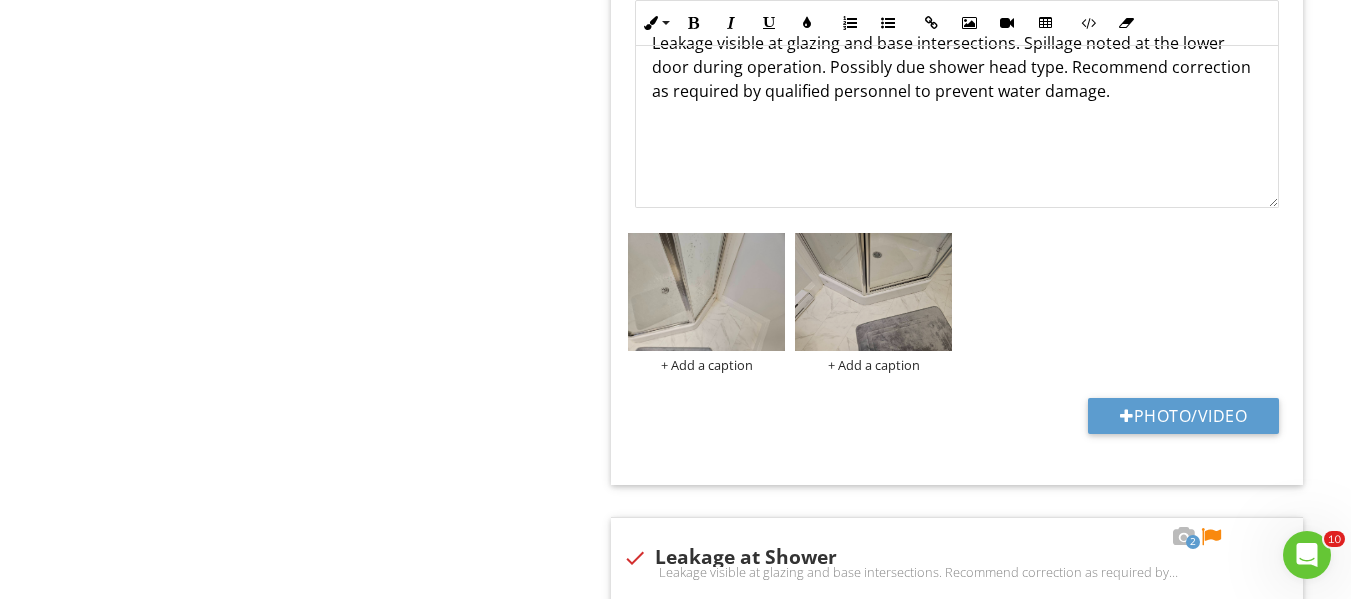 scroll, scrollTop: 0, scrollLeft: 0, axis: both 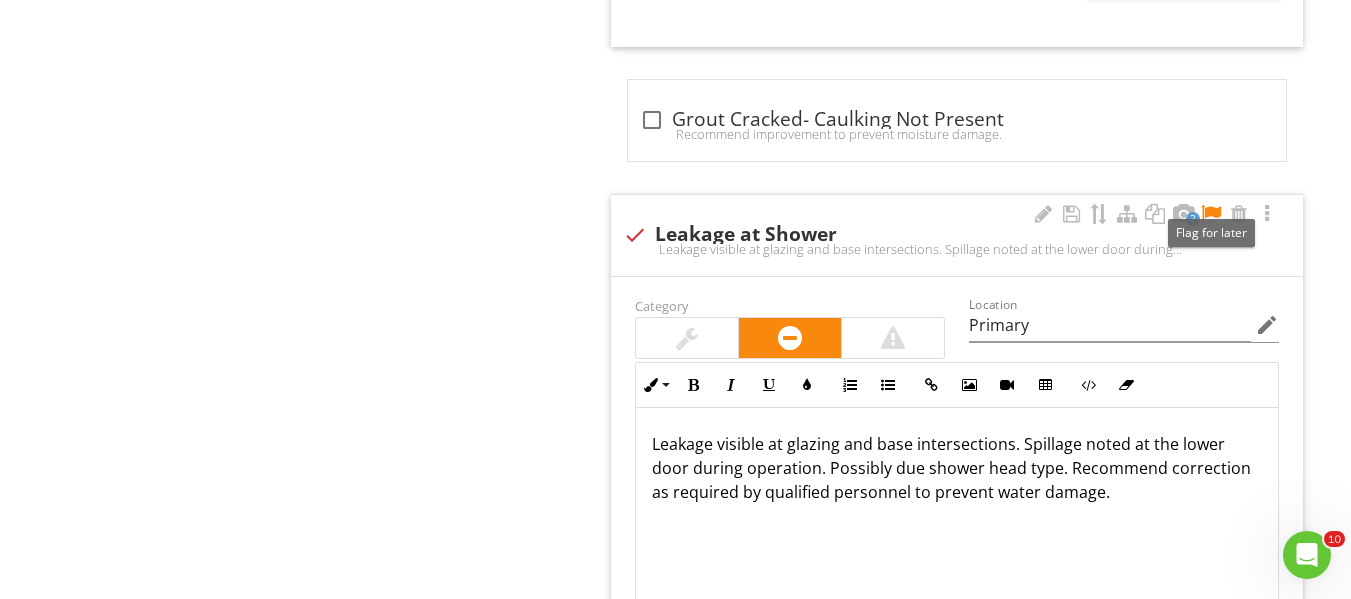 drag, startPoint x: 1210, startPoint y: 214, endPoint x: 1199, endPoint y: 219, distance: 12.083046 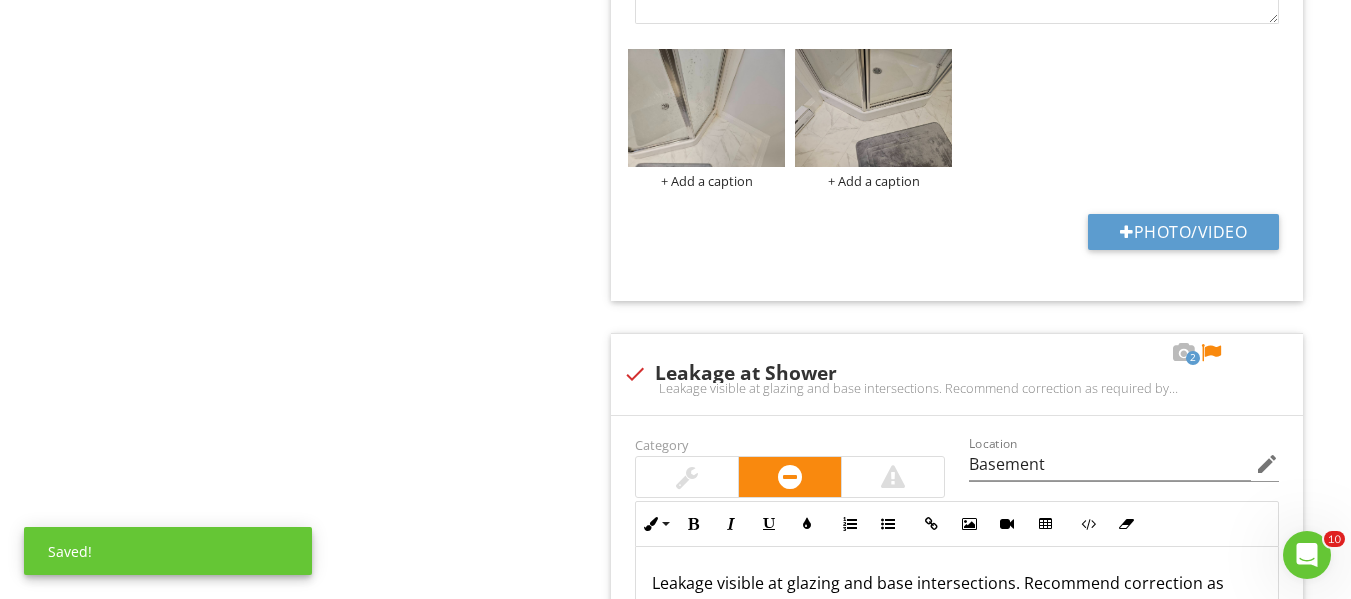 scroll, scrollTop: 2219, scrollLeft: 0, axis: vertical 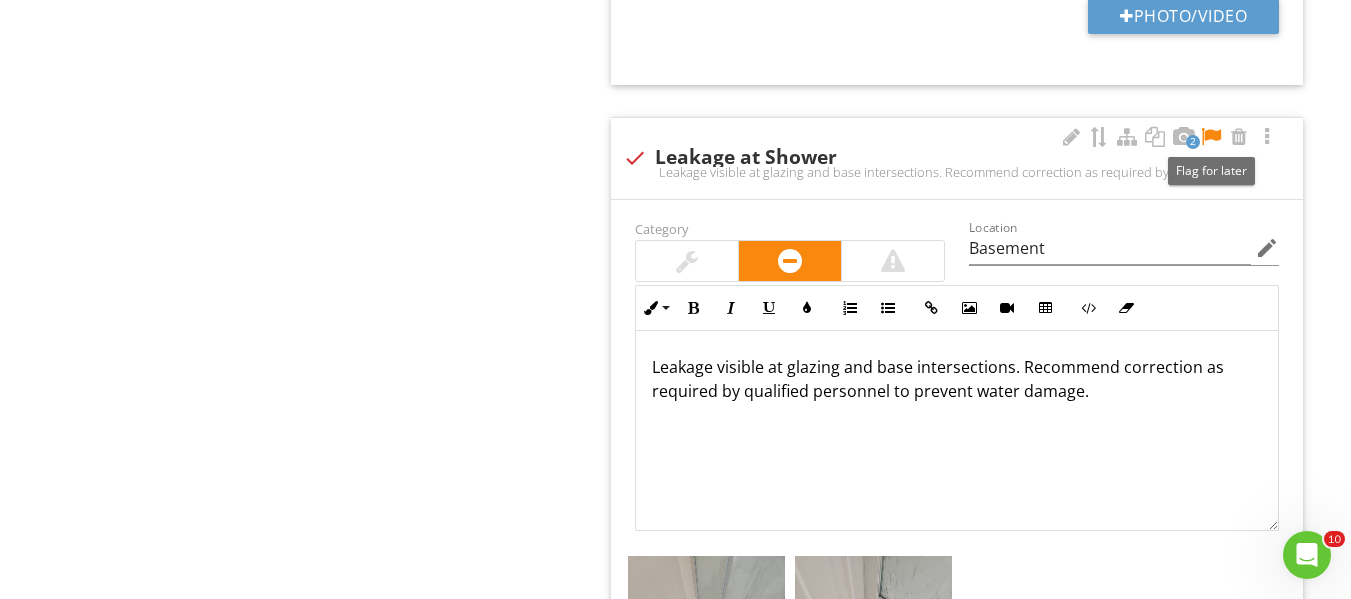 click at bounding box center (1211, 137) 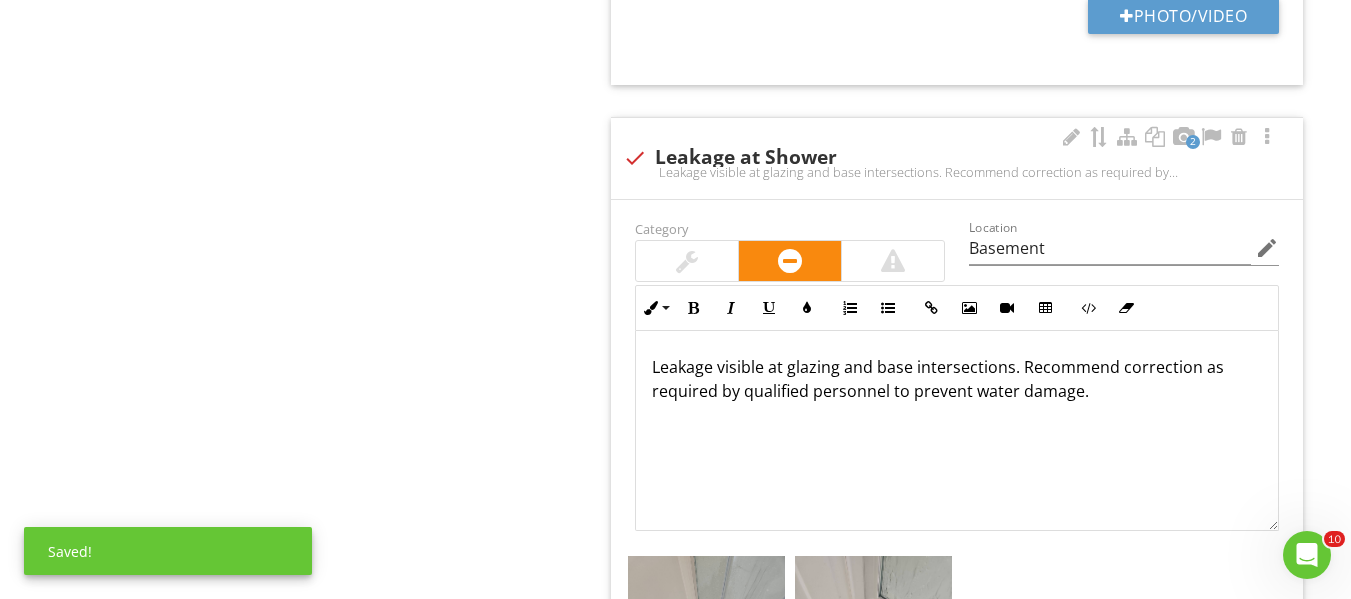 scroll, scrollTop: 1, scrollLeft: 0, axis: vertical 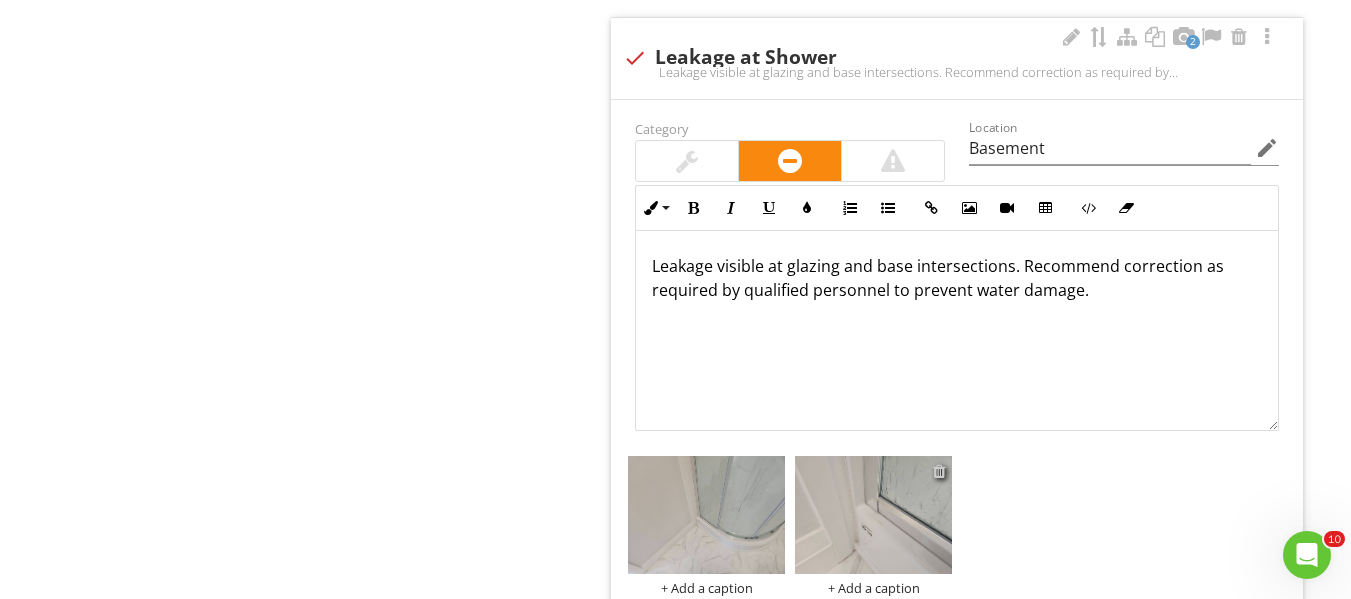 click at bounding box center [939, 471] 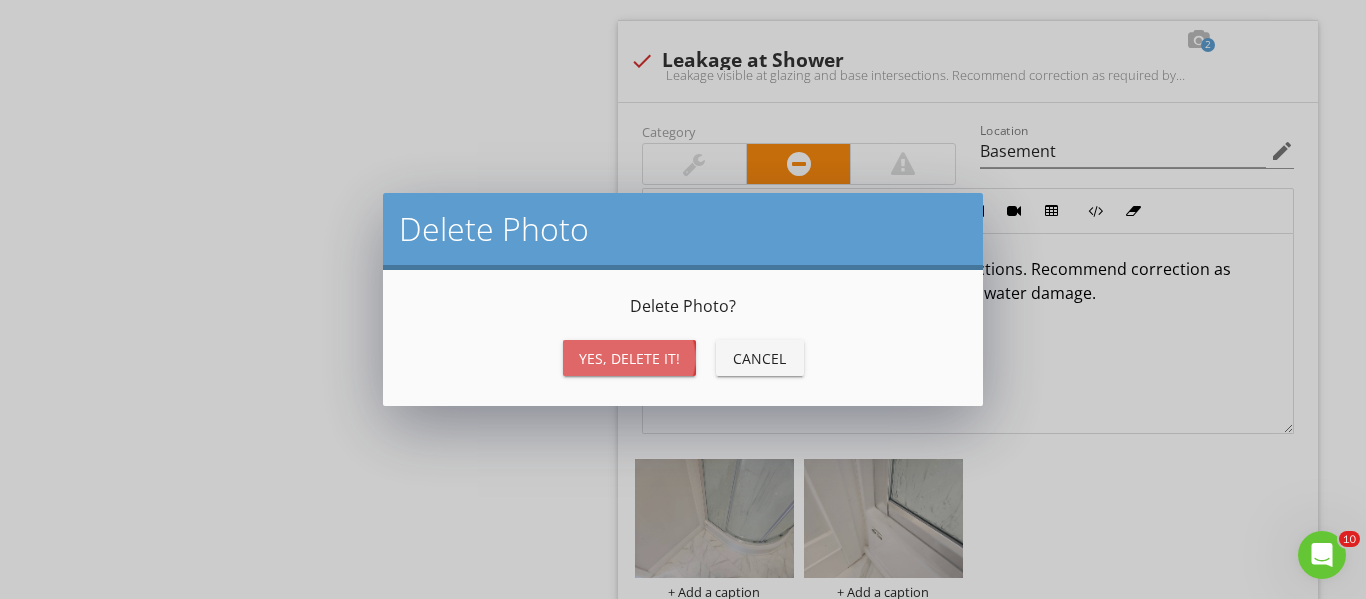 click on "Yes, Delete it!" at bounding box center (629, 358) 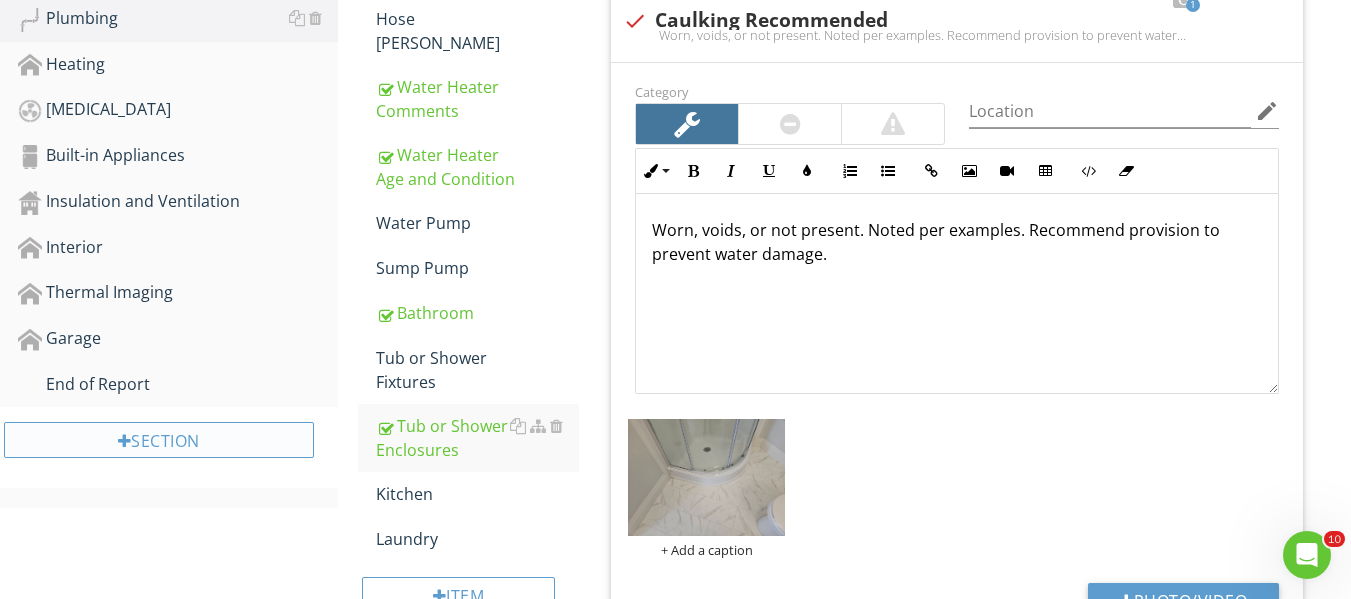 scroll, scrollTop: 800, scrollLeft: 0, axis: vertical 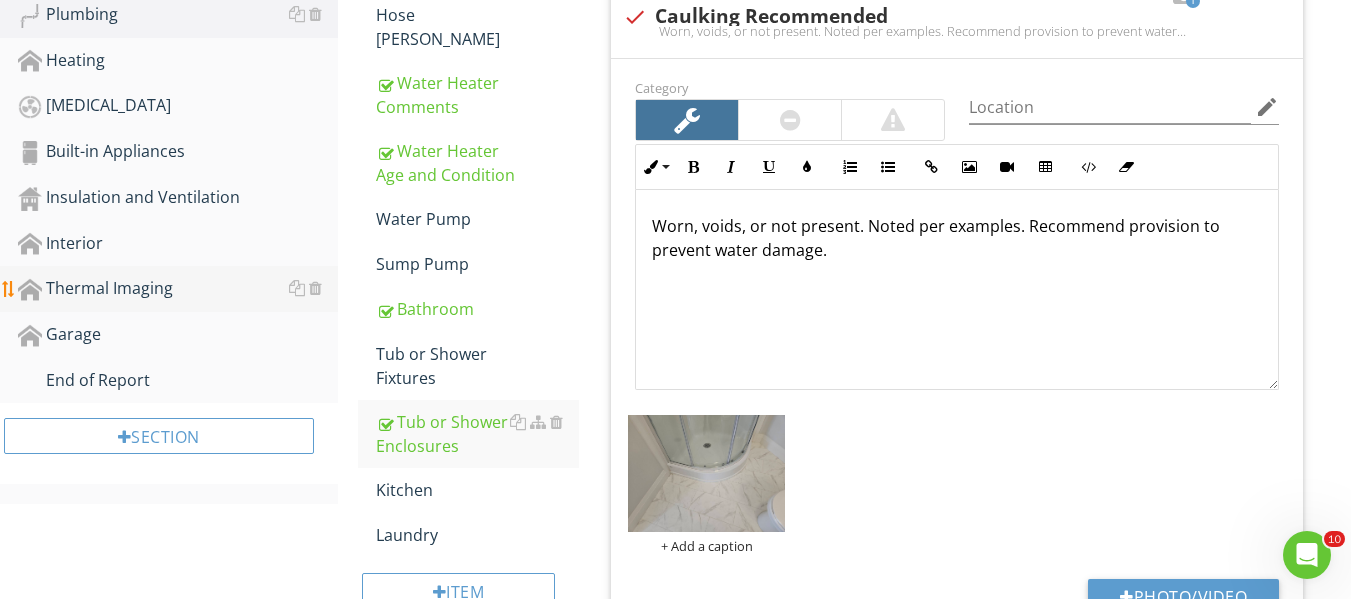 click on "Thermal Imaging" at bounding box center (178, 289) 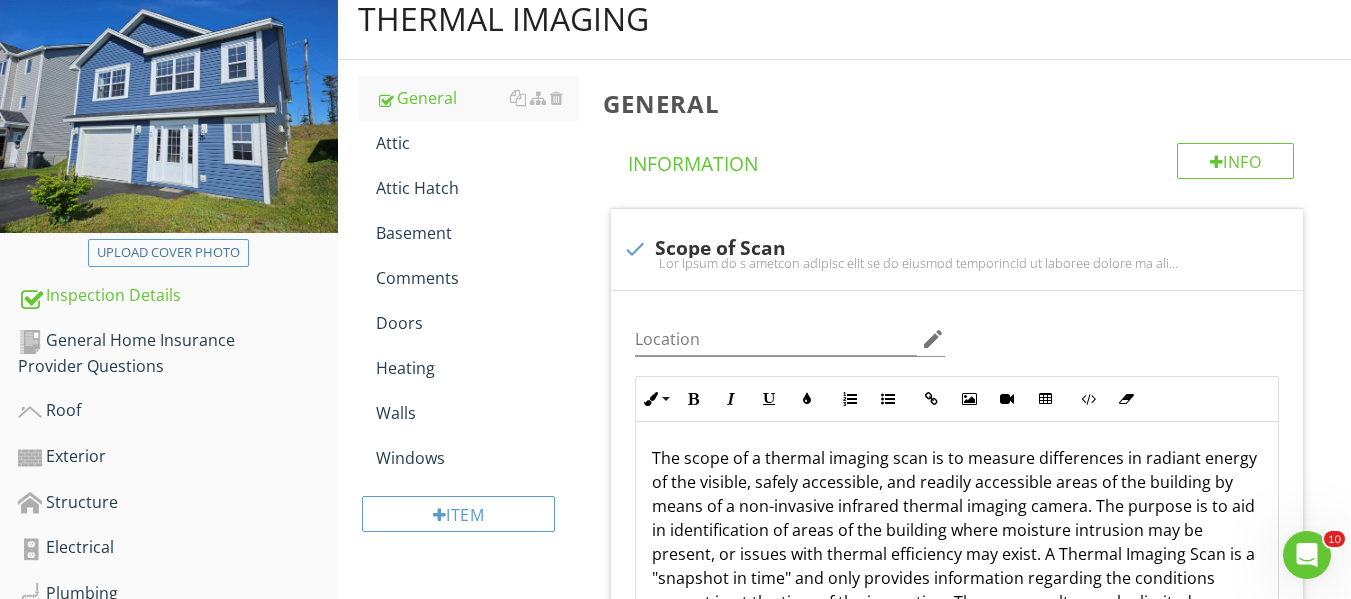 scroll, scrollTop: 0, scrollLeft: 0, axis: both 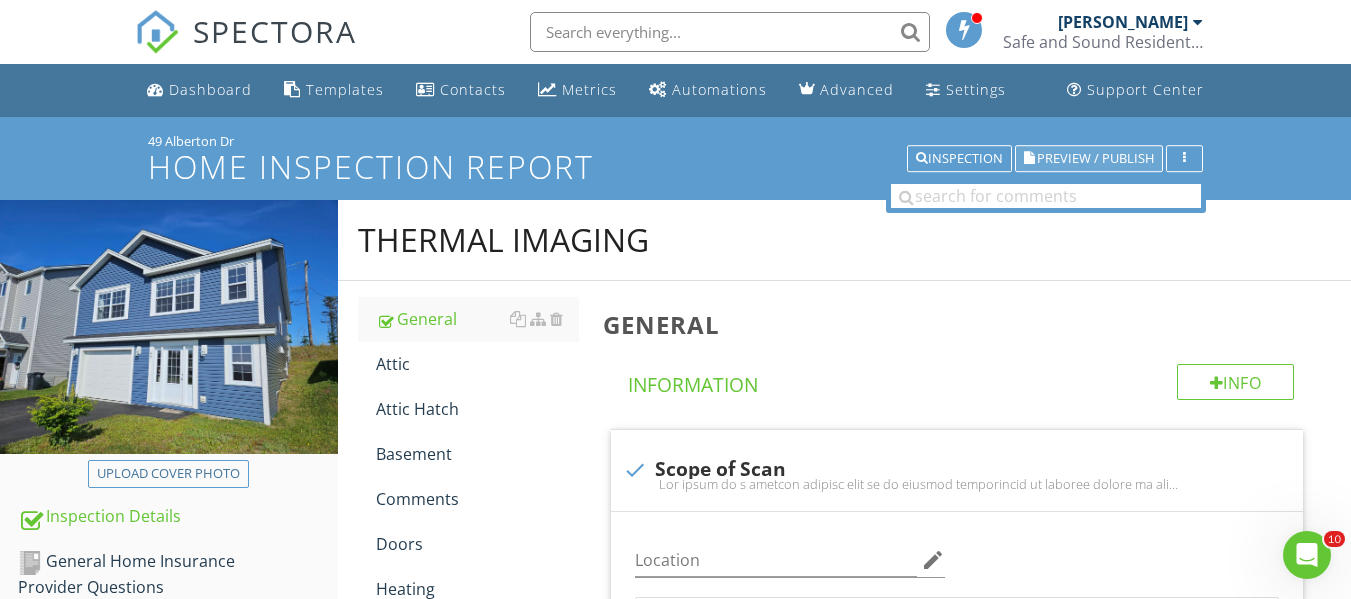 click on "Preview / Publish" at bounding box center [1095, 158] 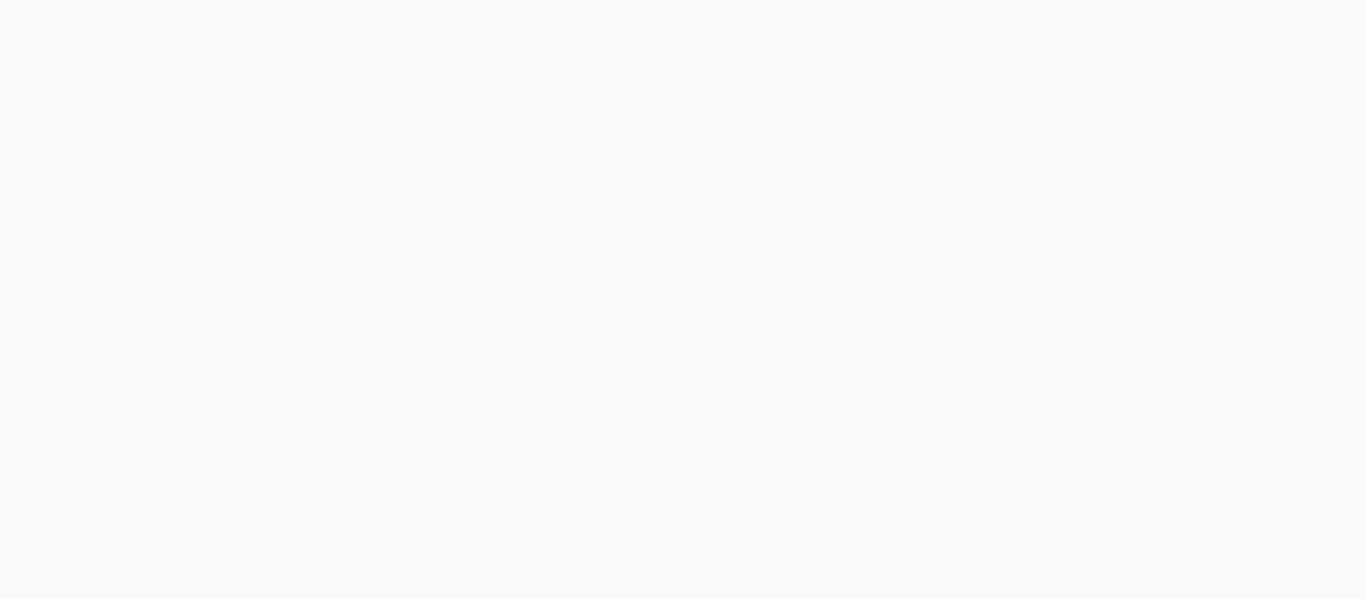 scroll, scrollTop: 0, scrollLeft: 0, axis: both 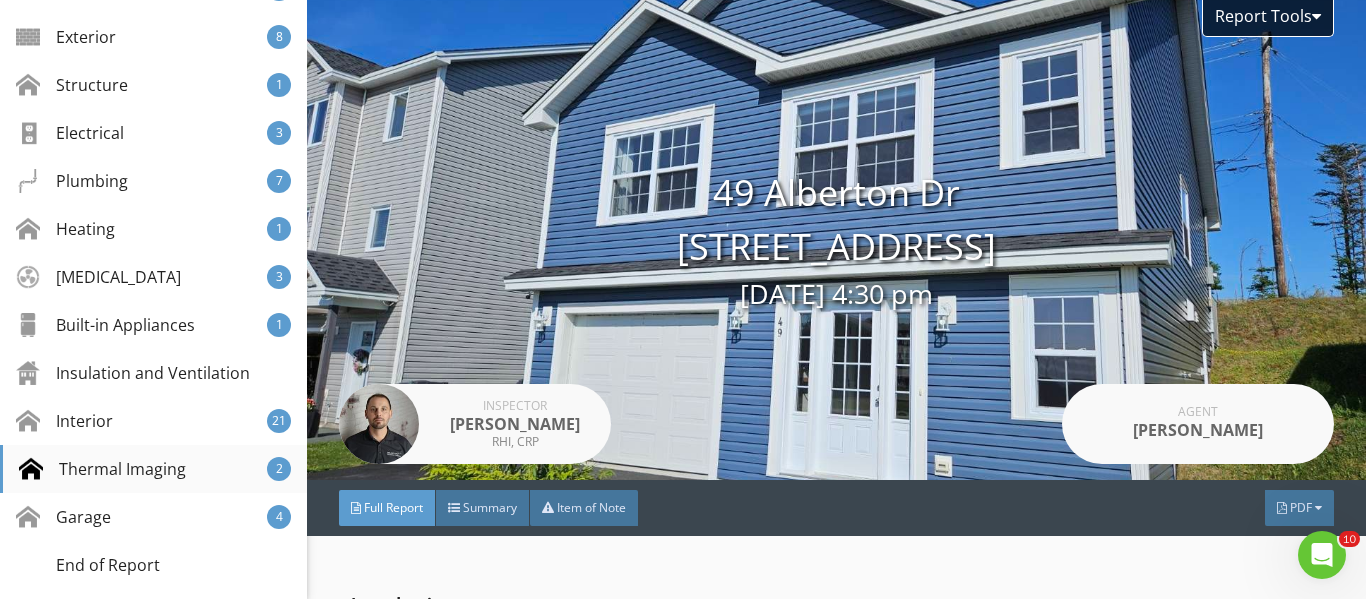 click on "Thermal Imaging" at bounding box center [102, 469] 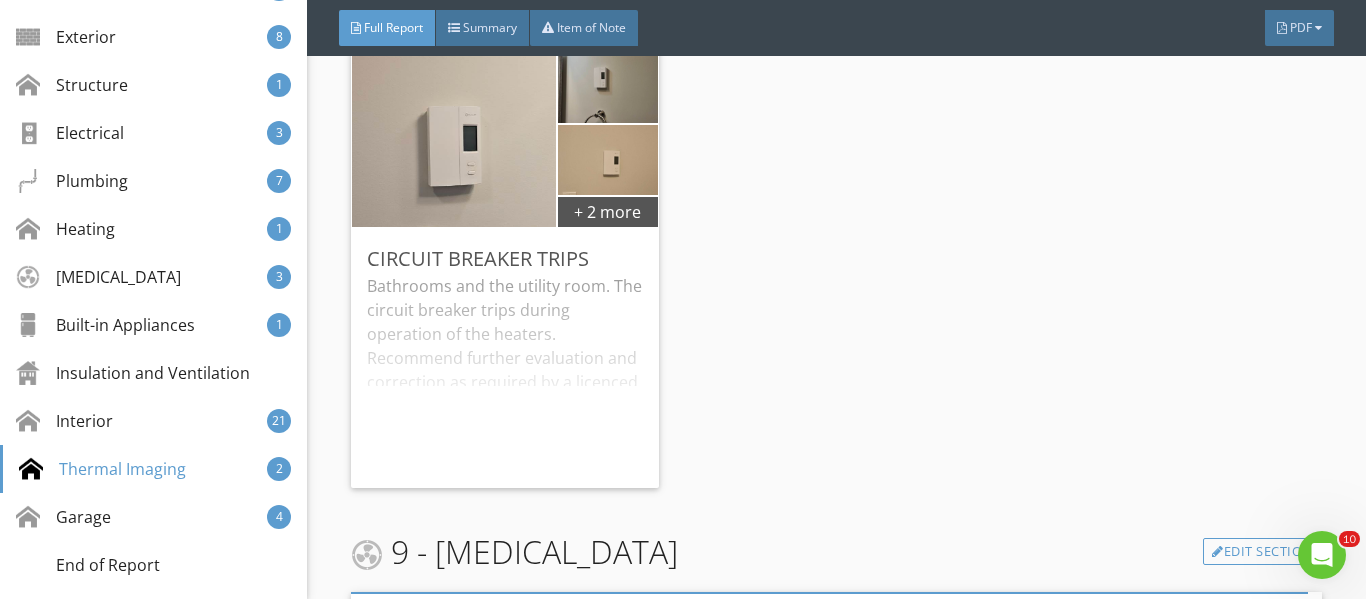 scroll, scrollTop: 19637, scrollLeft: 0, axis: vertical 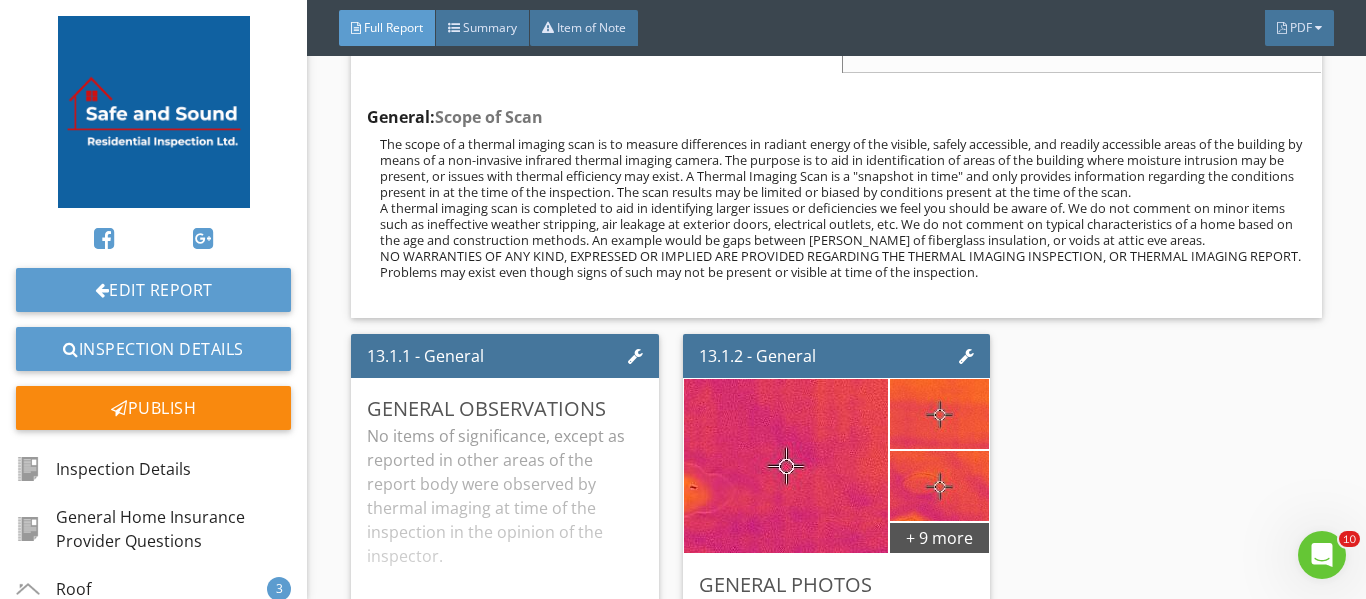 click at bounding box center (154, 112) 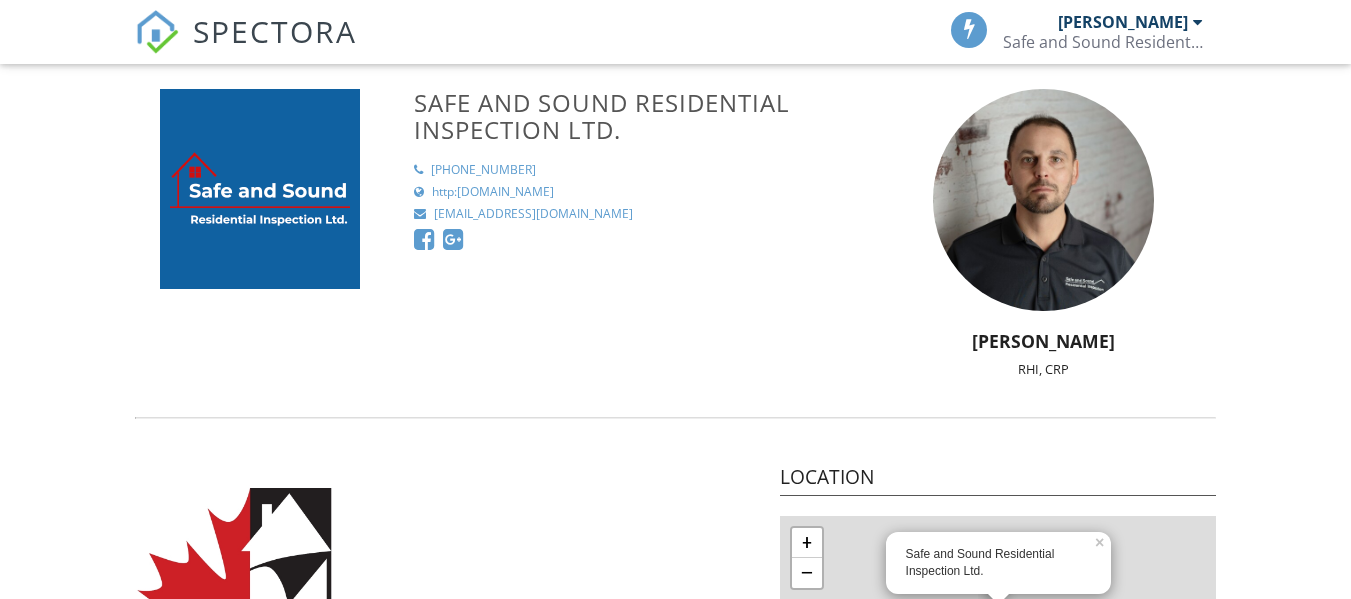 scroll, scrollTop: 0, scrollLeft: 0, axis: both 